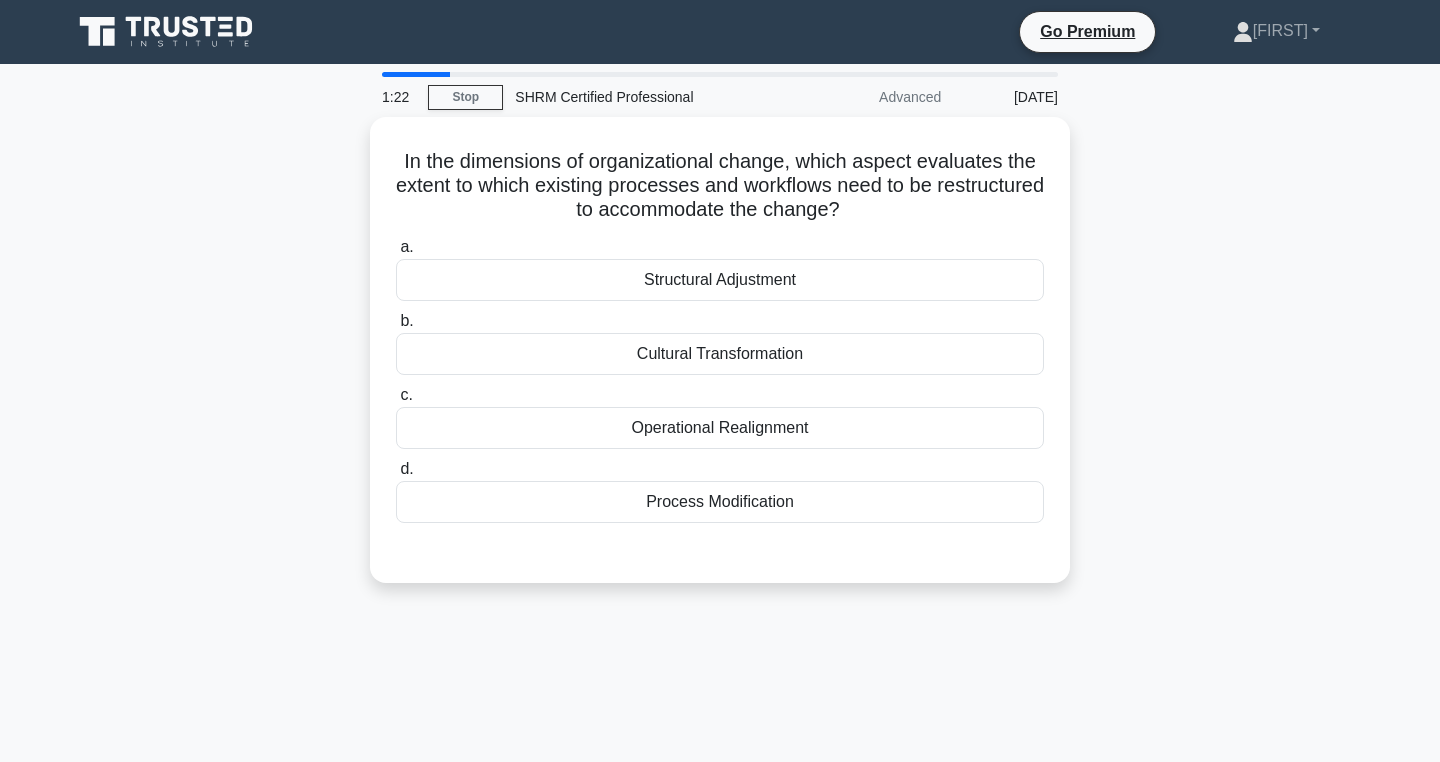 scroll, scrollTop: 0, scrollLeft: 0, axis: both 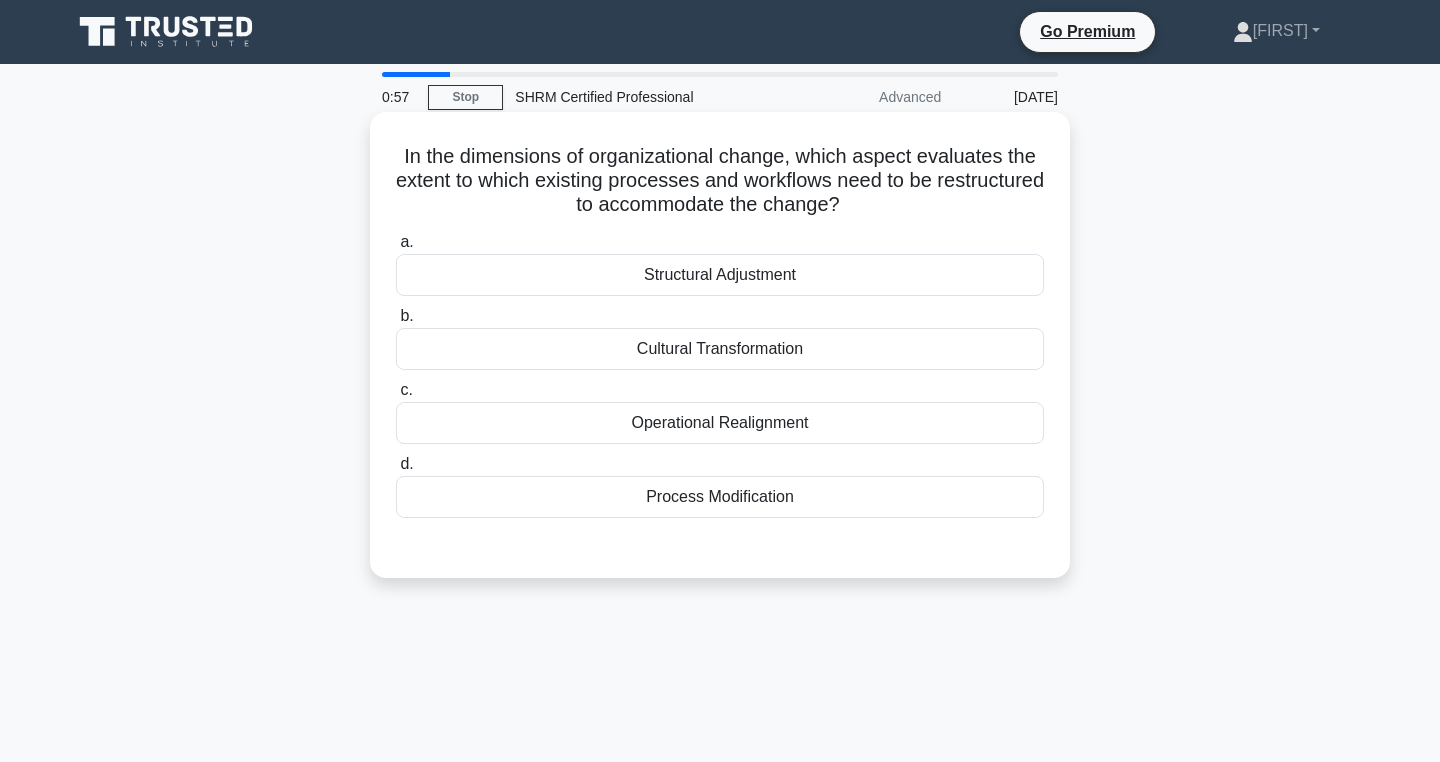 click on "Structural Adjustment" at bounding box center (720, 275) 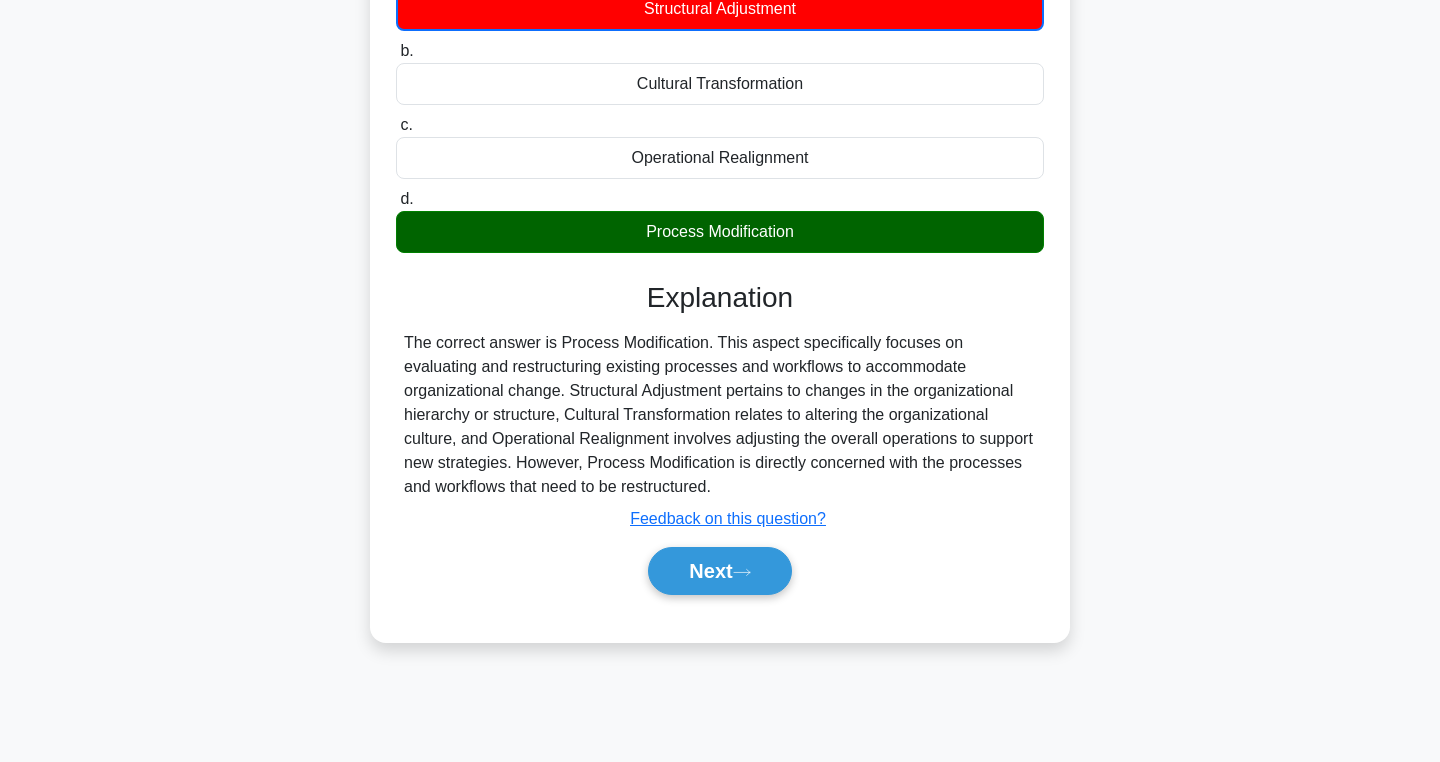 scroll, scrollTop: 309, scrollLeft: 0, axis: vertical 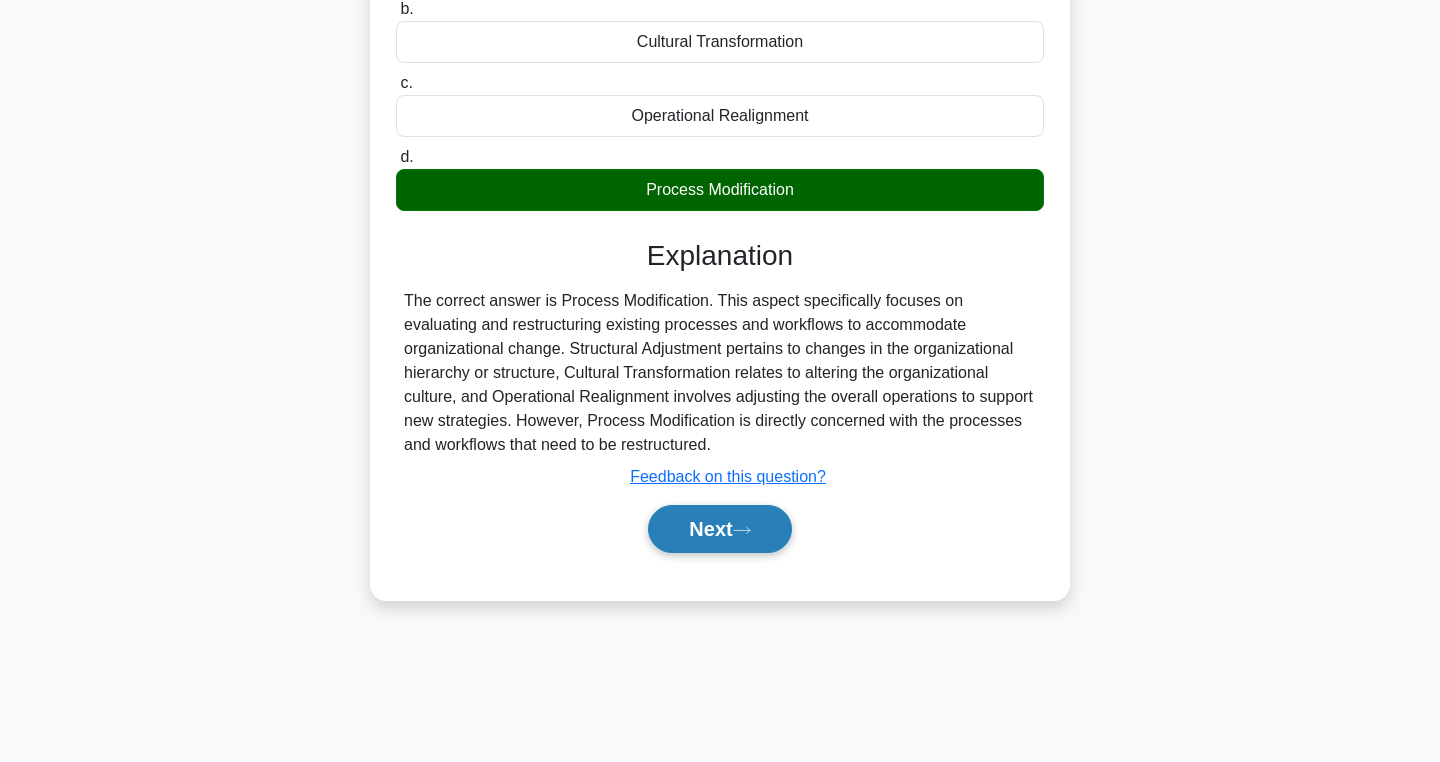 click on "Next" at bounding box center (719, 529) 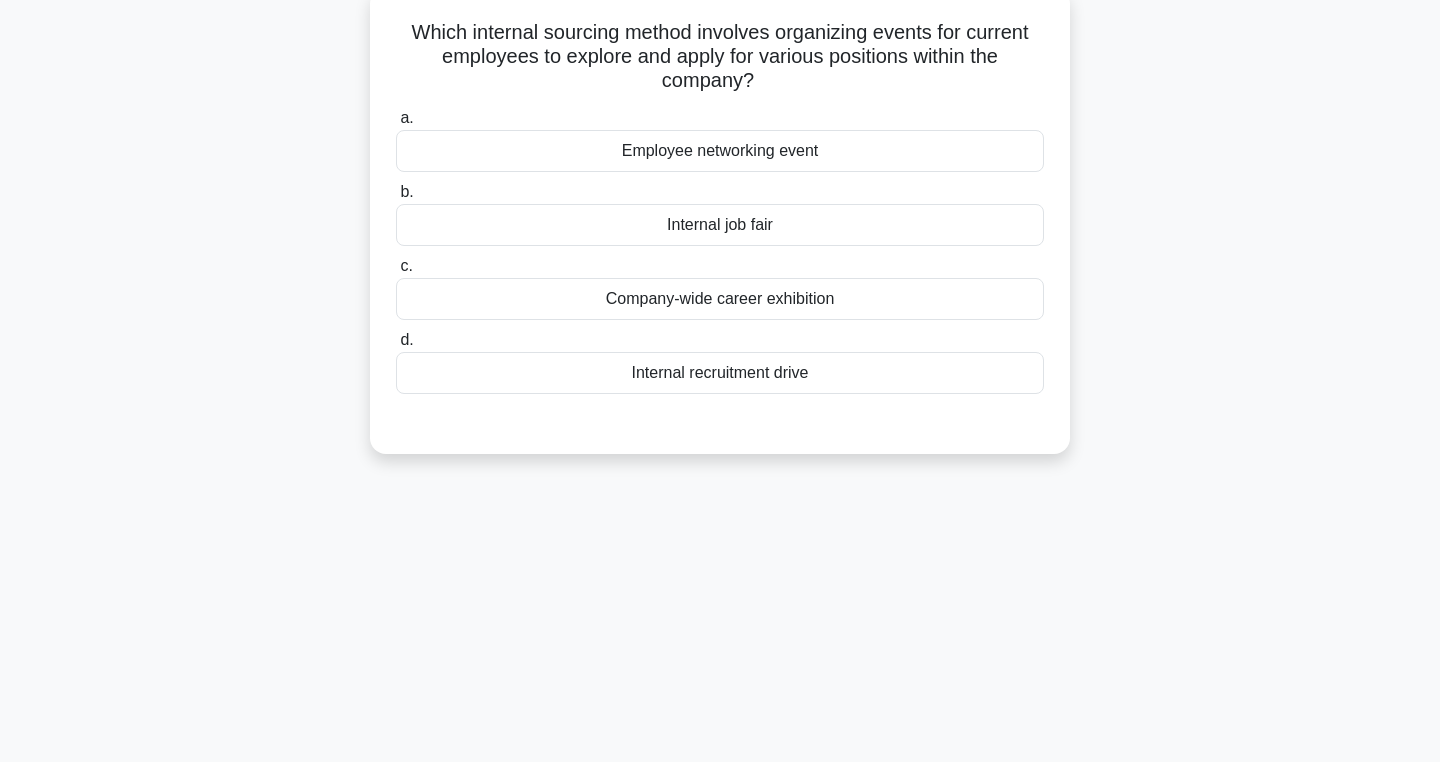 scroll, scrollTop: 0, scrollLeft: 0, axis: both 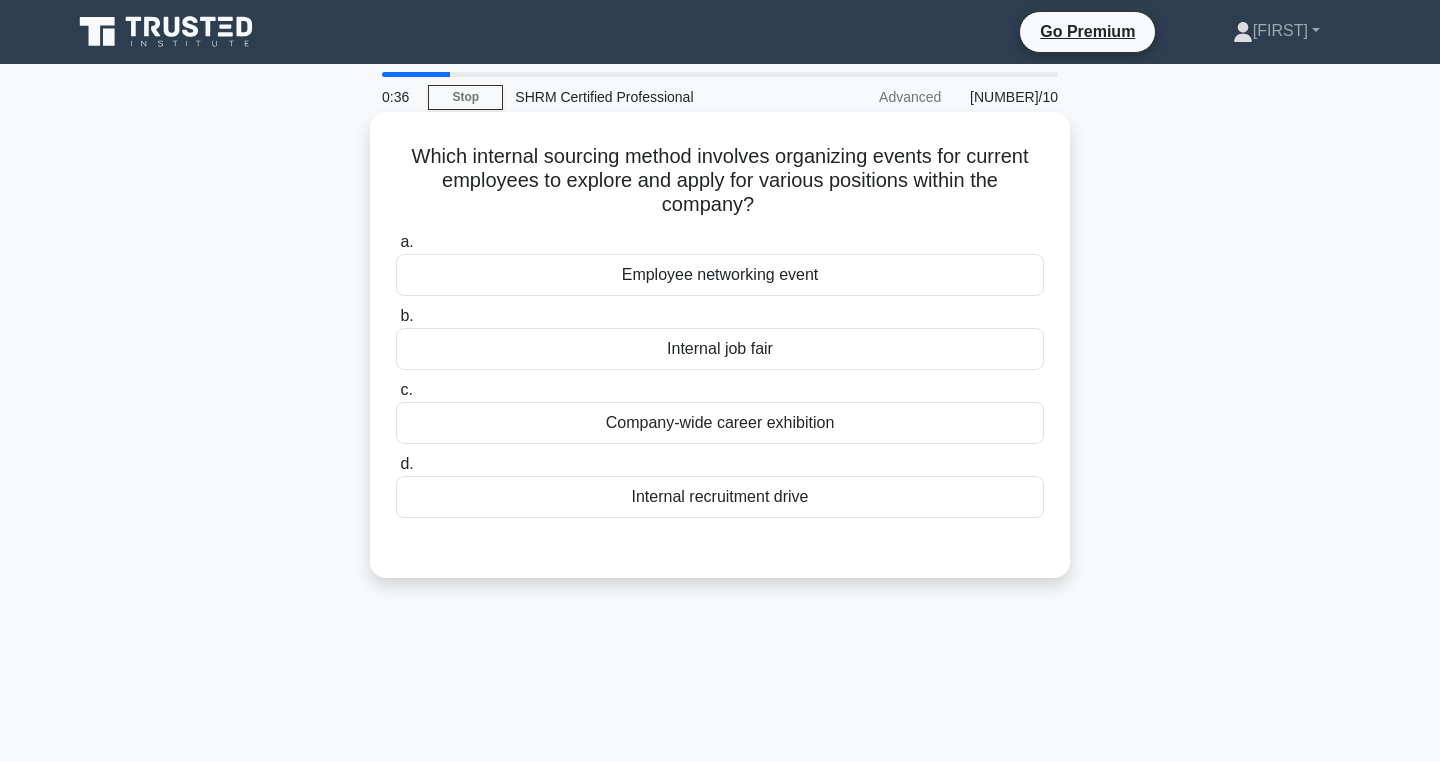 click on "Internal job fair" at bounding box center (720, 349) 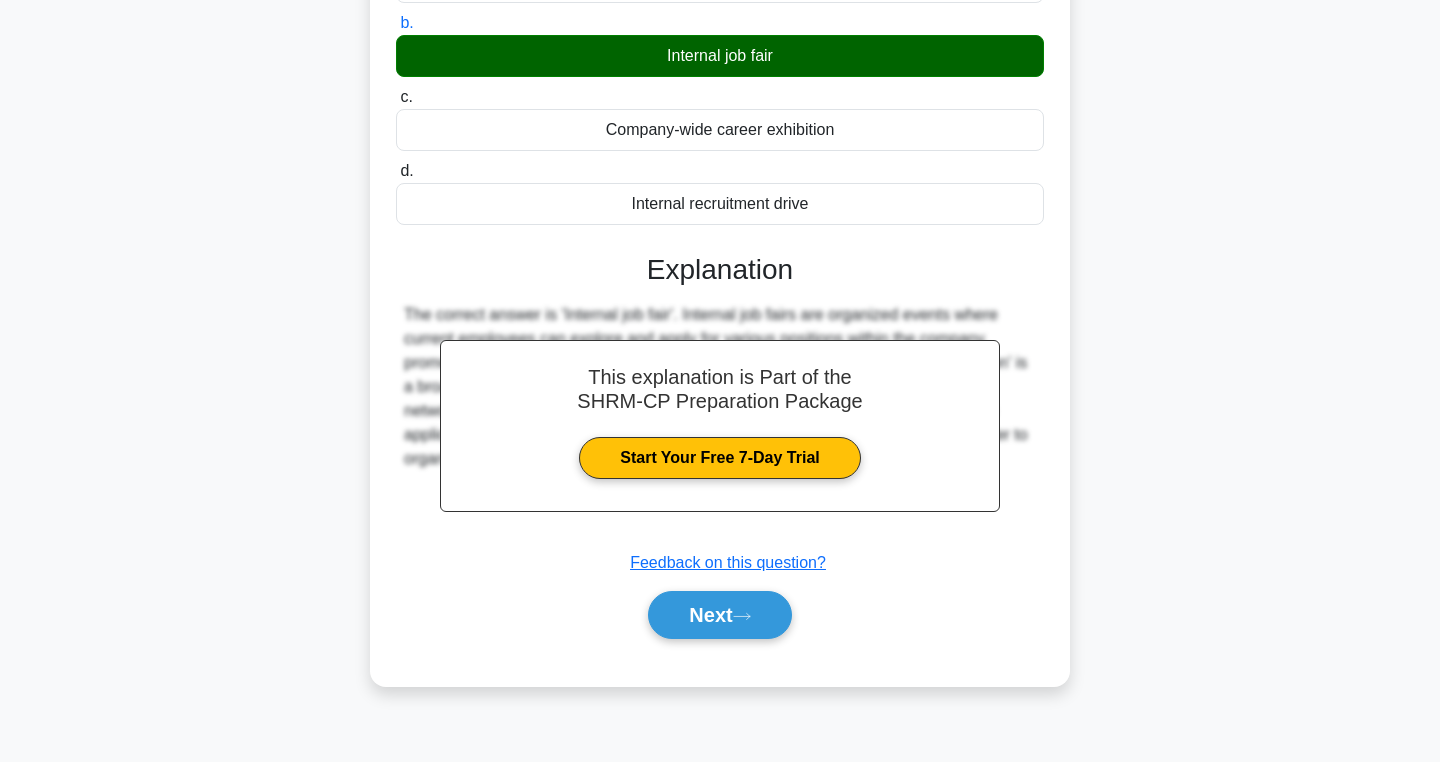 scroll, scrollTop: 318, scrollLeft: 0, axis: vertical 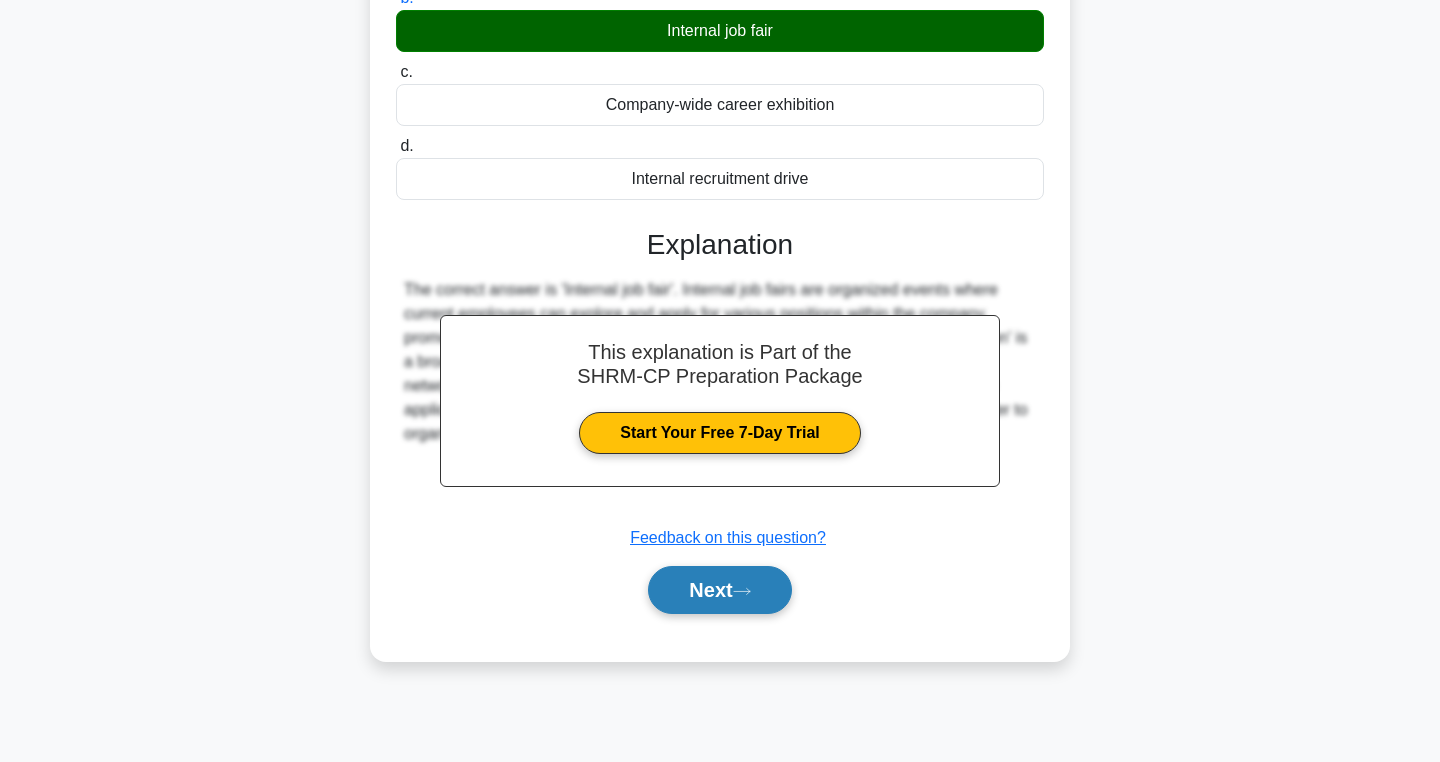 click on "Next" at bounding box center (719, 590) 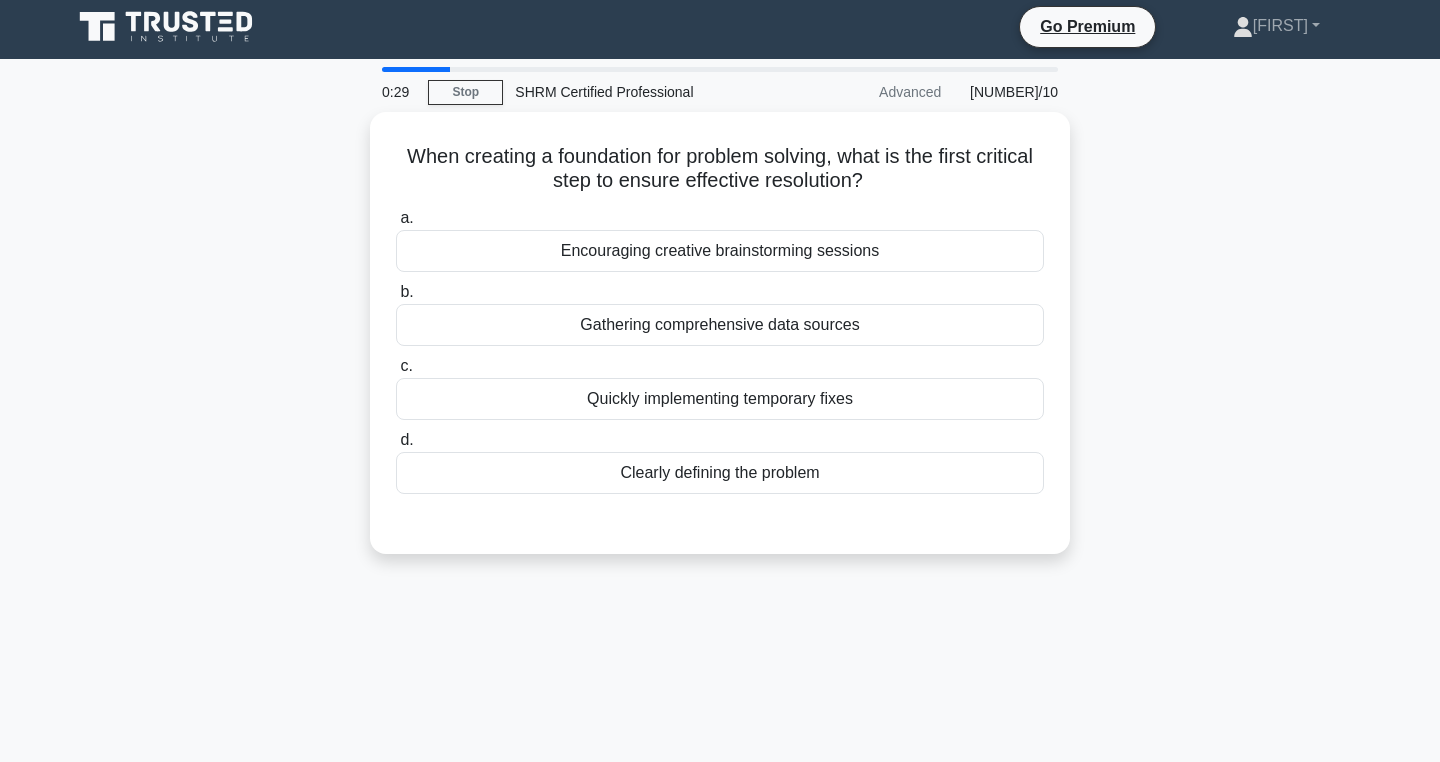 scroll, scrollTop: 4, scrollLeft: 0, axis: vertical 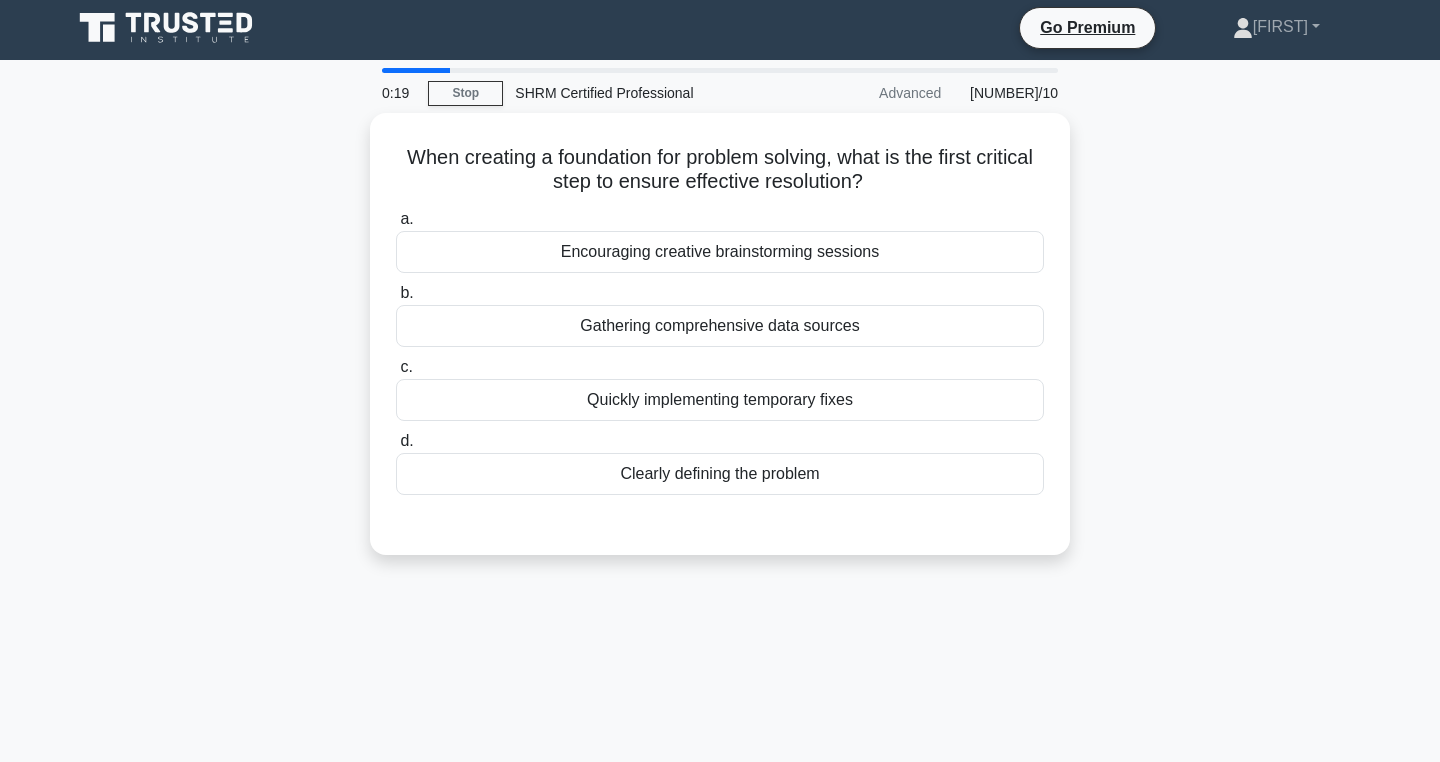 click on "0:19
Stop
SHRM-CP
Advanced
4/10
When creating a foundation for problem solving, what is the first critical step to ensure effective resolution?
.spinner_0XTQ{transform-origin:center;animation:spinner_y6GP .75s linear infinite}@keyframes spinner_y6GP{100%{transform:rotate(360deg)}}
a.
b. c. d." at bounding box center [720, 568] 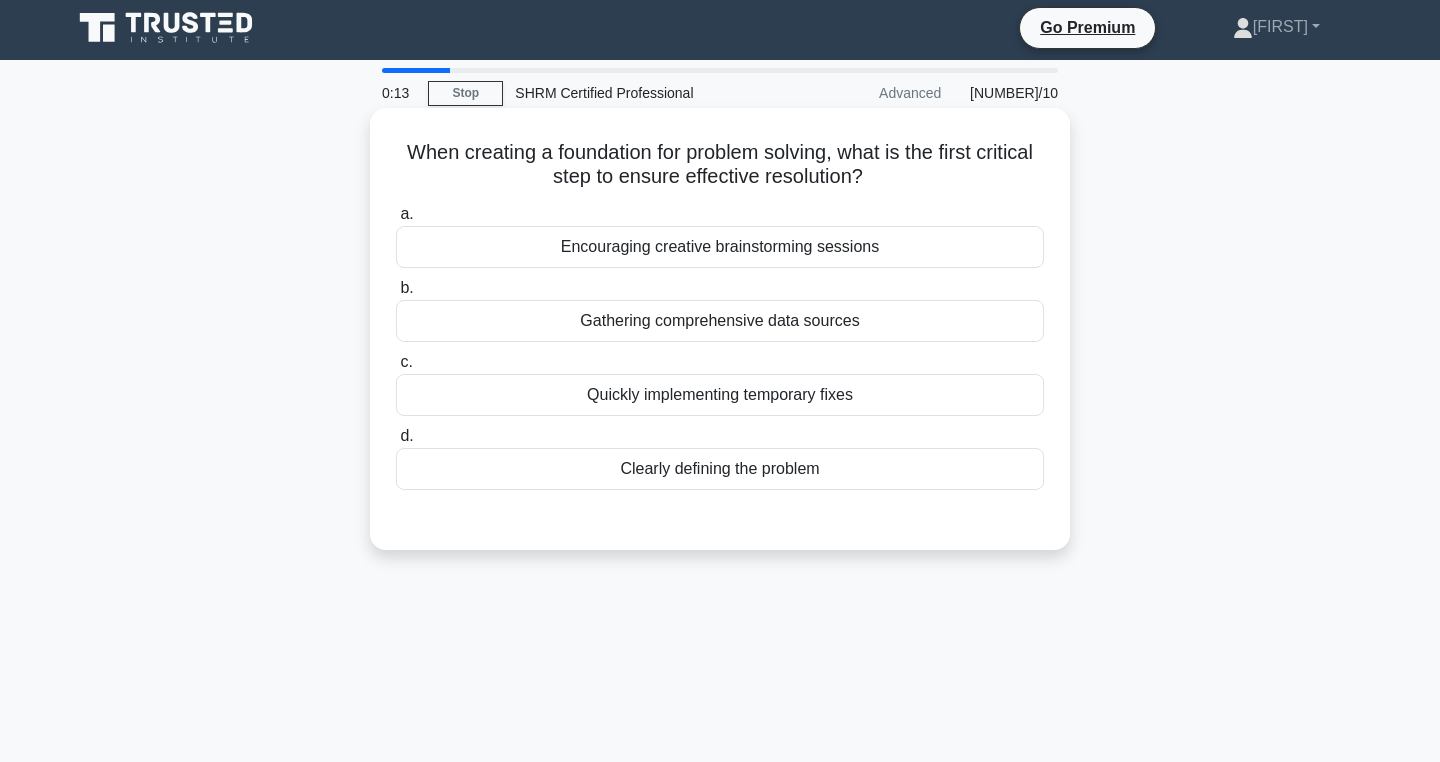 click on "Clearly defining the problem" at bounding box center (720, 469) 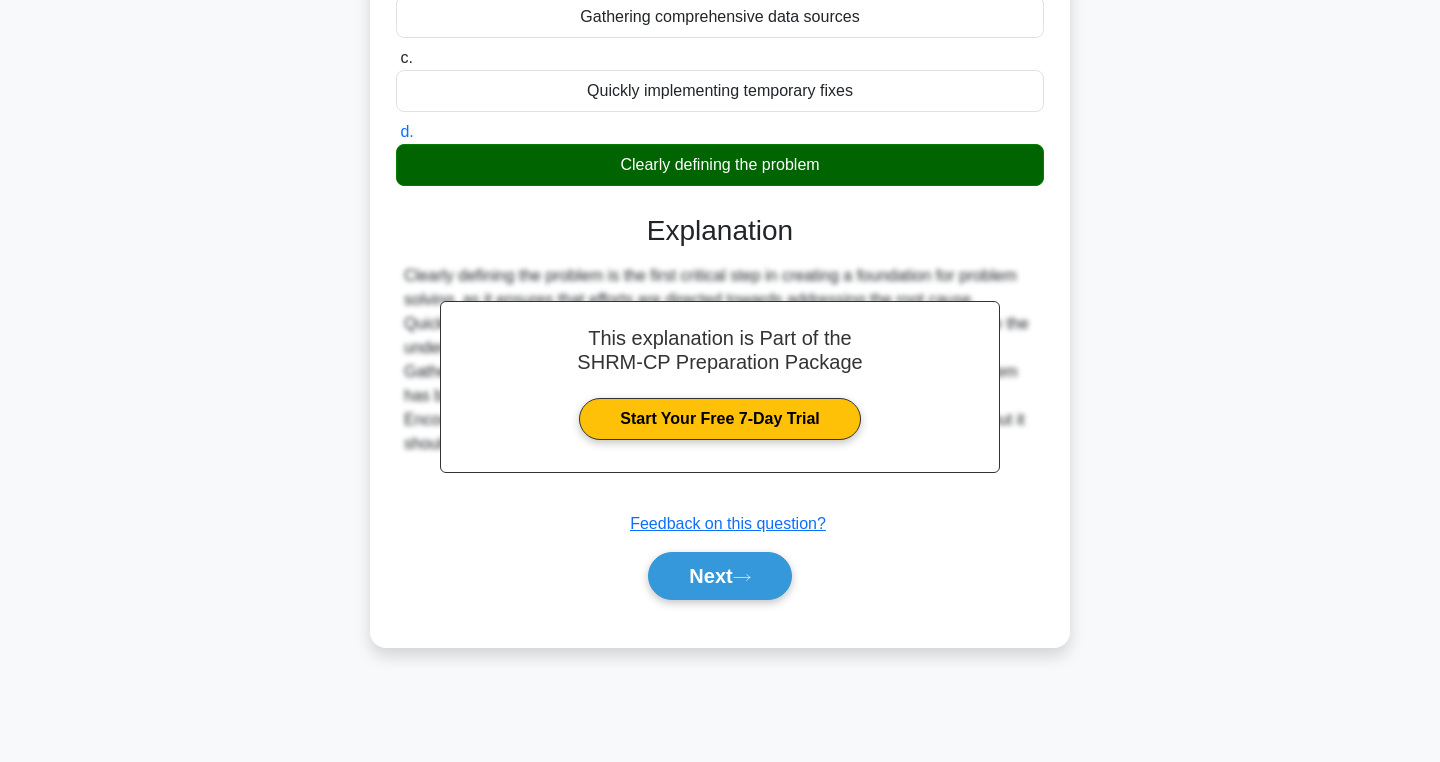 scroll, scrollTop: 318, scrollLeft: 0, axis: vertical 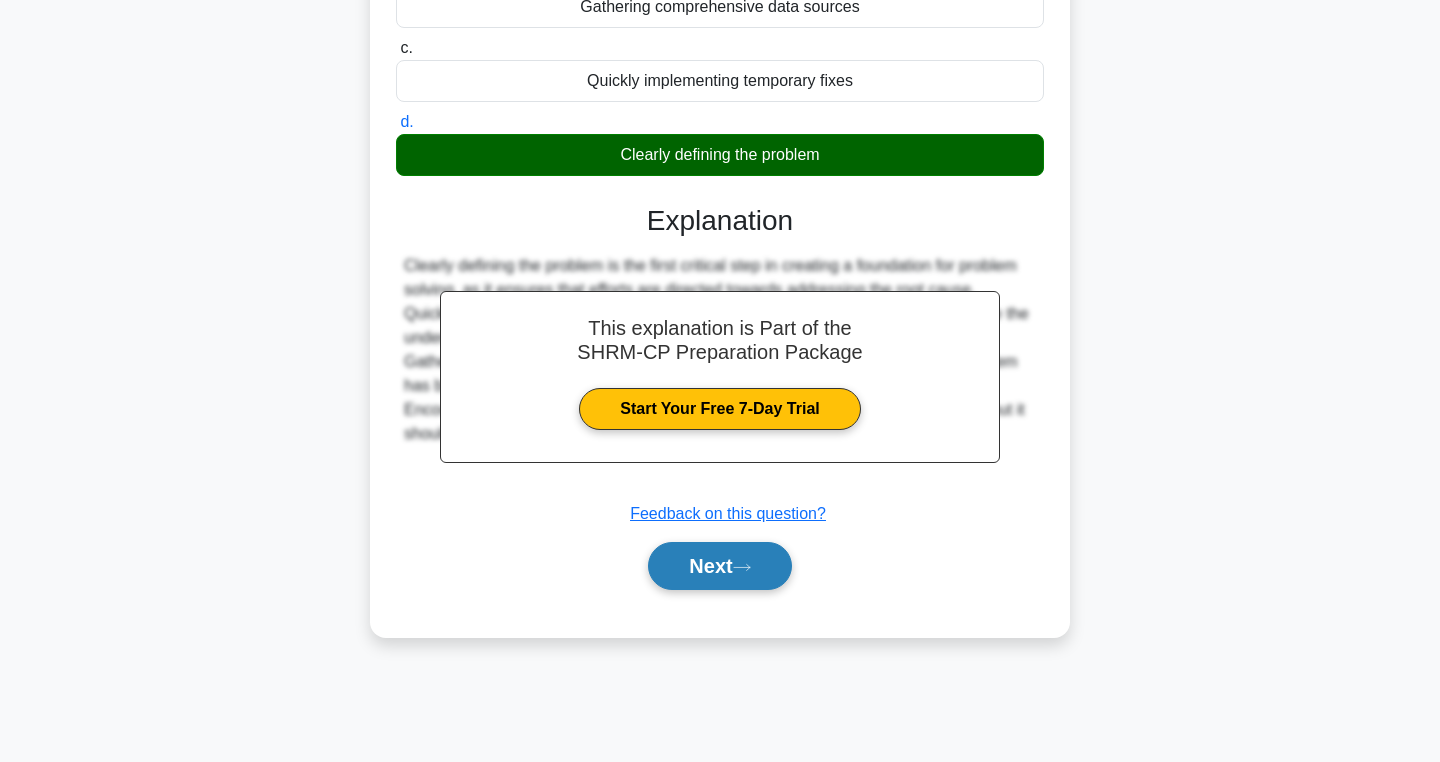 click on "Next" at bounding box center (719, 566) 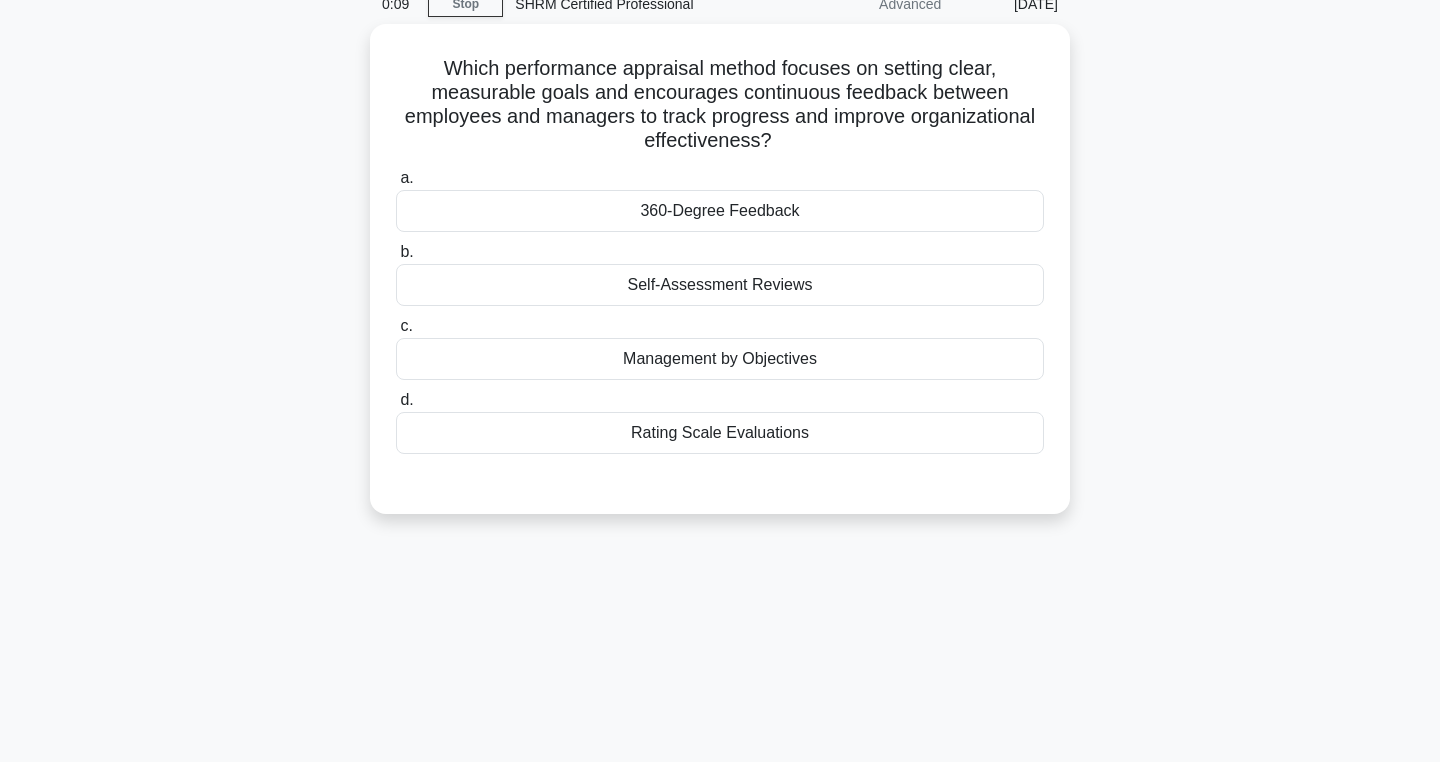 scroll, scrollTop: 85, scrollLeft: 0, axis: vertical 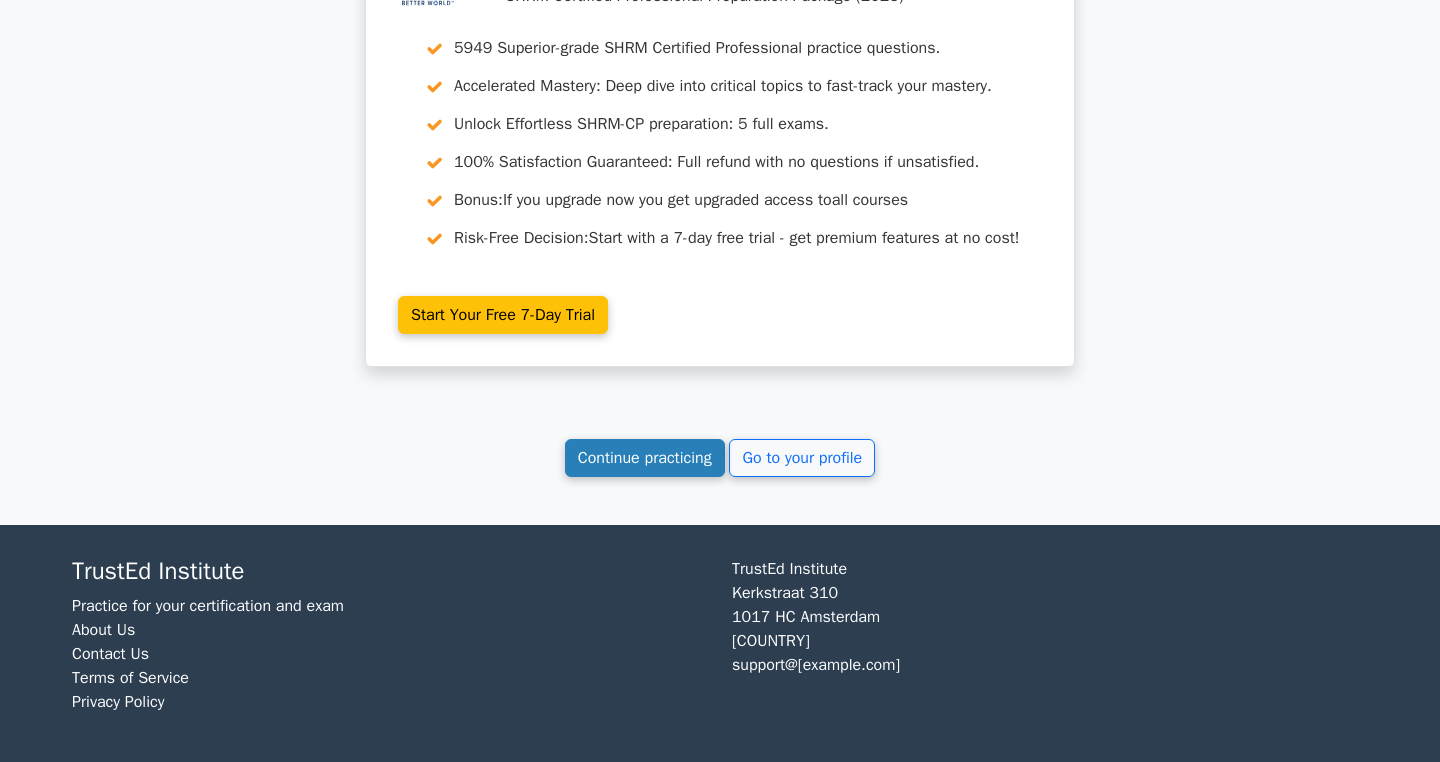 click on "Continue practicing" at bounding box center (645, 458) 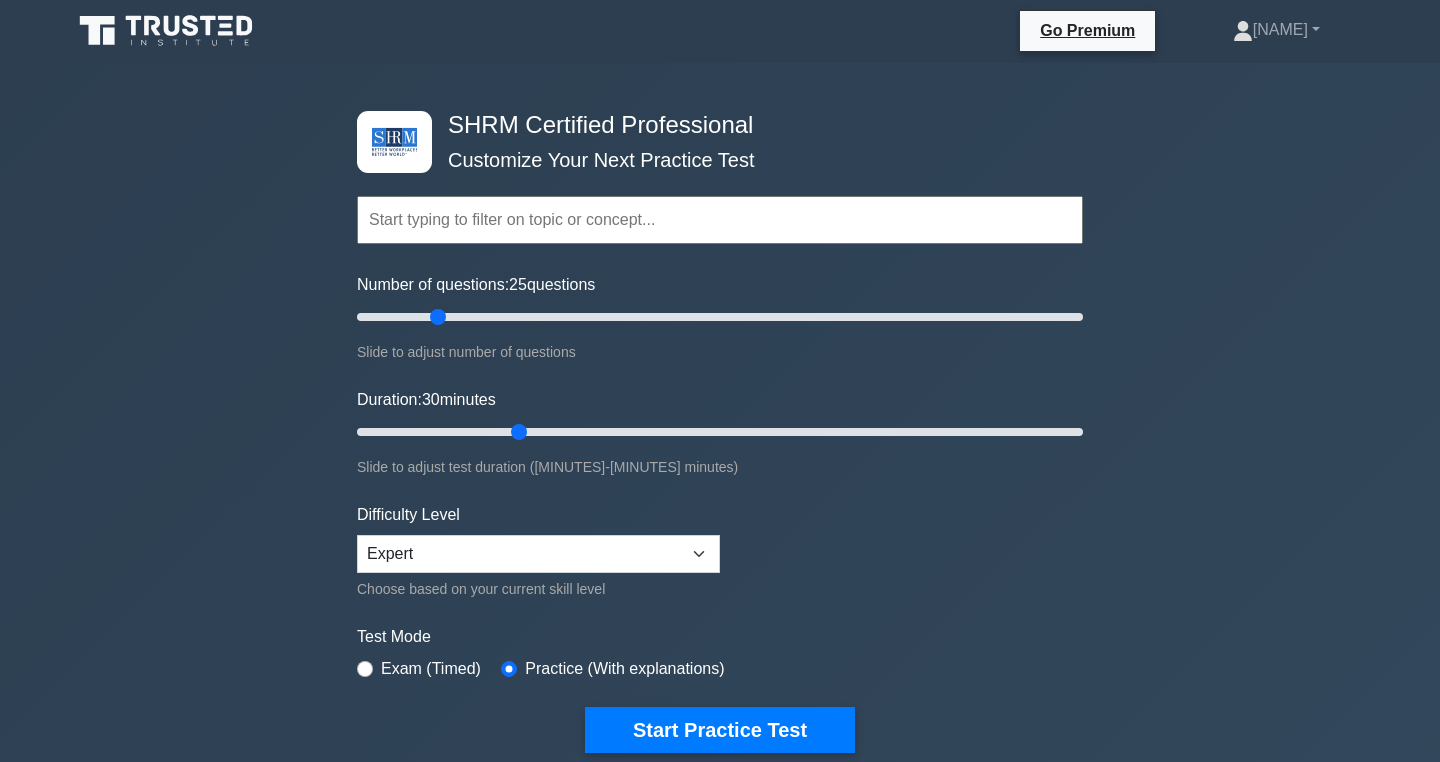 scroll, scrollTop: 0, scrollLeft: 0, axis: both 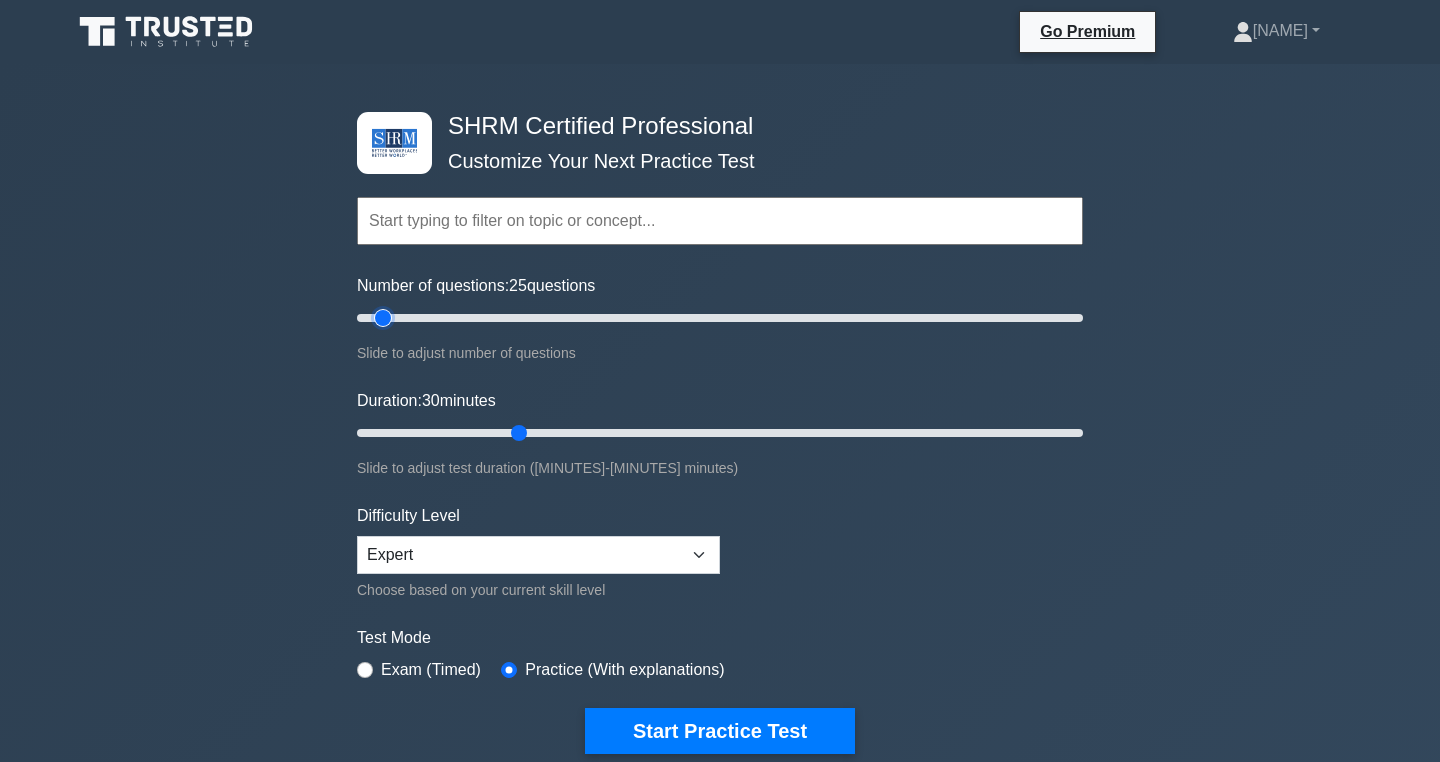 type on "[NUMBER]" 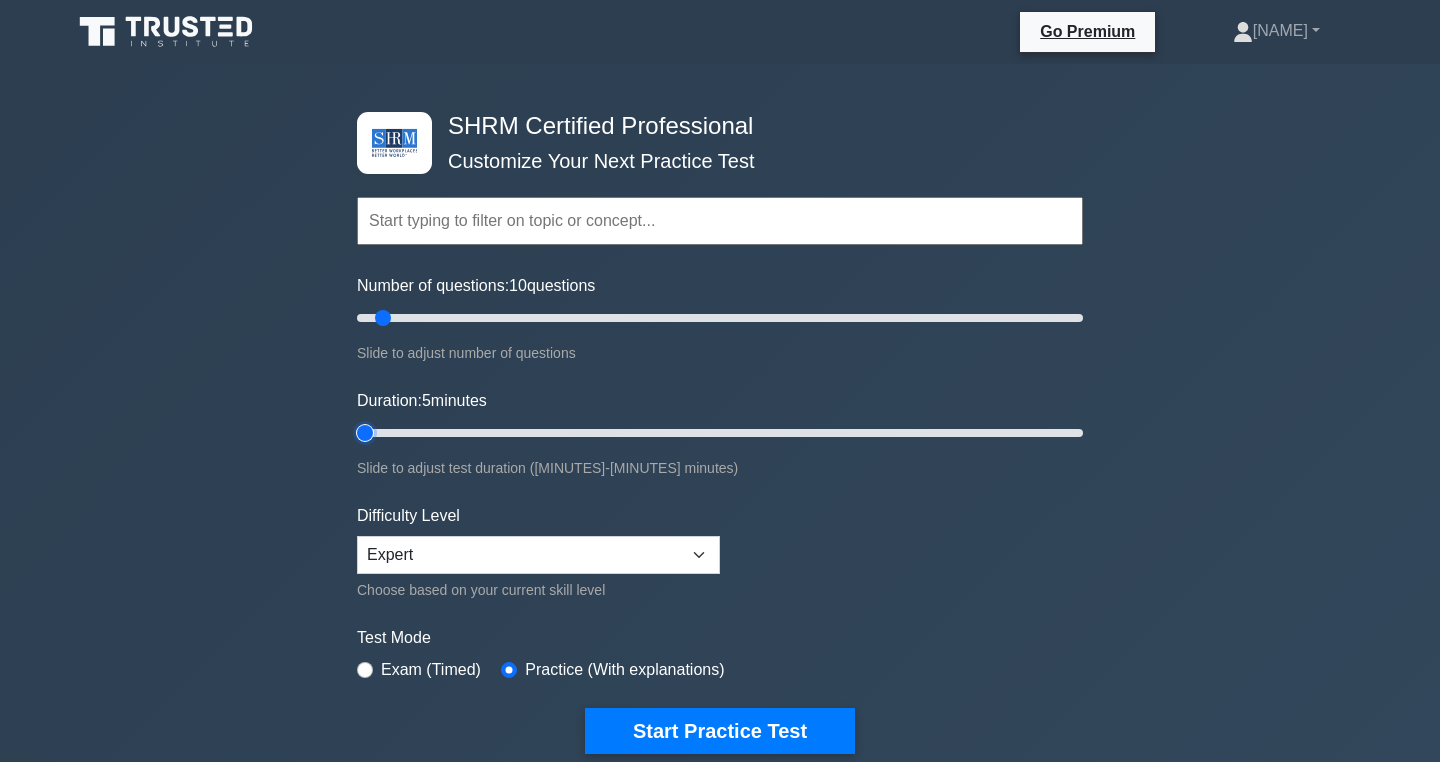 type on "5" 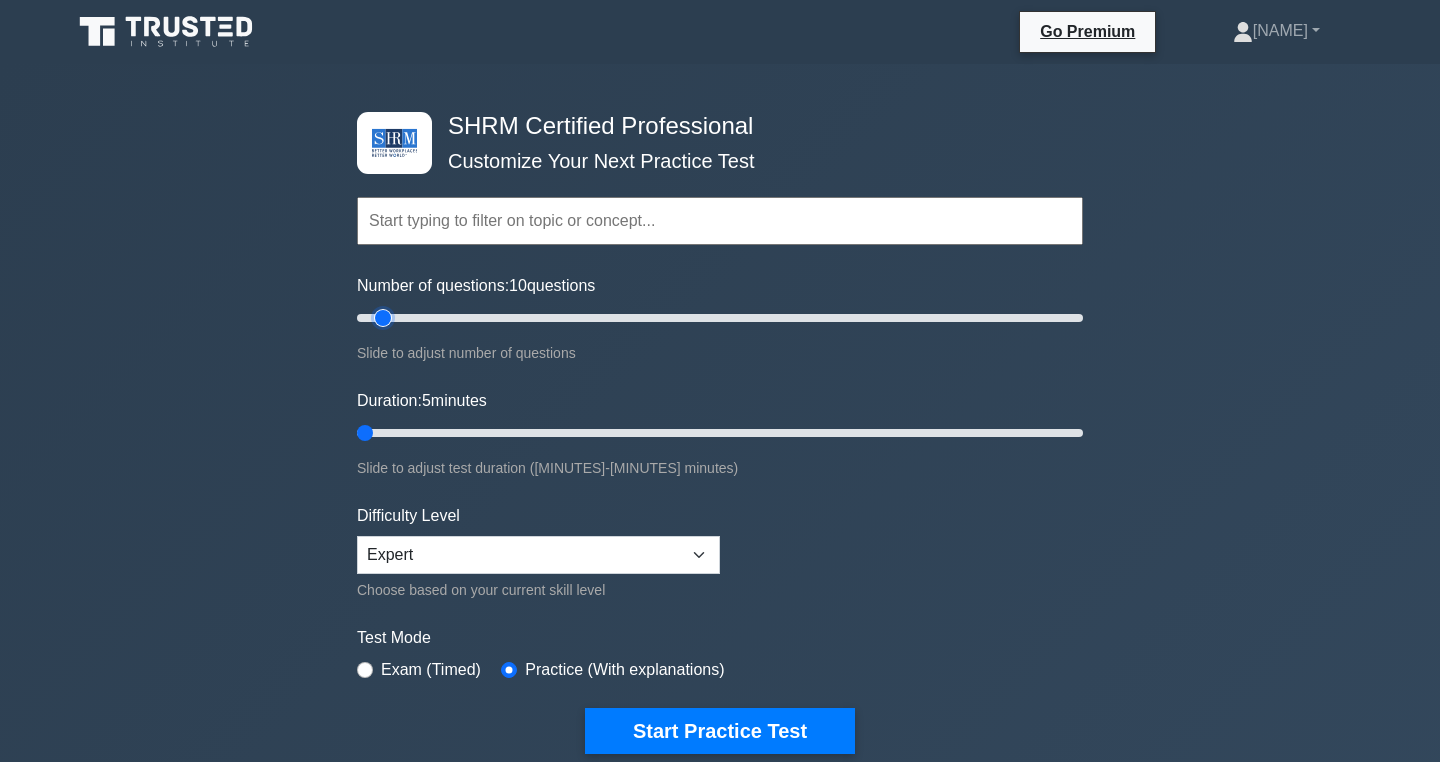 click on "Number of questions:  10  questions" at bounding box center [720, 318] 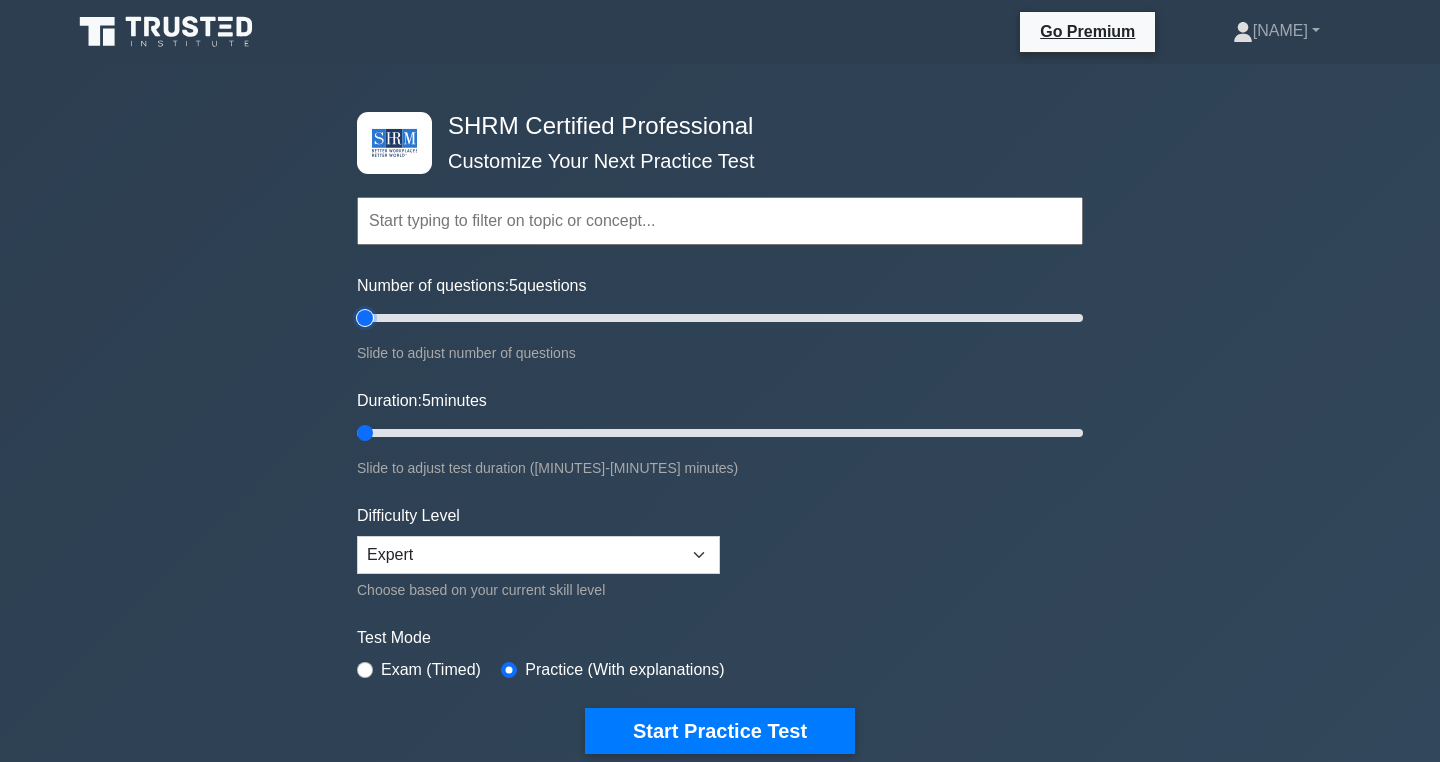 drag, startPoint x: 374, startPoint y: 321, endPoint x: 357, endPoint y: 321, distance: 17 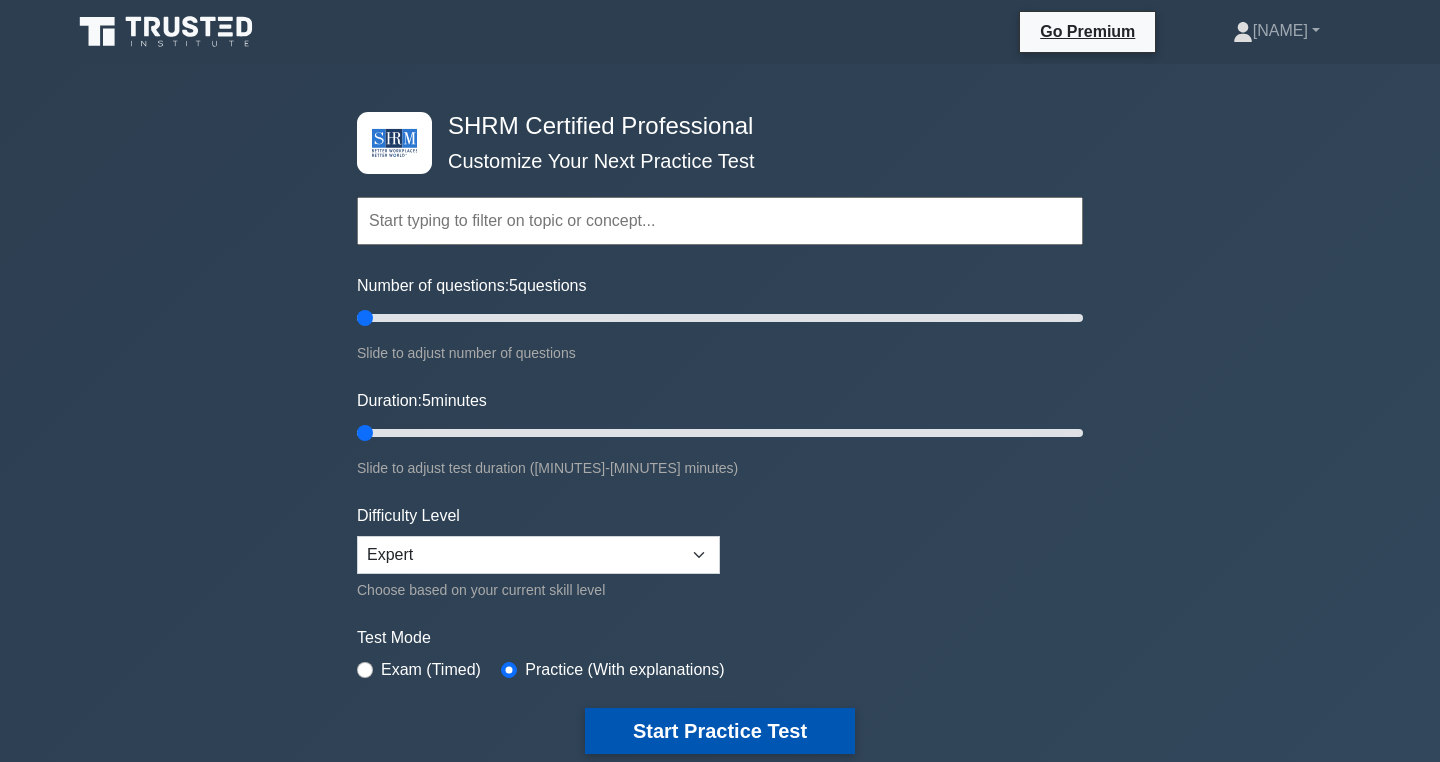 click on "Start Practice Test" at bounding box center [720, 731] 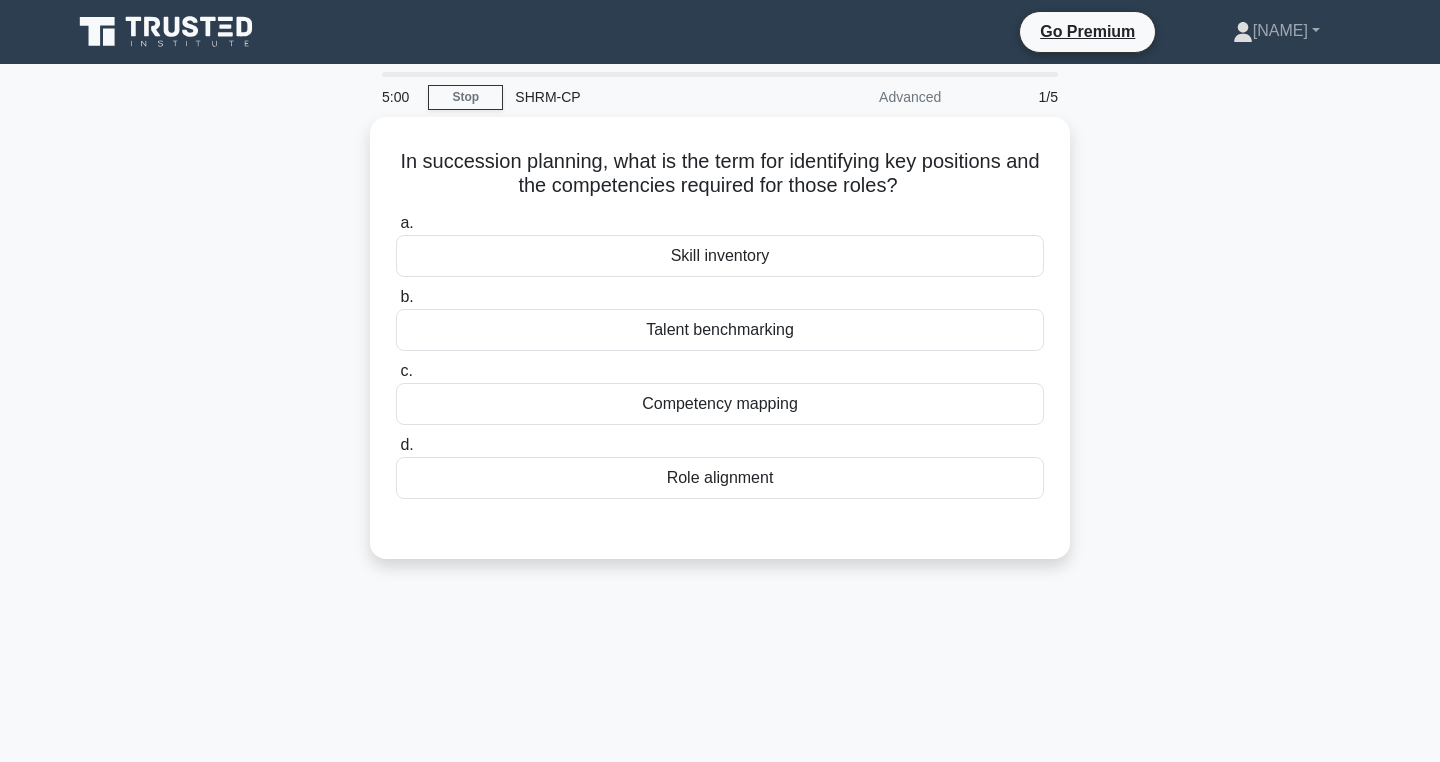 scroll, scrollTop: 0, scrollLeft: 0, axis: both 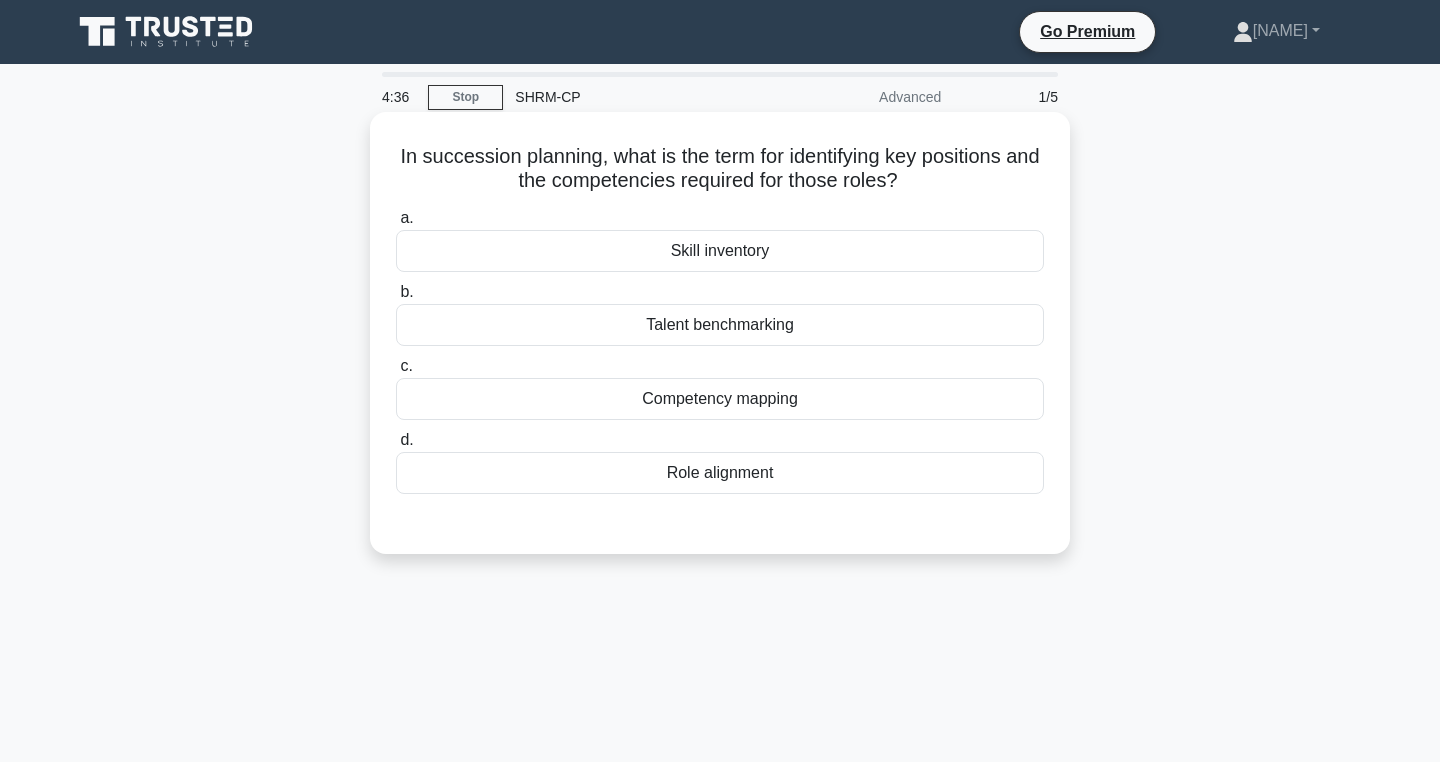click on "Skill inventory" at bounding box center [720, 251] 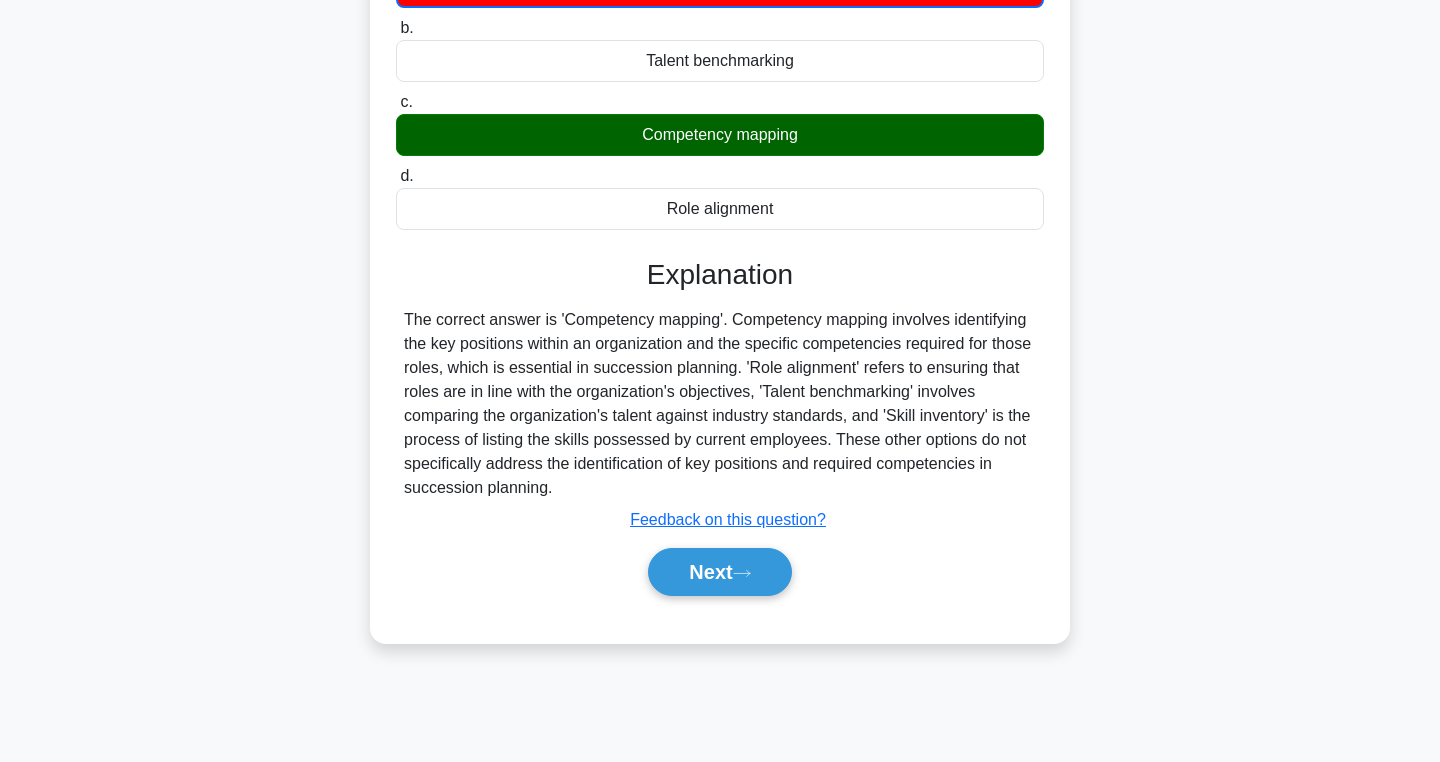 scroll, scrollTop: 294, scrollLeft: 0, axis: vertical 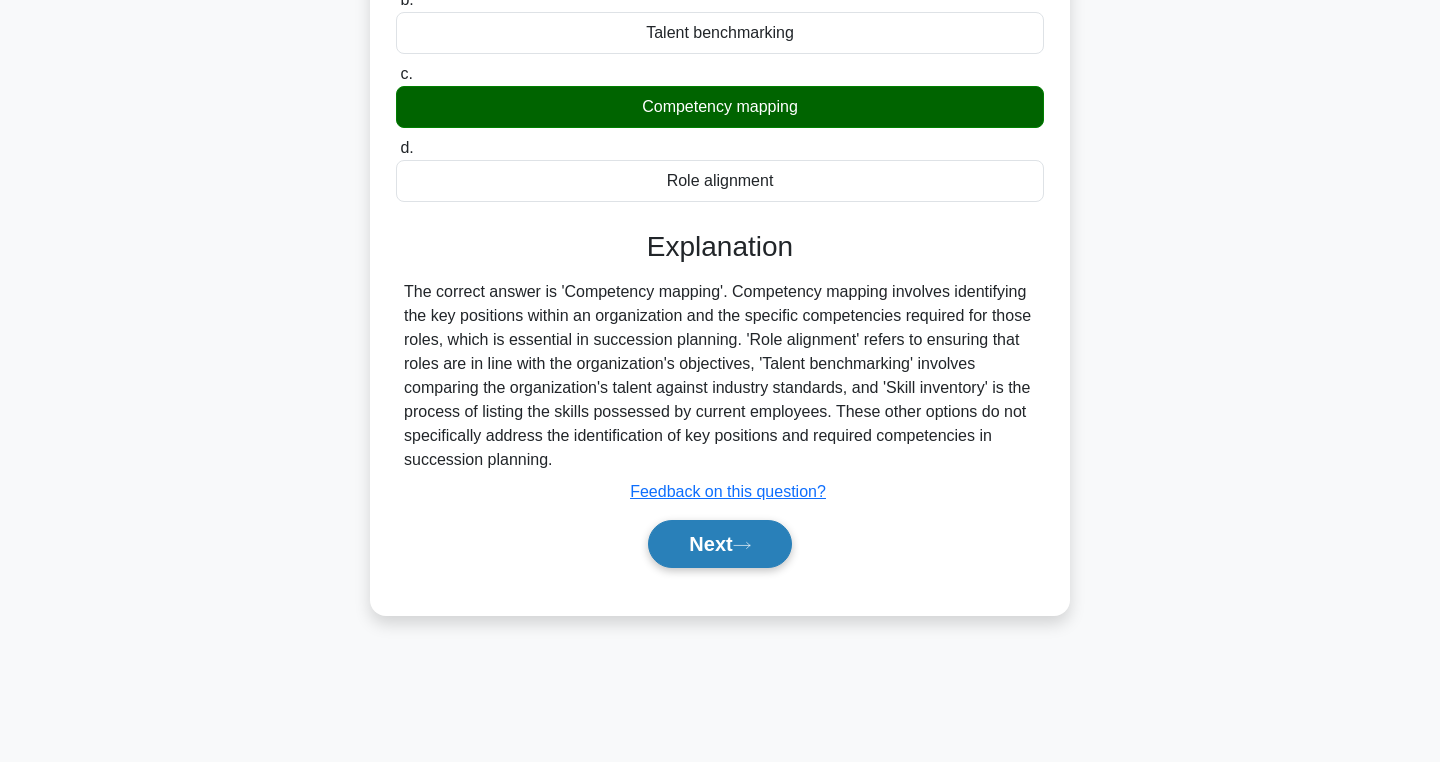 click on "Next" at bounding box center [719, 544] 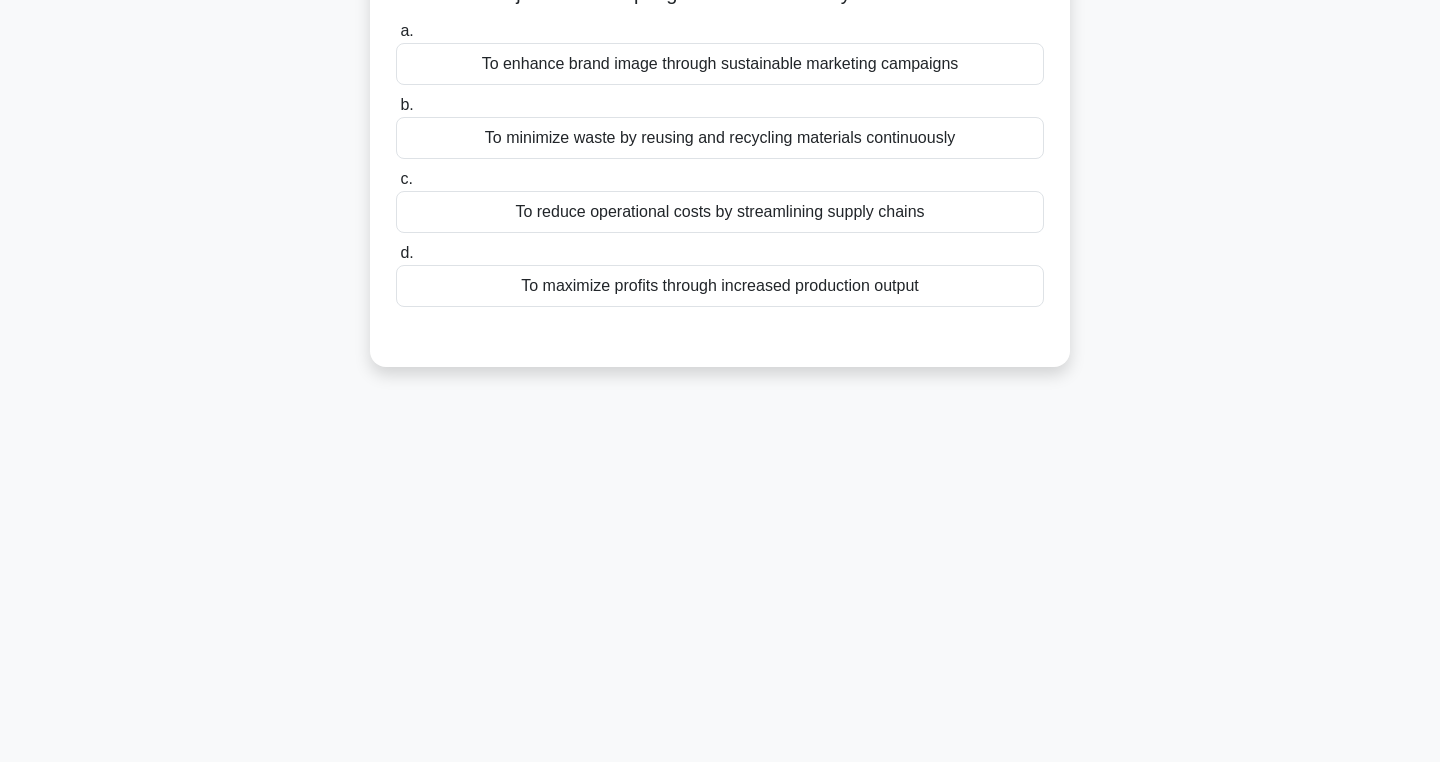 scroll, scrollTop: 0, scrollLeft: 0, axis: both 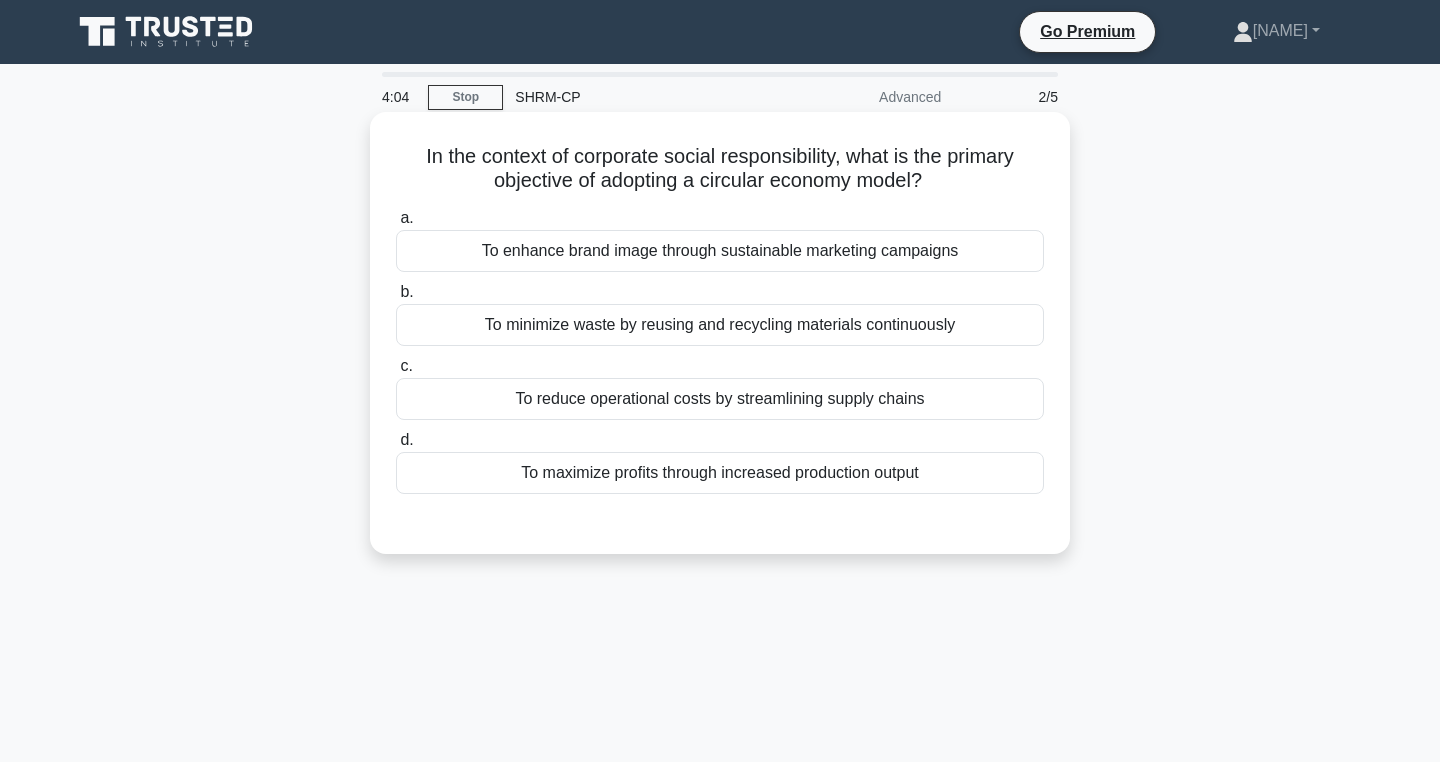 click on "To minimize waste by reusing and recycling materials continuously" at bounding box center (720, 325) 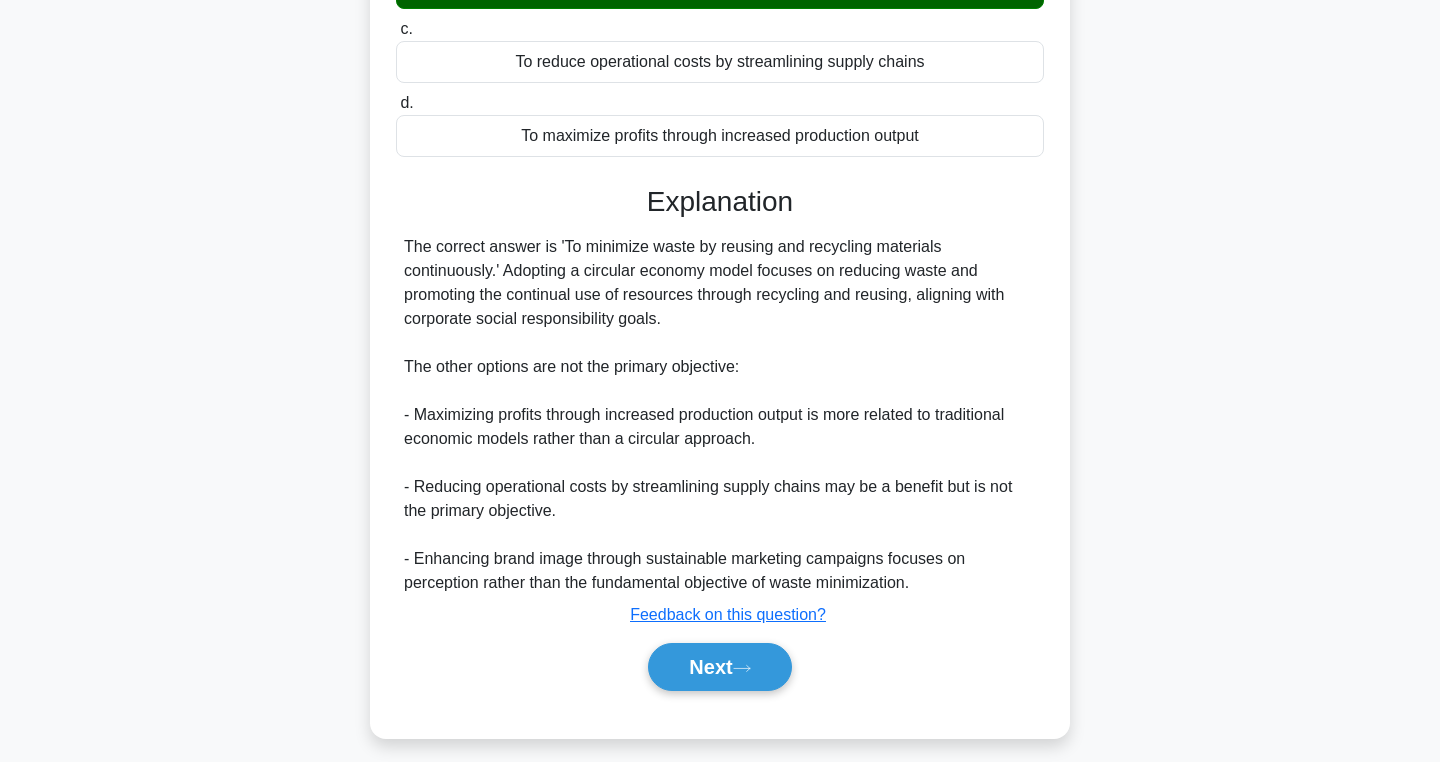 scroll, scrollTop: 351, scrollLeft: 0, axis: vertical 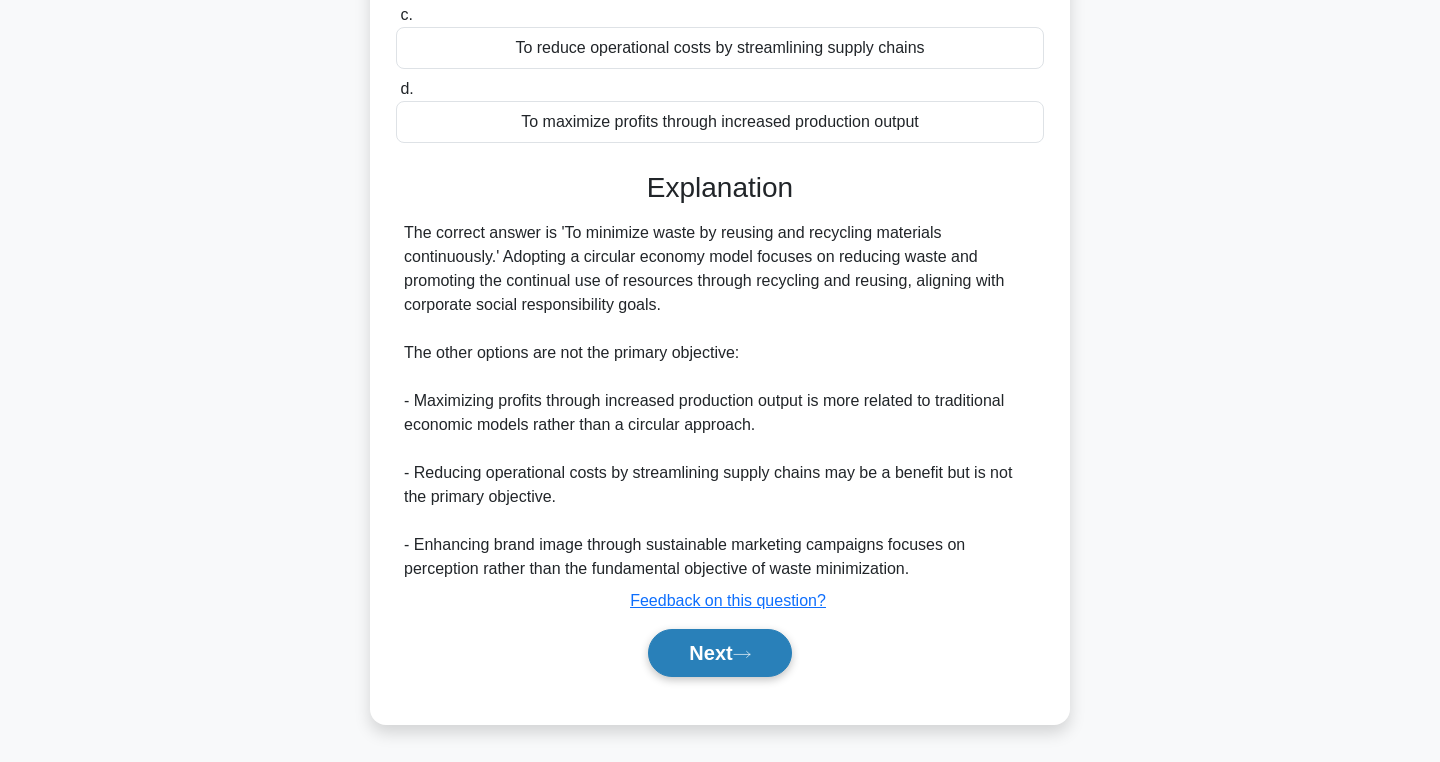 click on "Next" at bounding box center (719, 653) 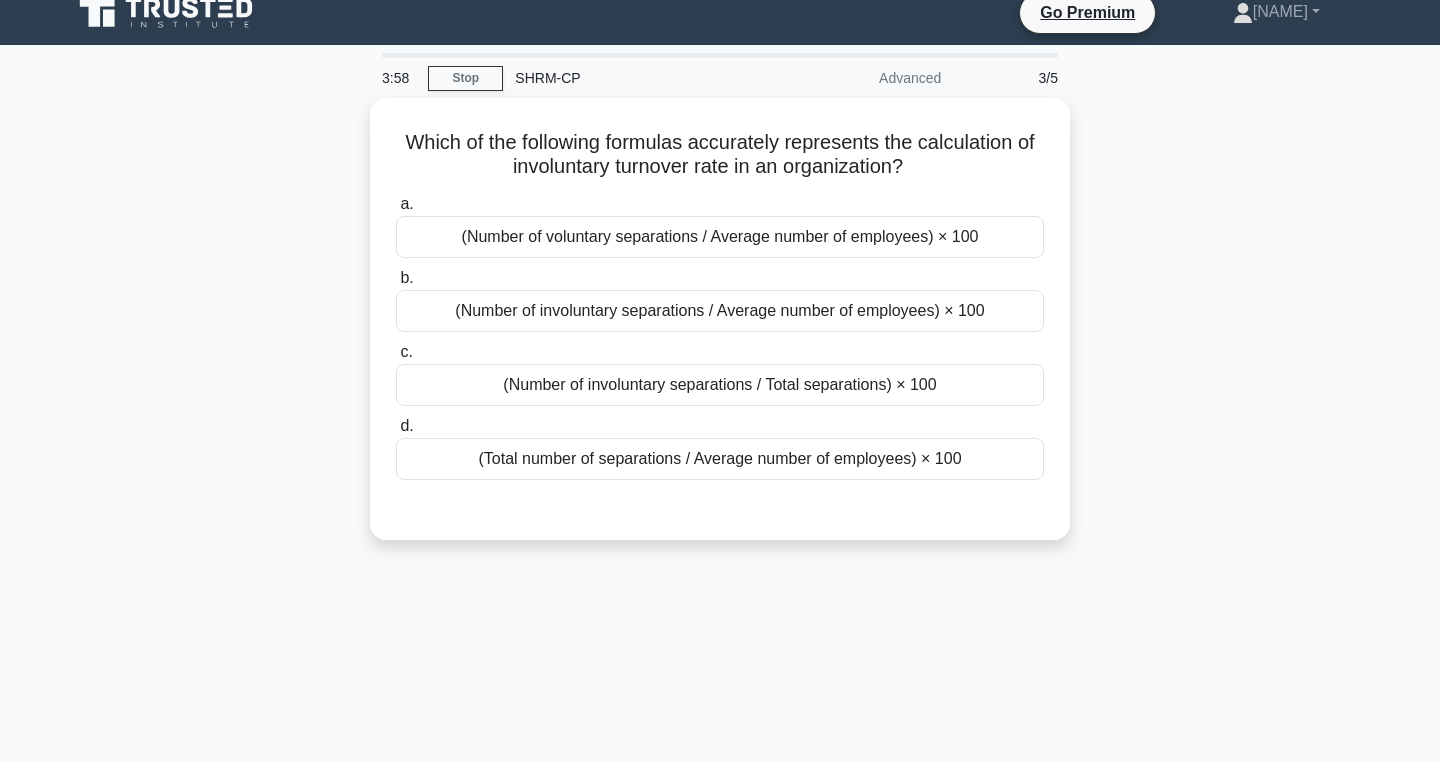 scroll, scrollTop: 0, scrollLeft: 0, axis: both 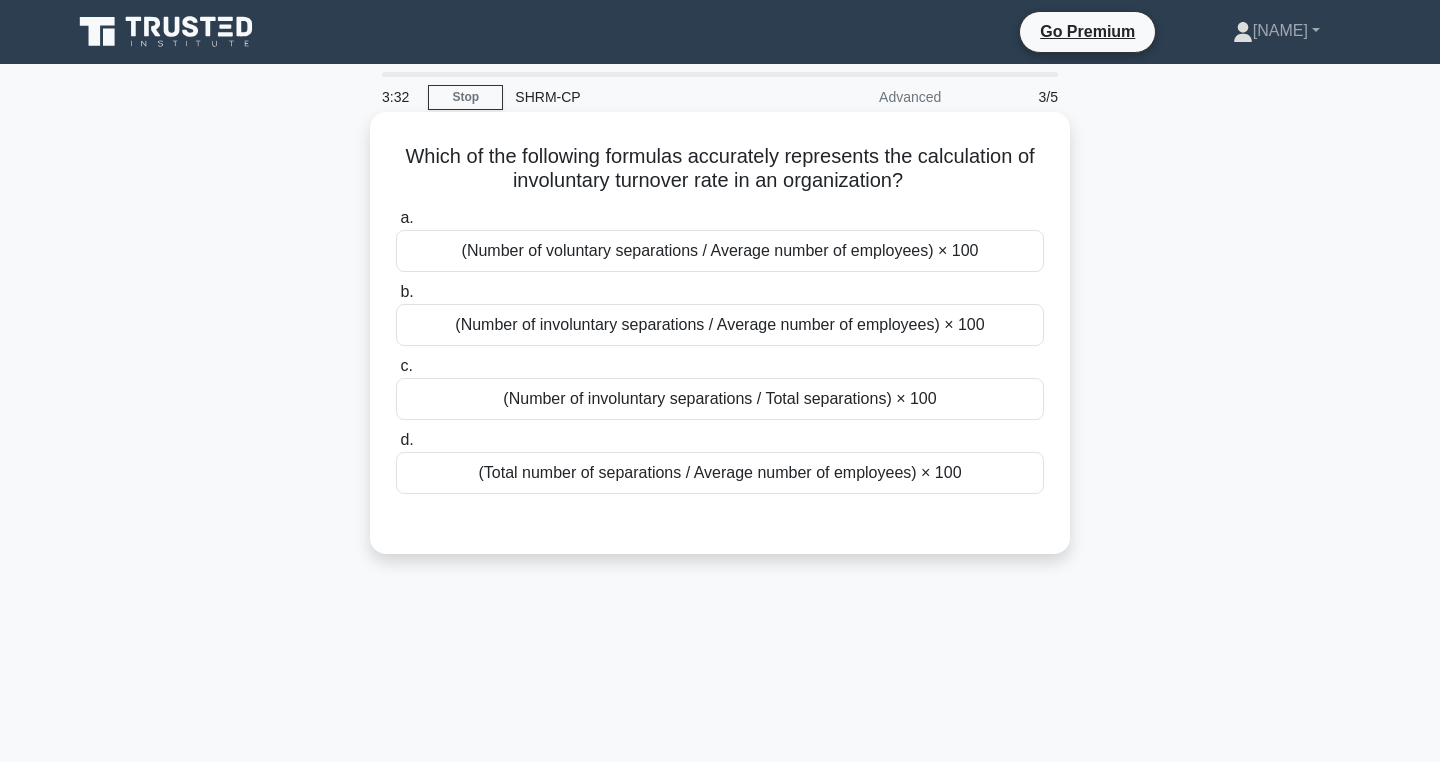 click on "(Number of involuntary separations / Total separations) × 100" at bounding box center (720, 399) 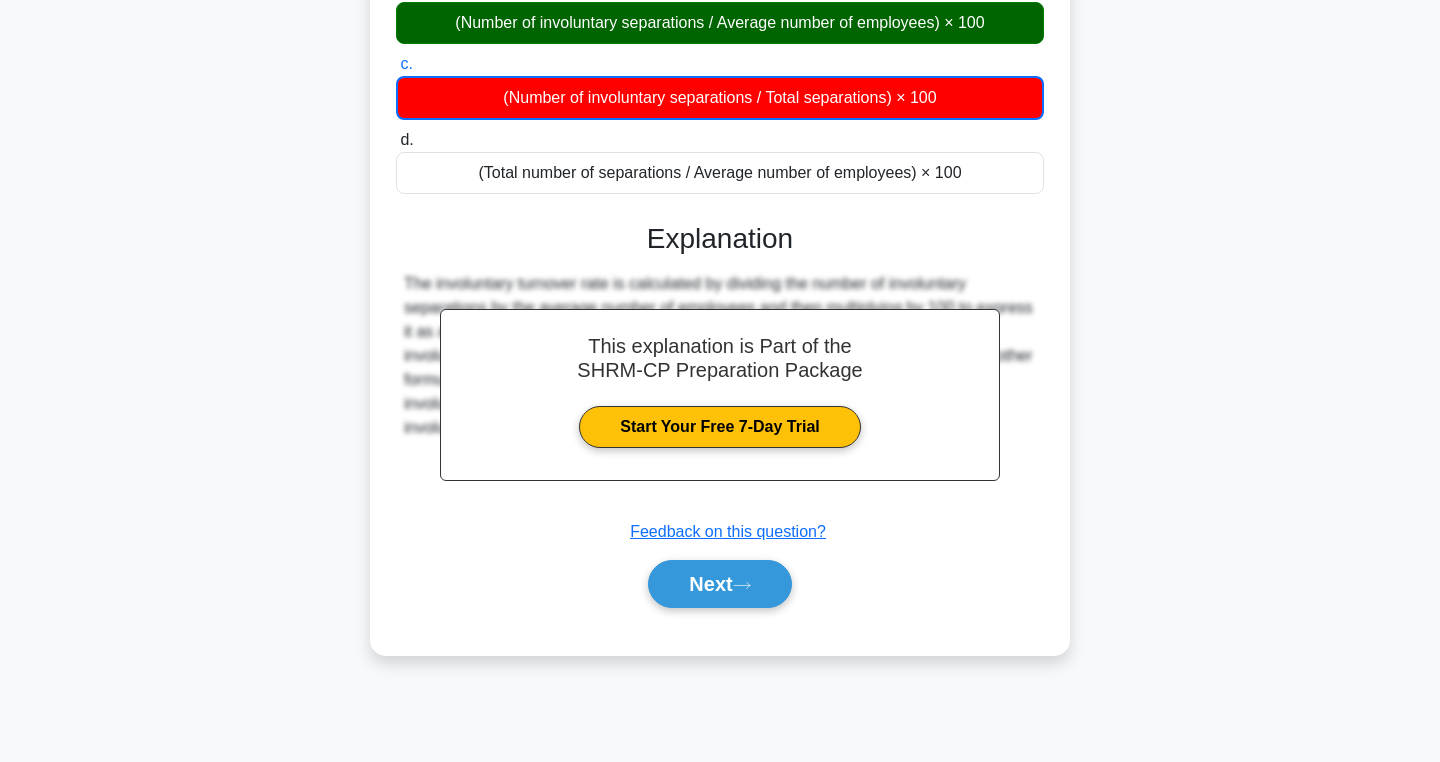 scroll, scrollTop: 318, scrollLeft: 0, axis: vertical 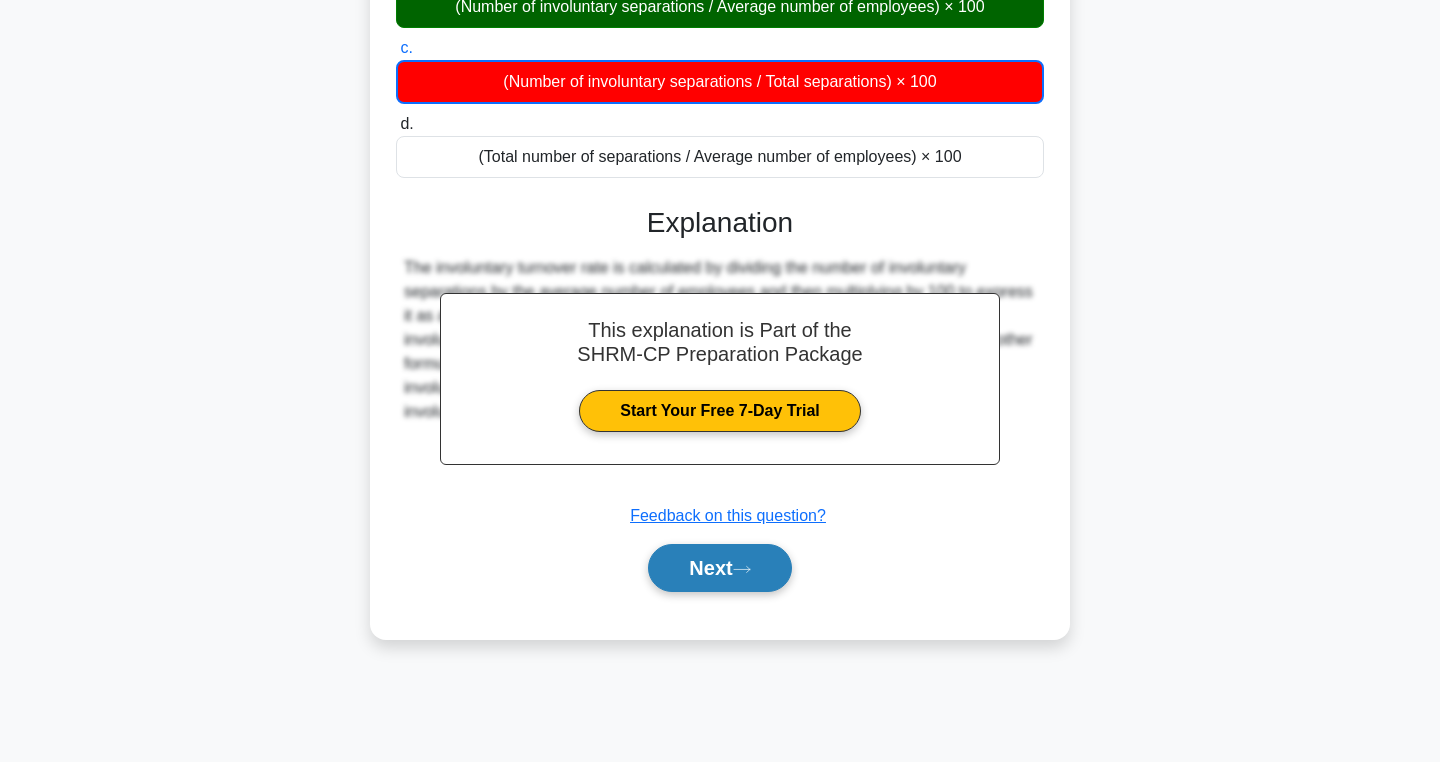 click on "Next" at bounding box center [719, 568] 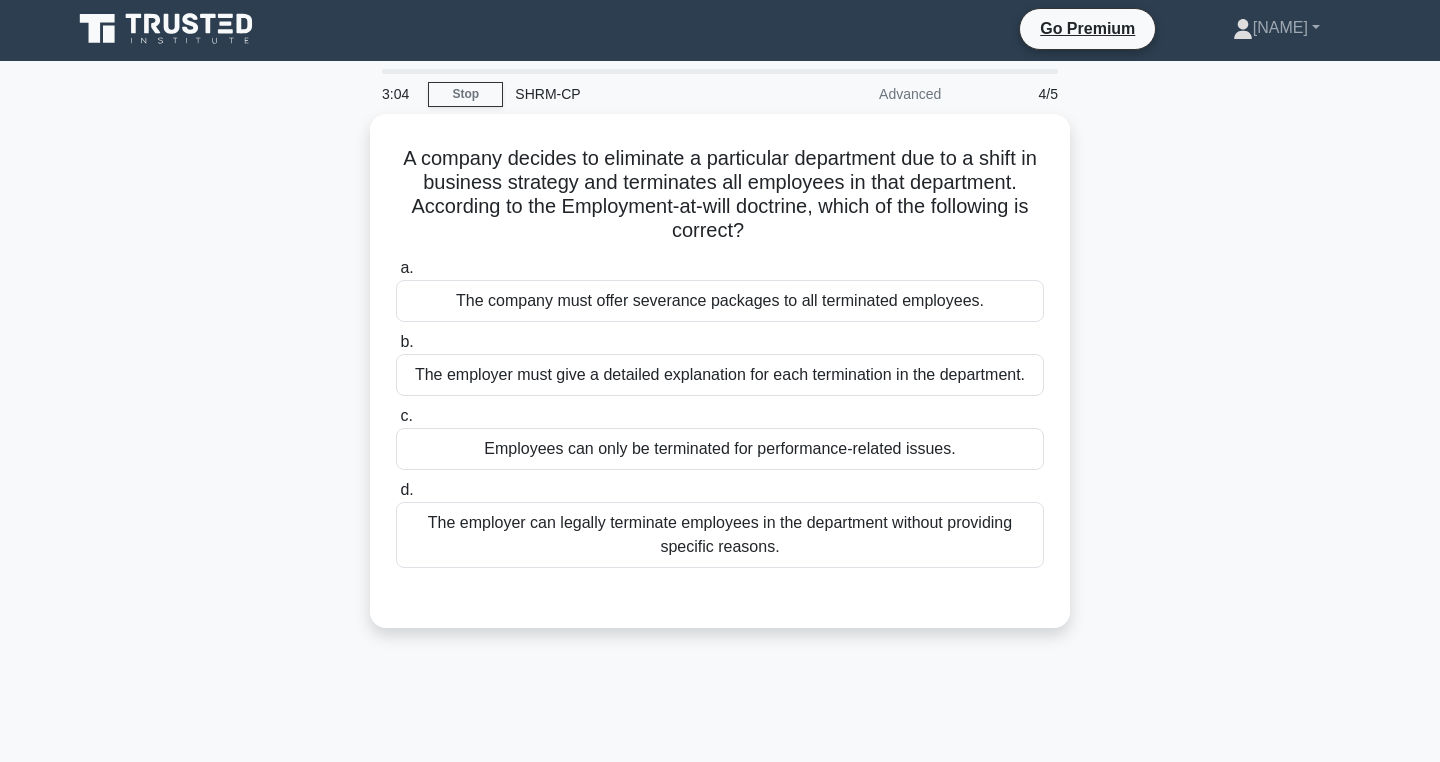 scroll, scrollTop: 0, scrollLeft: 0, axis: both 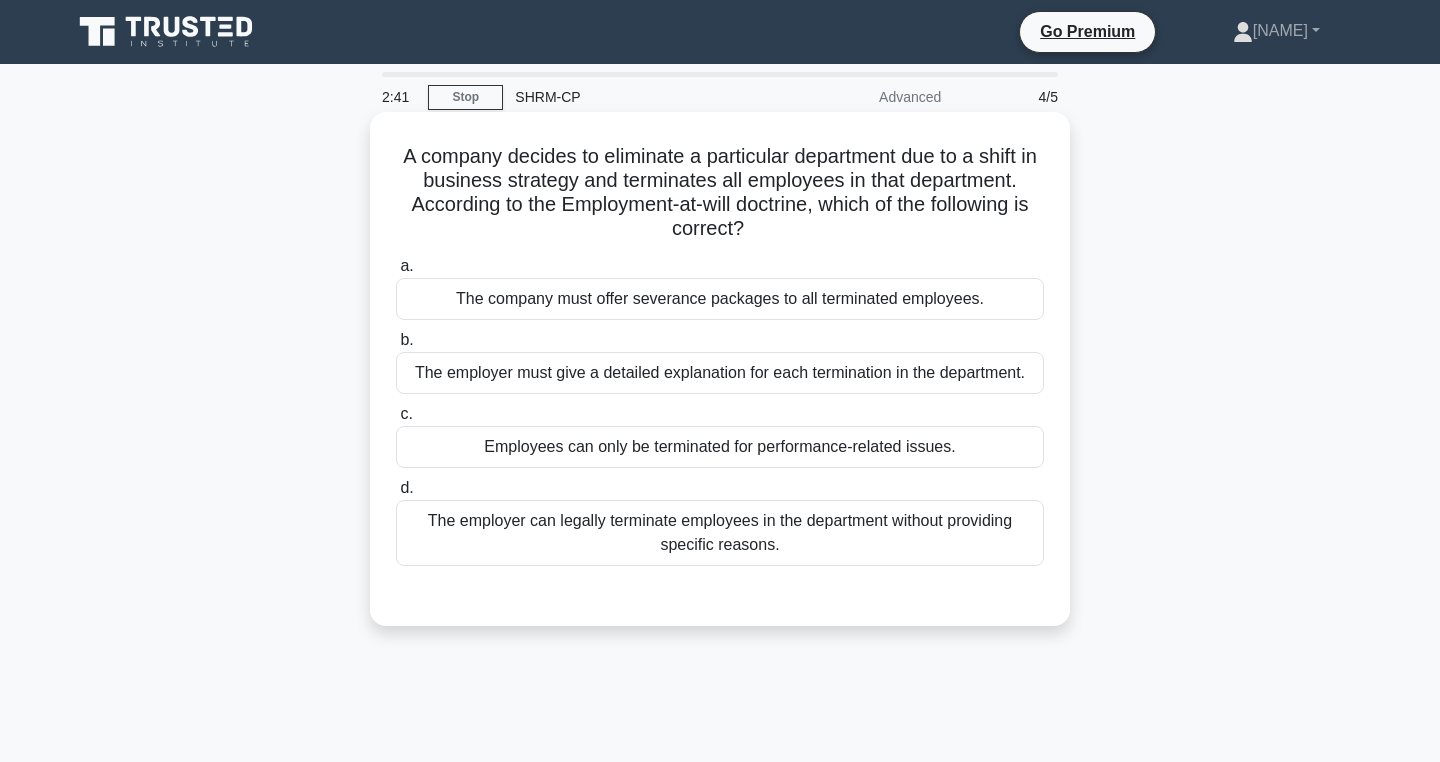 click on "The employer must give a detailed explanation for each termination in the department." at bounding box center [720, 373] 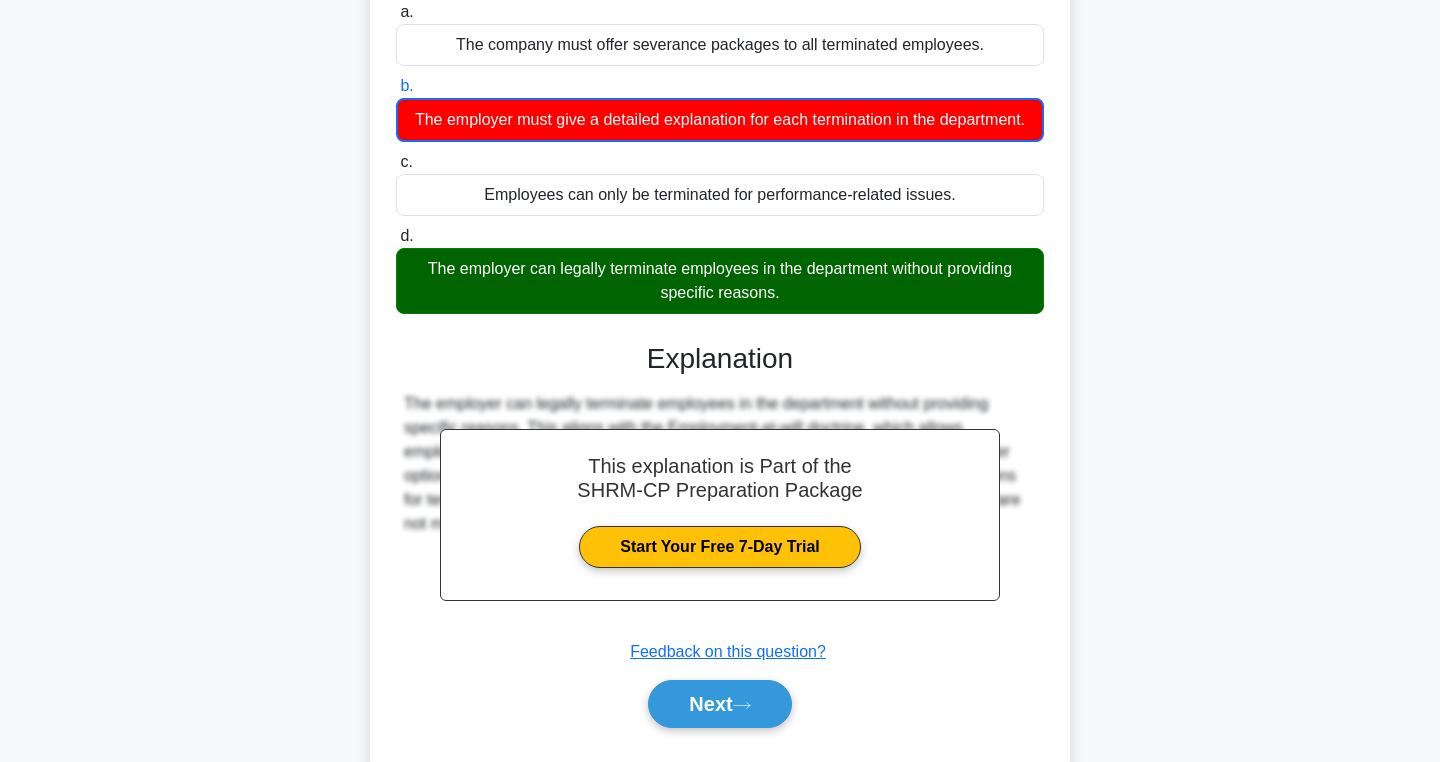 scroll, scrollTop: 318, scrollLeft: 0, axis: vertical 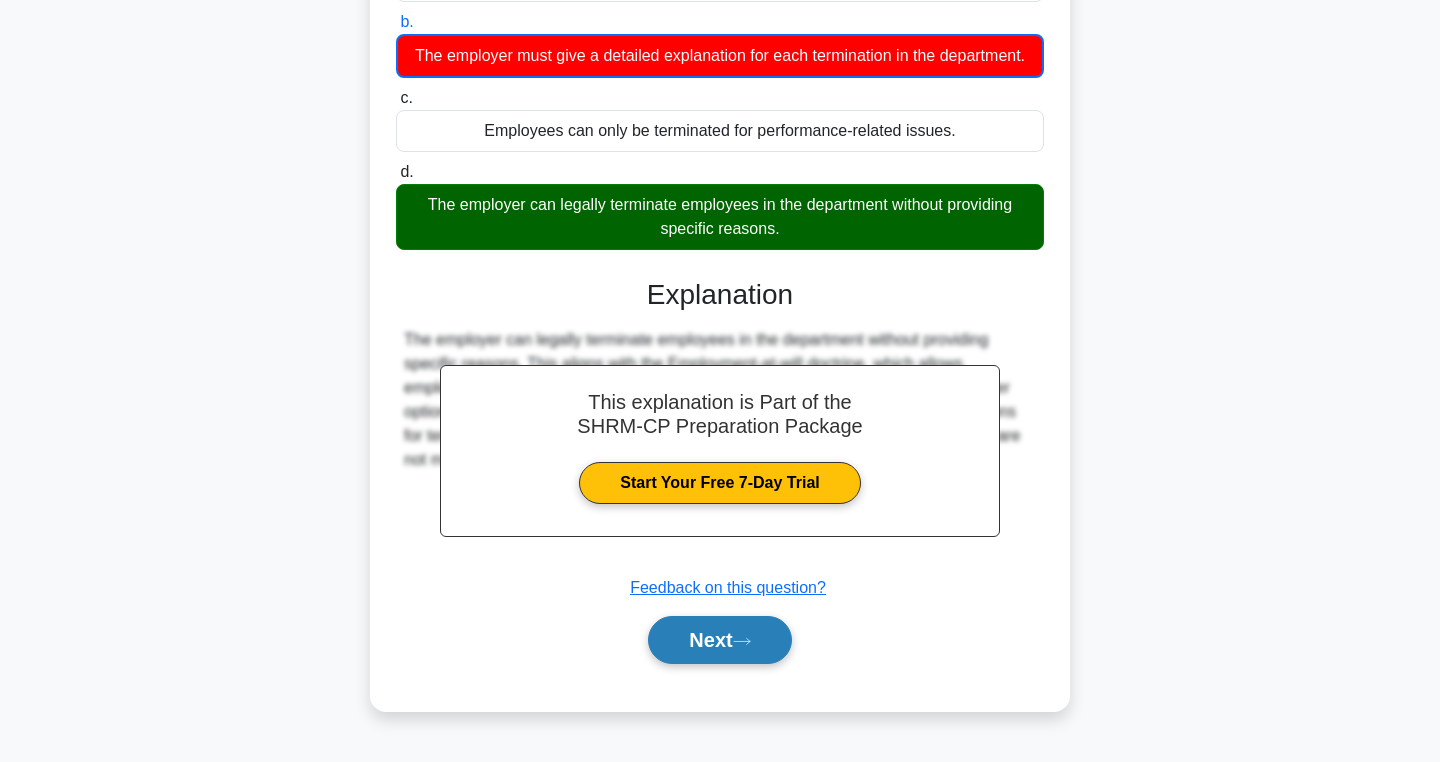 click on "Next" at bounding box center [719, 640] 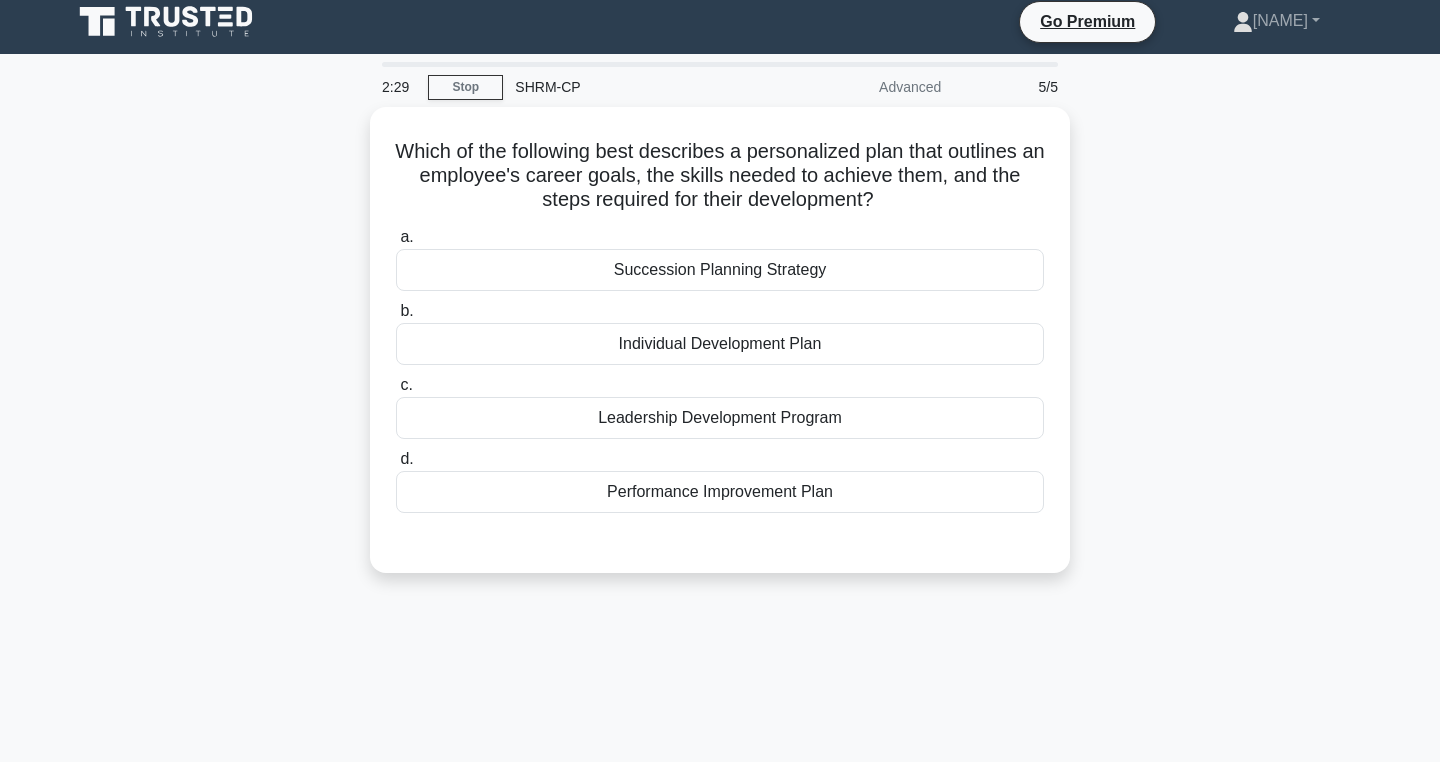 scroll, scrollTop: 0, scrollLeft: 0, axis: both 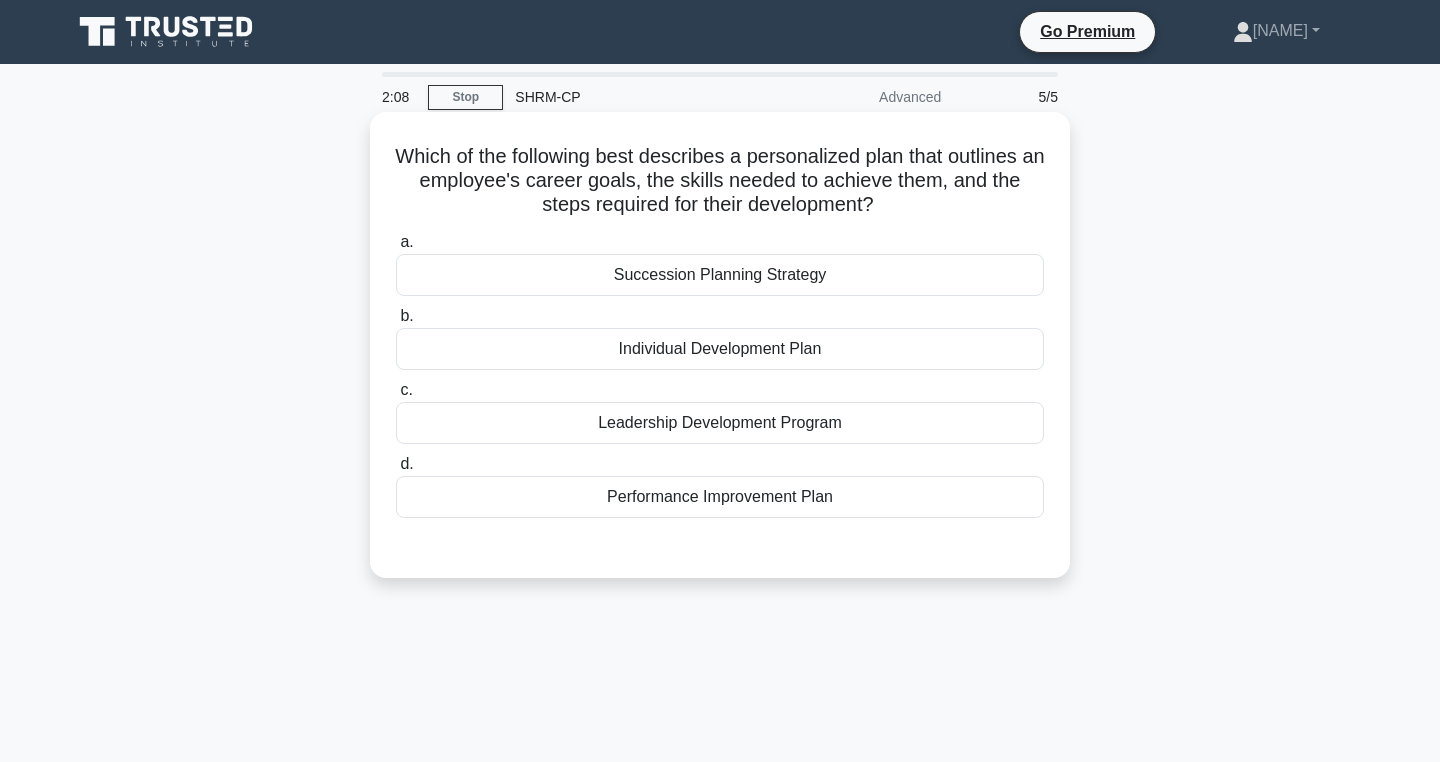 click on "Succession Planning Strategy" at bounding box center [720, 275] 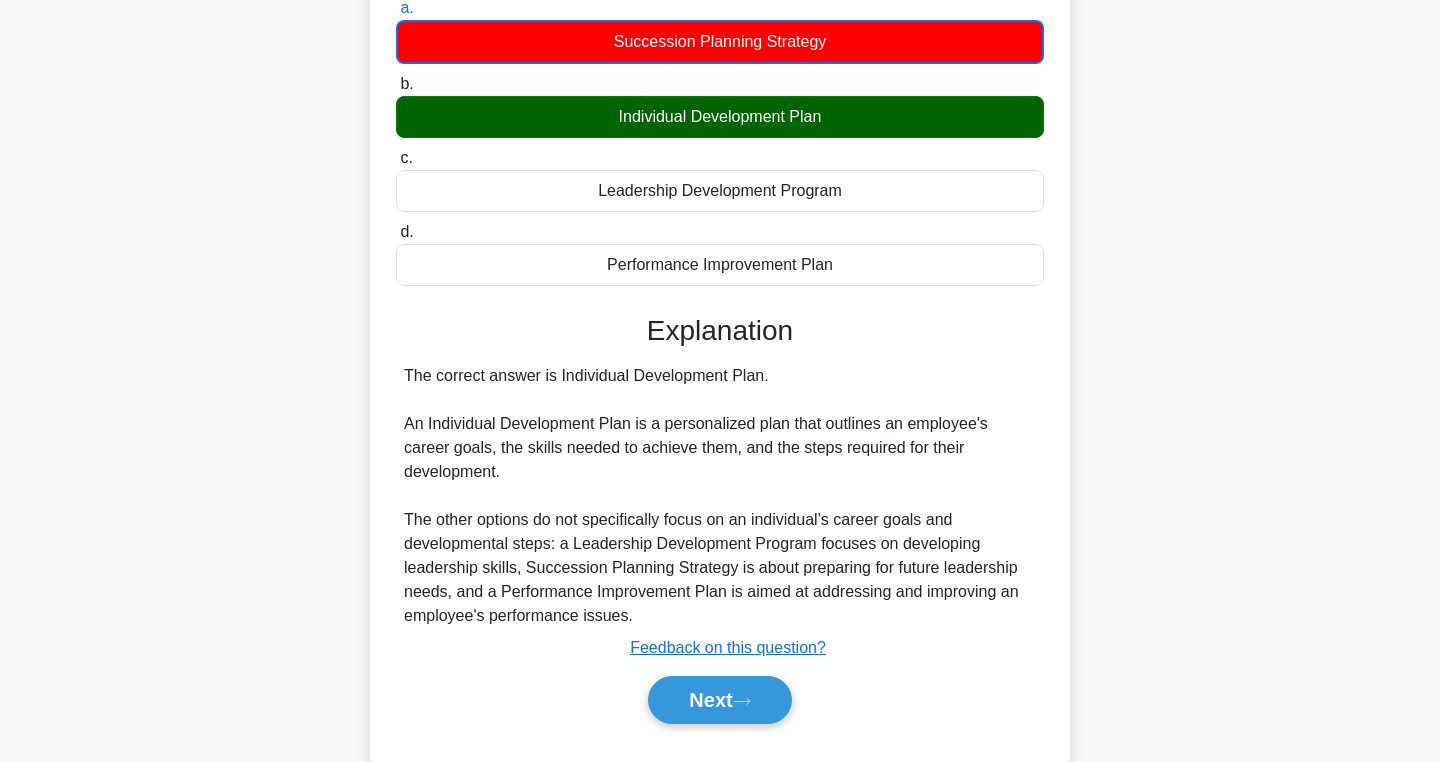 scroll, scrollTop: 318, scrollLeft: 0, axis: vertical 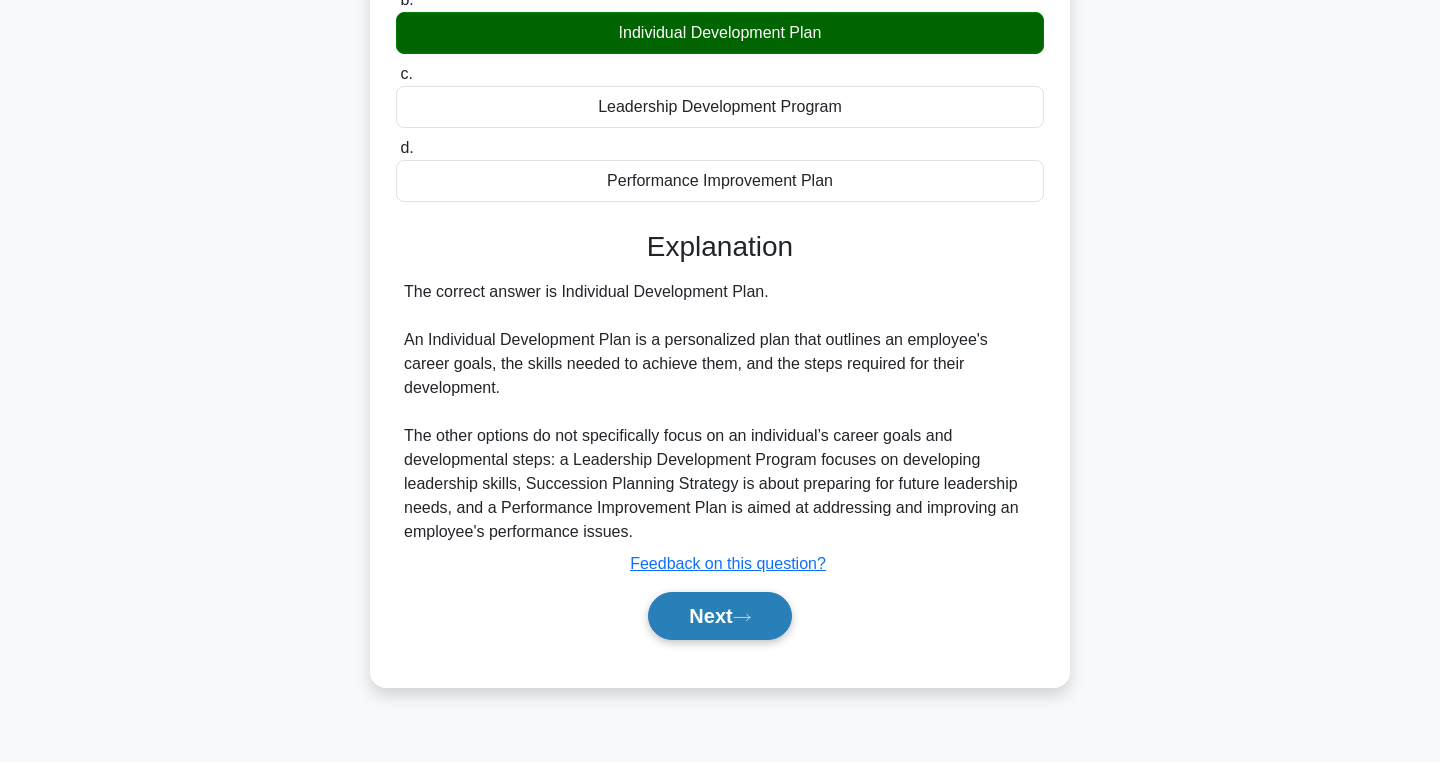 click on "Next" at bounding box center [719, 616] 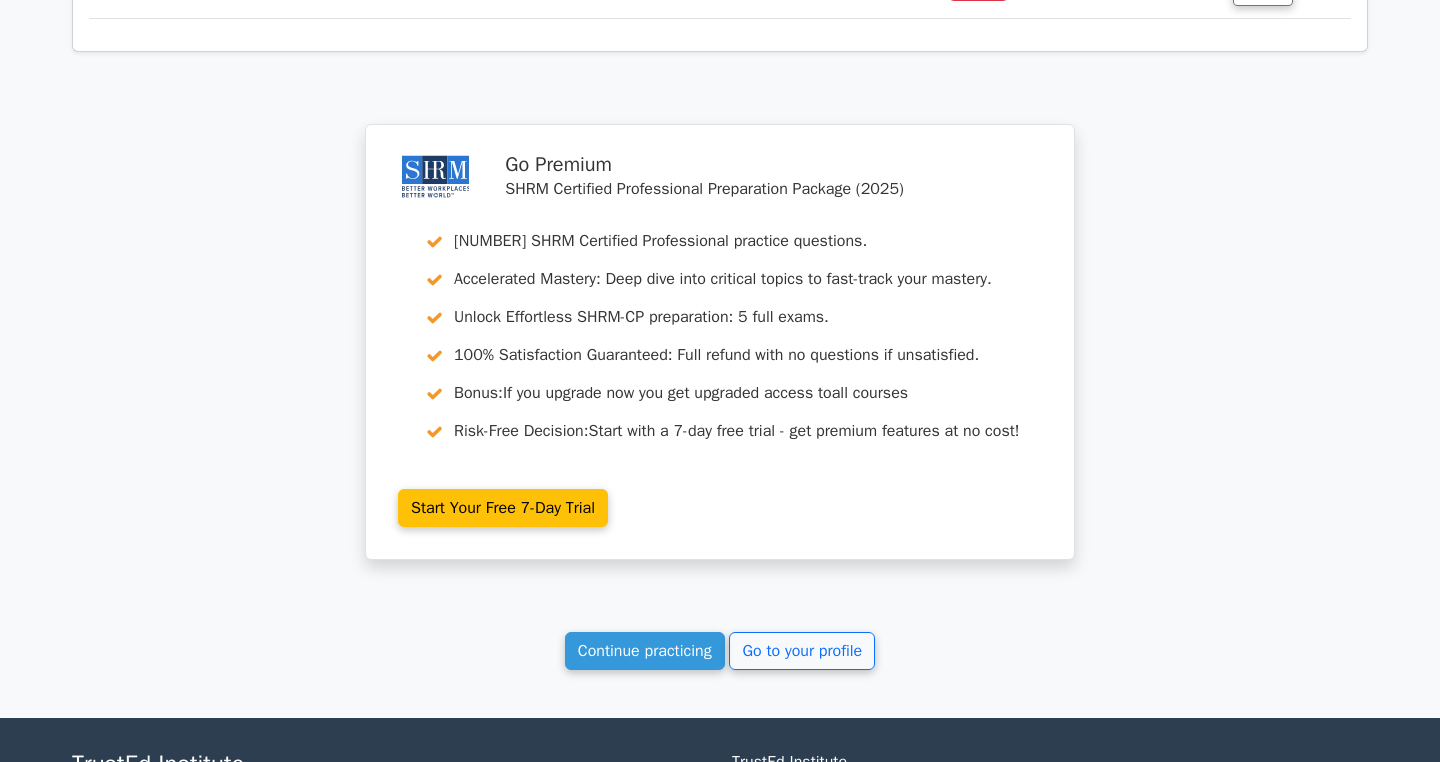scroll, scrollTop: 2292, scrollLeft: 0, axis: vertical 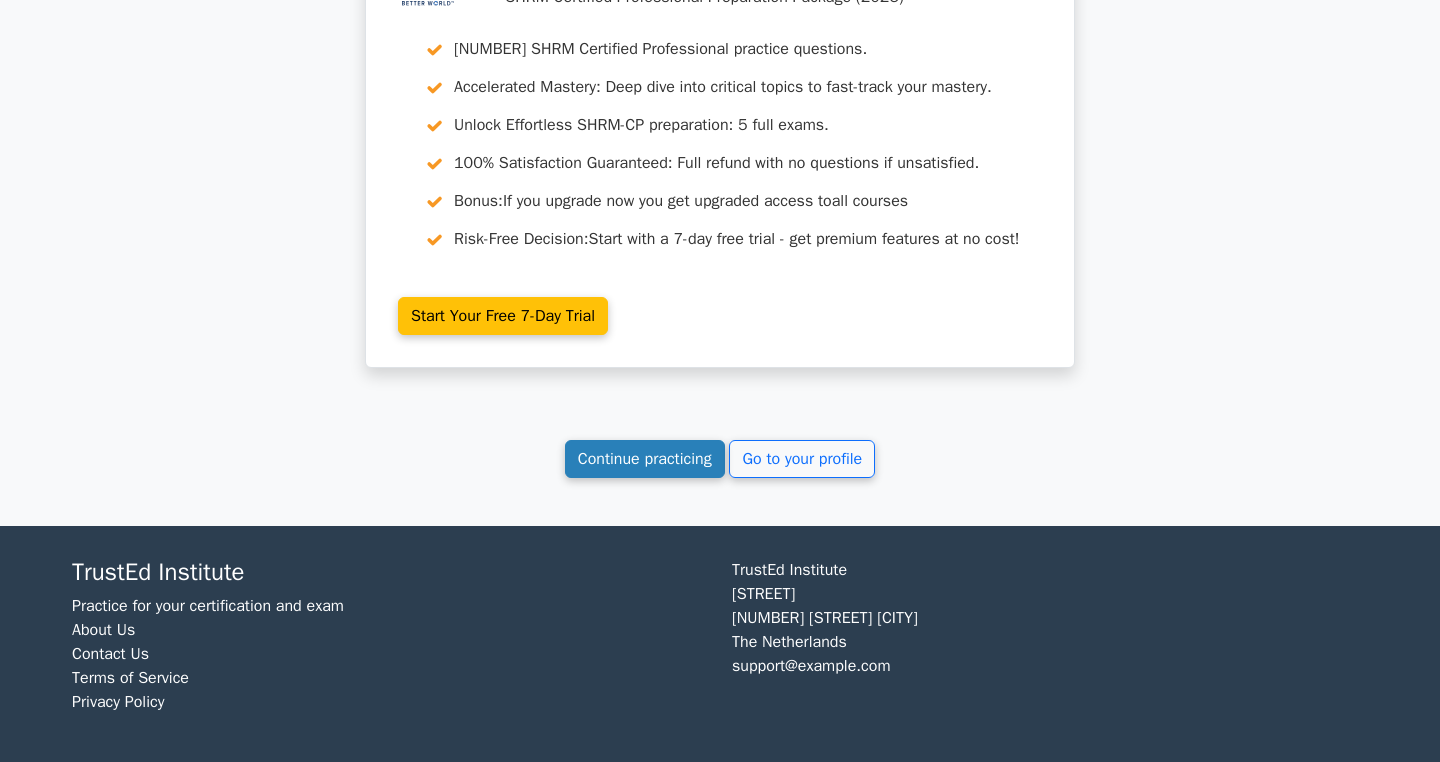 click on "Continue practicing" at bounding box center (645, 459) 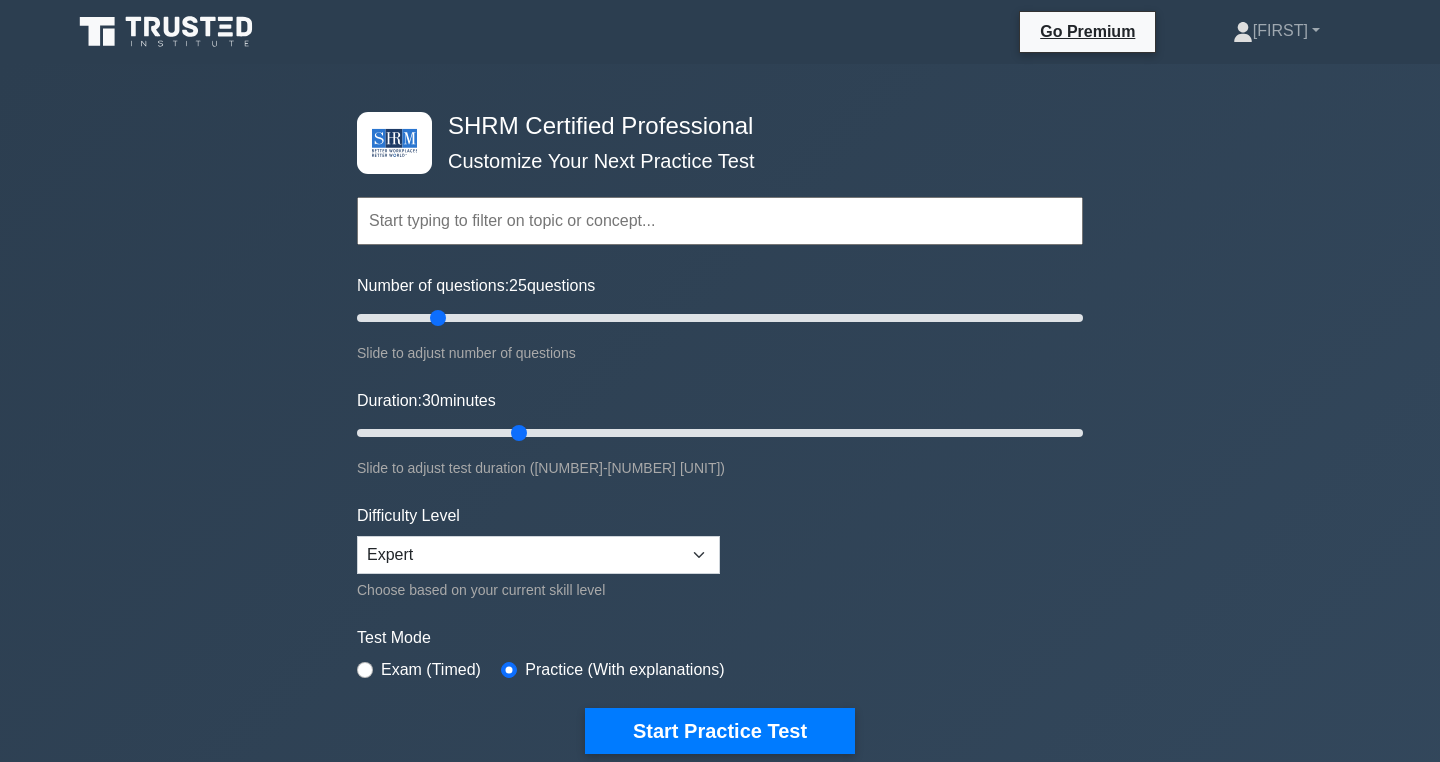 scroll, scrollTop: 0, scrollLeft: 0, axis: both 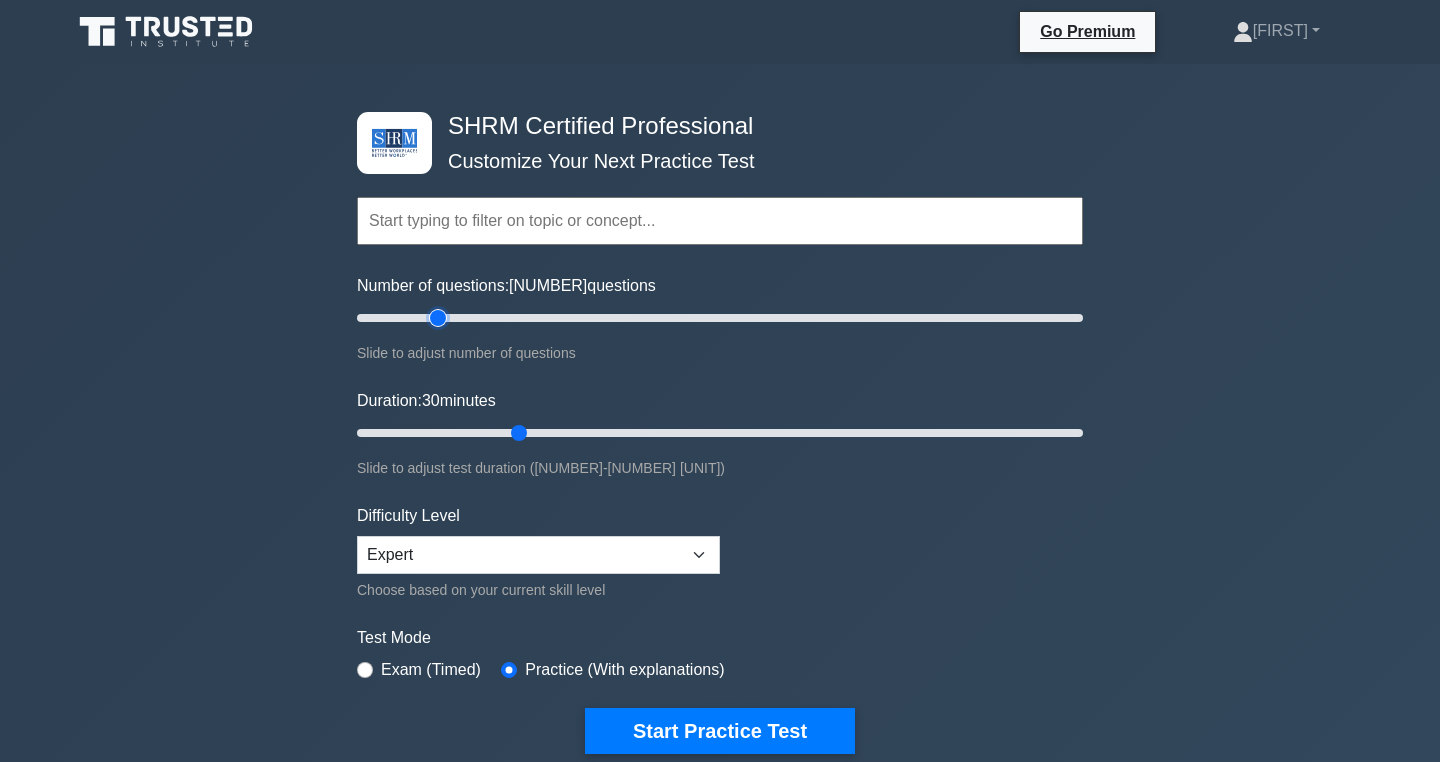 click on "Number of questions:  [NUMBER]  questions" at bounding box center [720, 318] 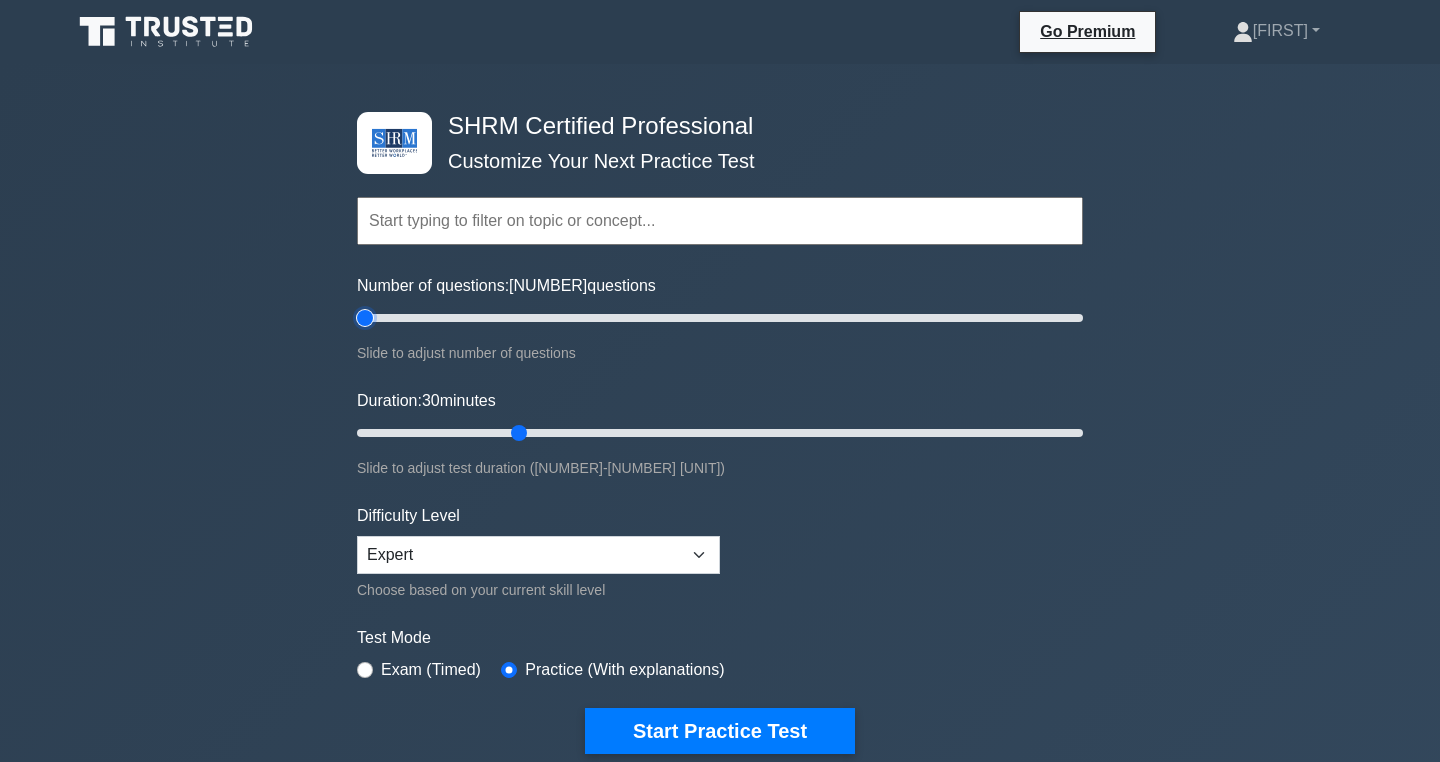 type on "5" 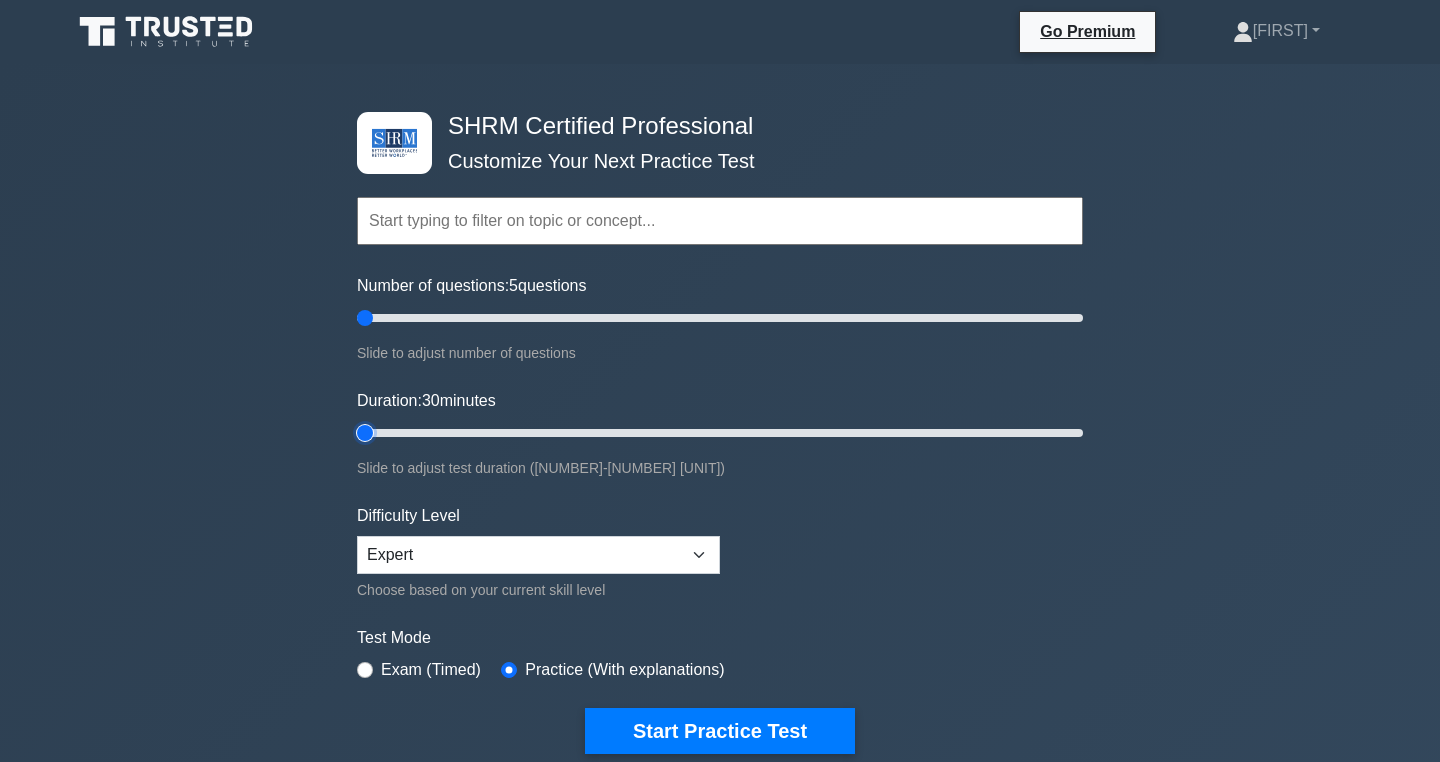 type on "5" 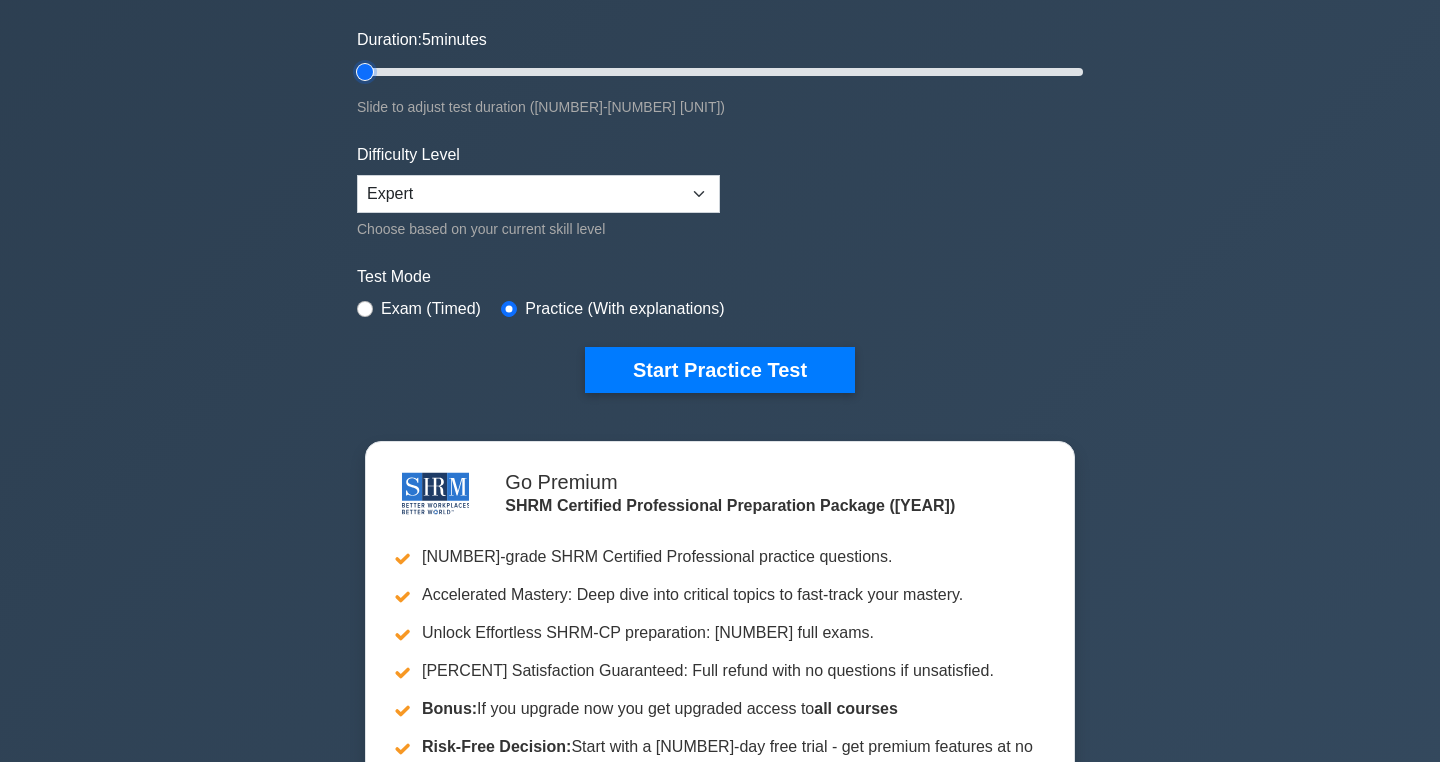 scroll, scrollTop: 384, scrollLeft: 0, axis: vertical 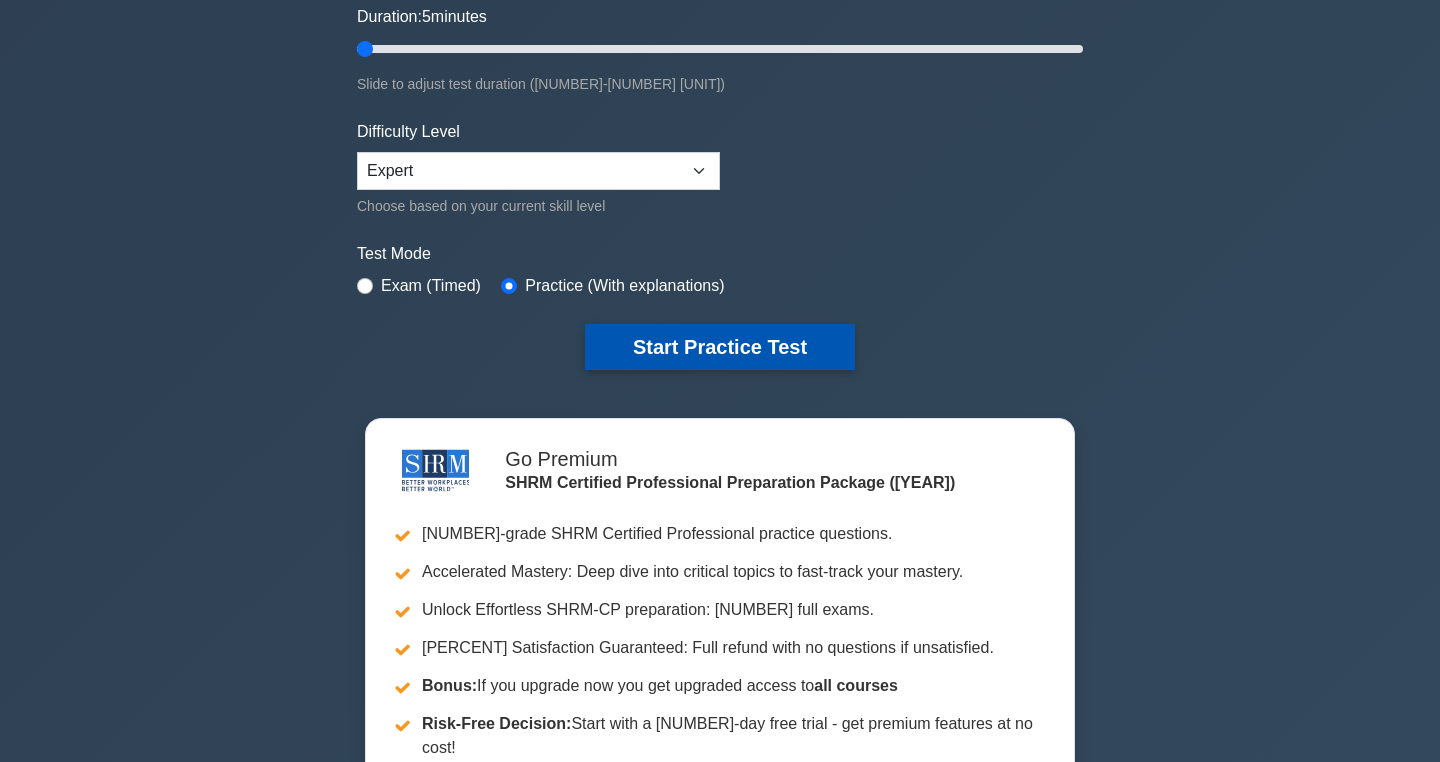 click on "Start Practice Test" at bounding box center [720, 347] 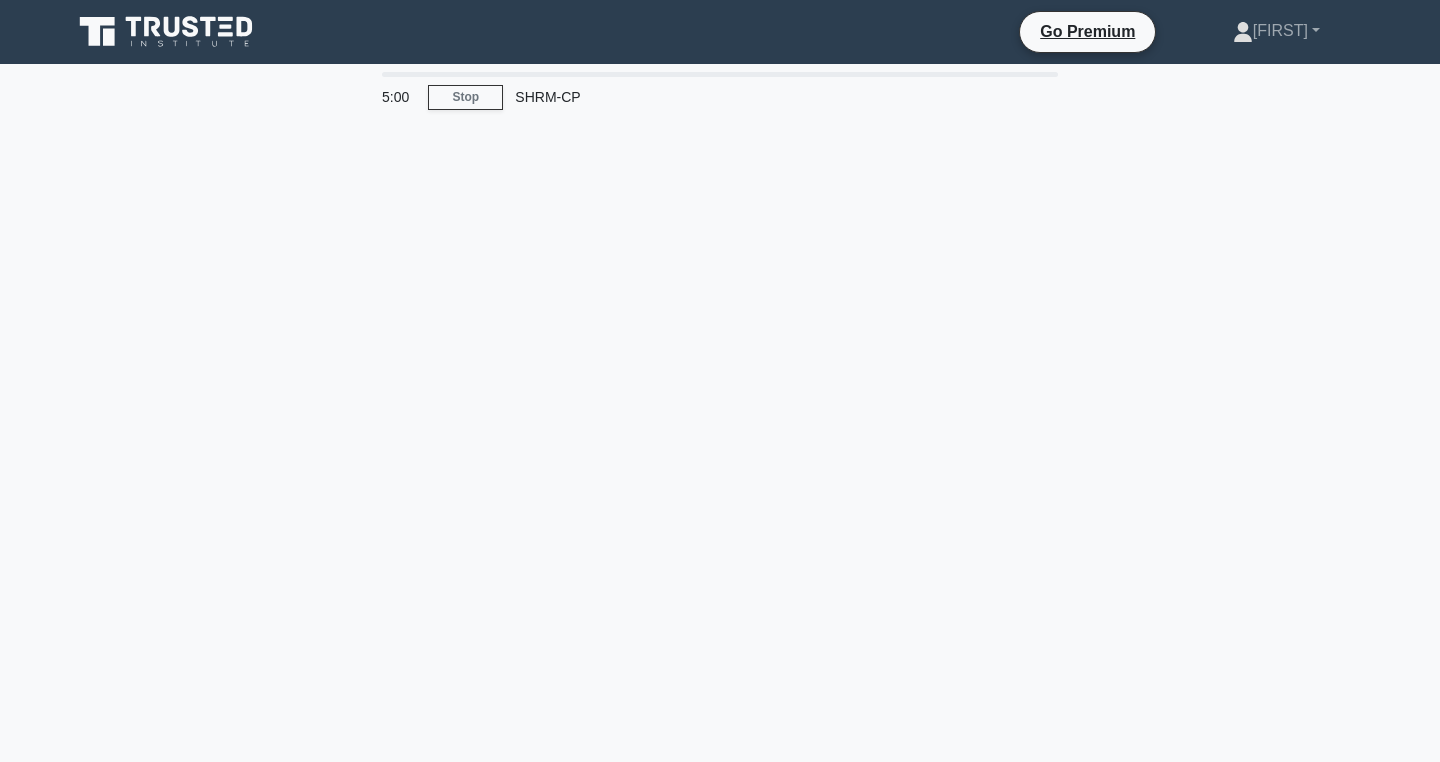 scroll, scrollTop: 0, scrollLeft: 0, axis: both 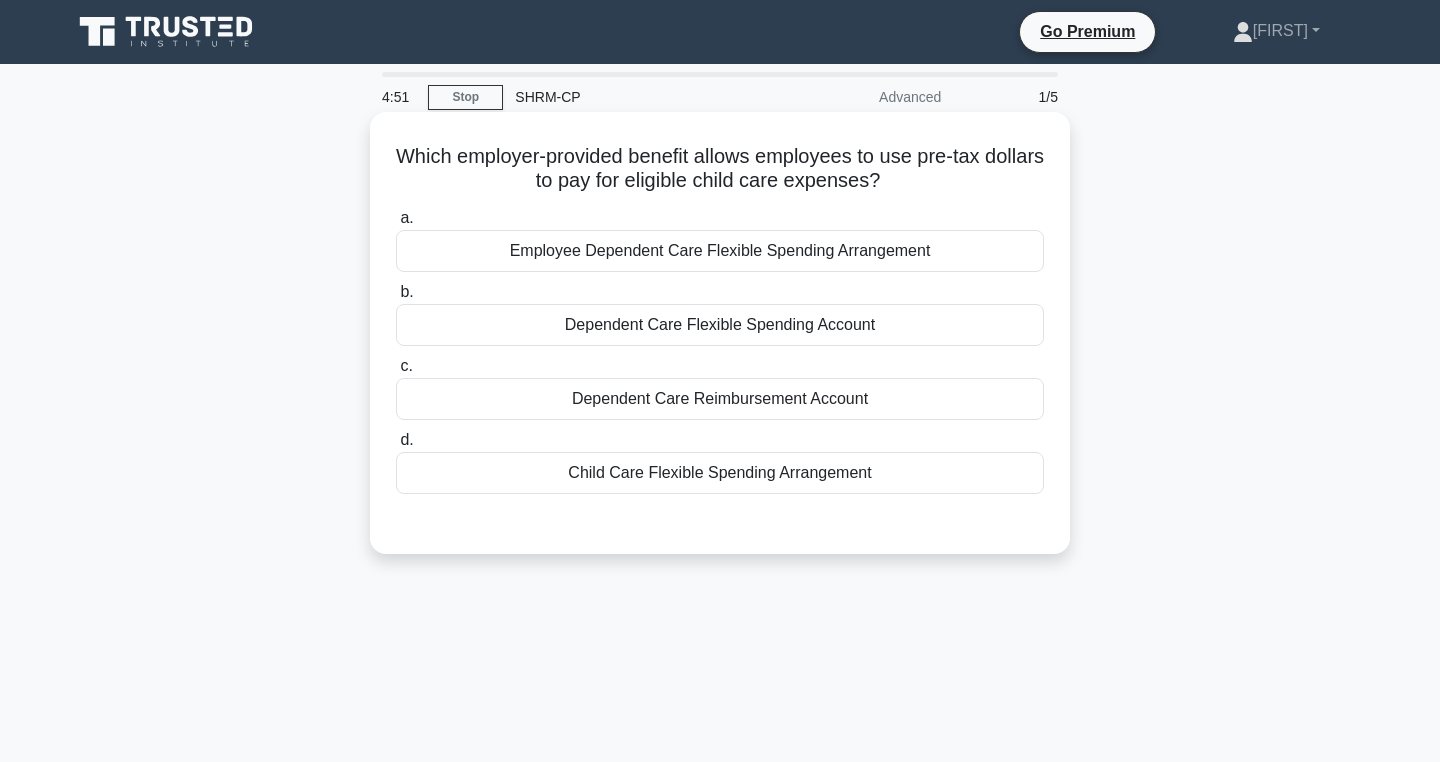 click on "Dependent Care Flexible Spending Account" at bounding box center (720, 325) 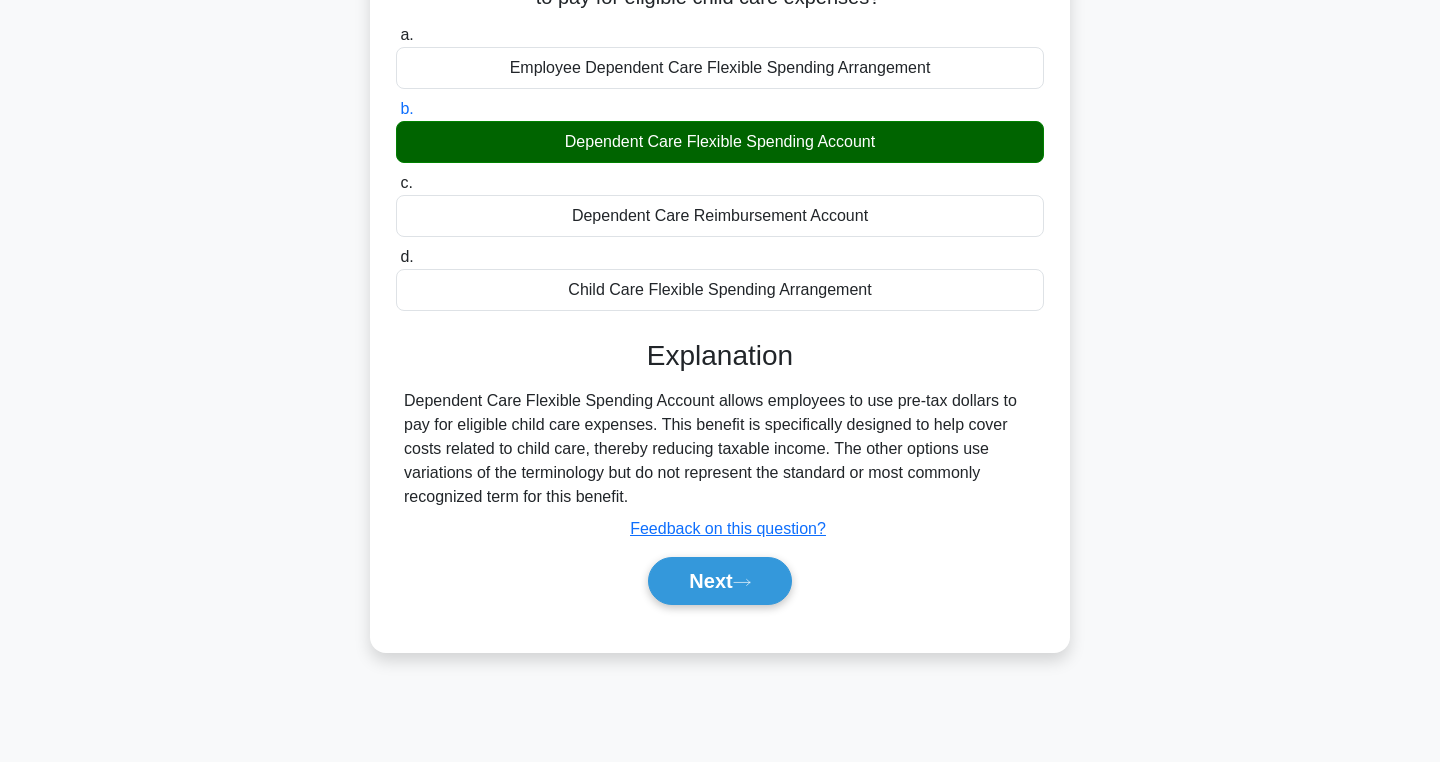 scroll, scrollTop: 273, scrollLeft: 0, axis: vertical 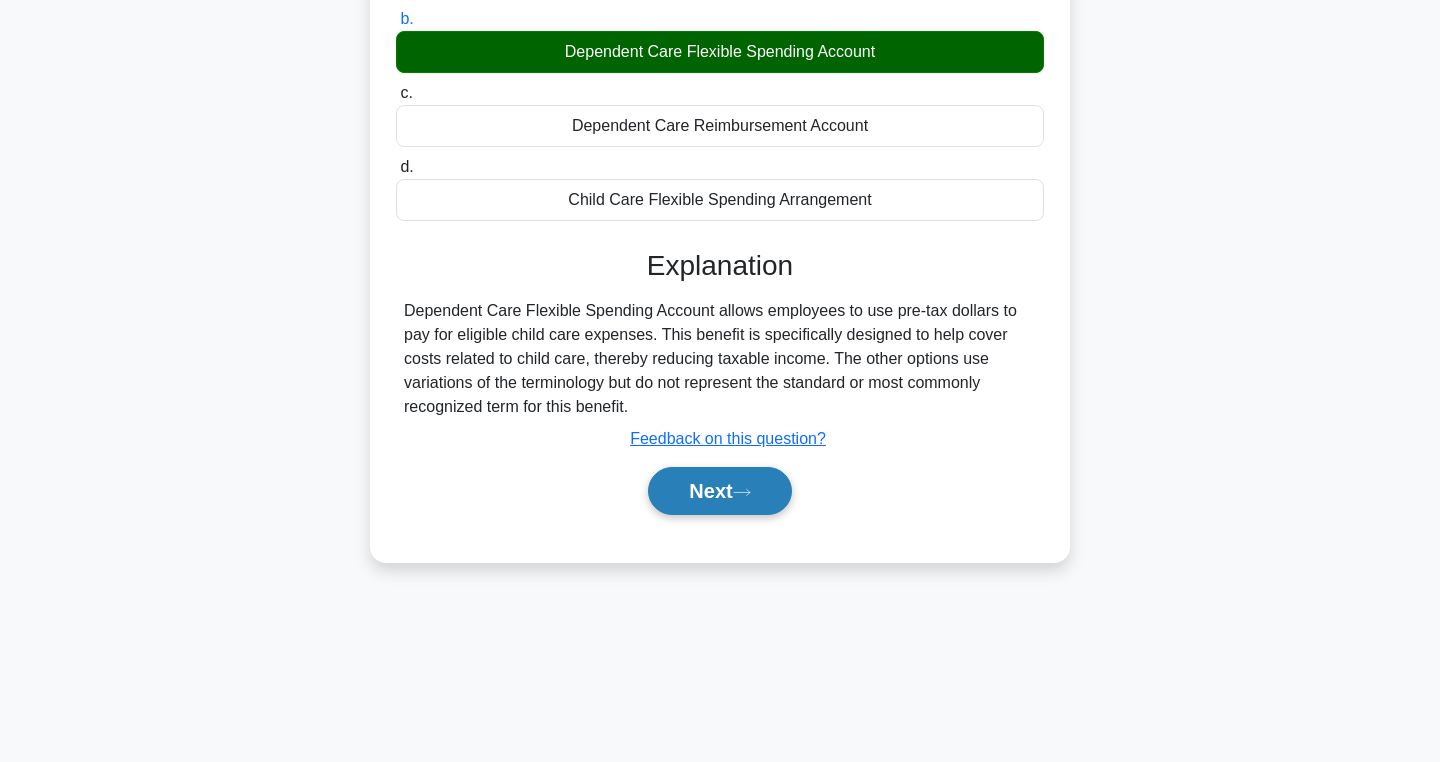 click on "Next" at bounding box center [719, 491] 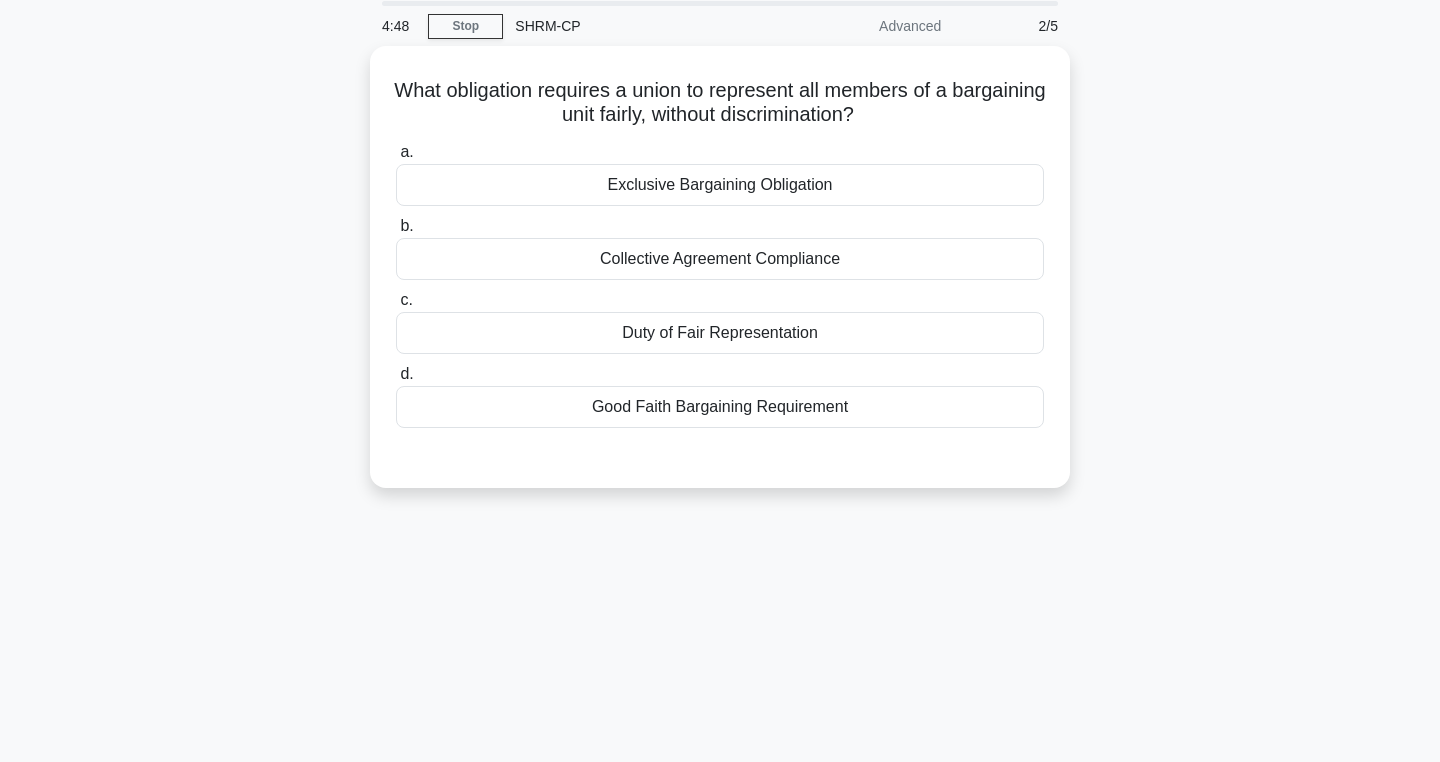 scroll, scrollTop: 0, scrollLeft: 0, axis: both 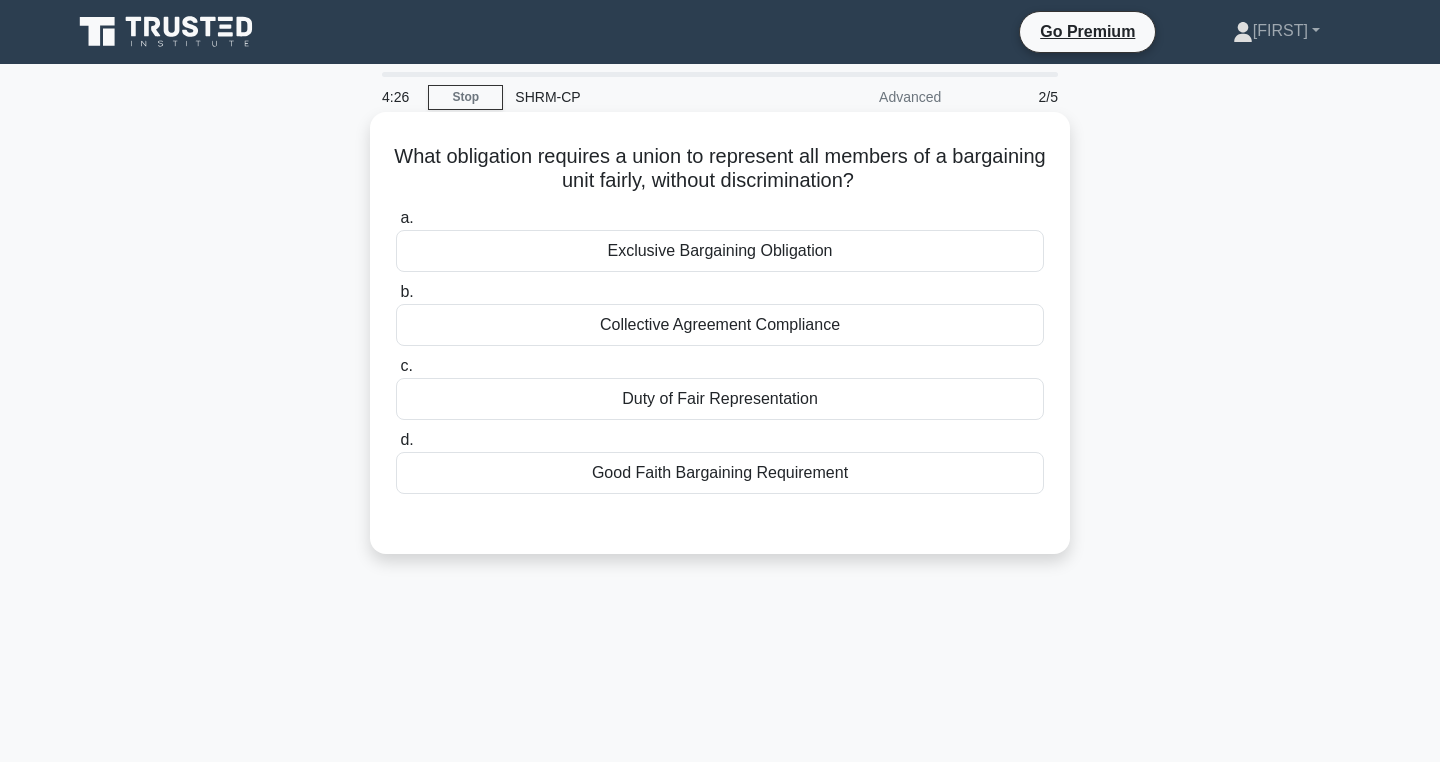 click on "Good Faith Bargaining Requirement" at bounding box center [720, 473] 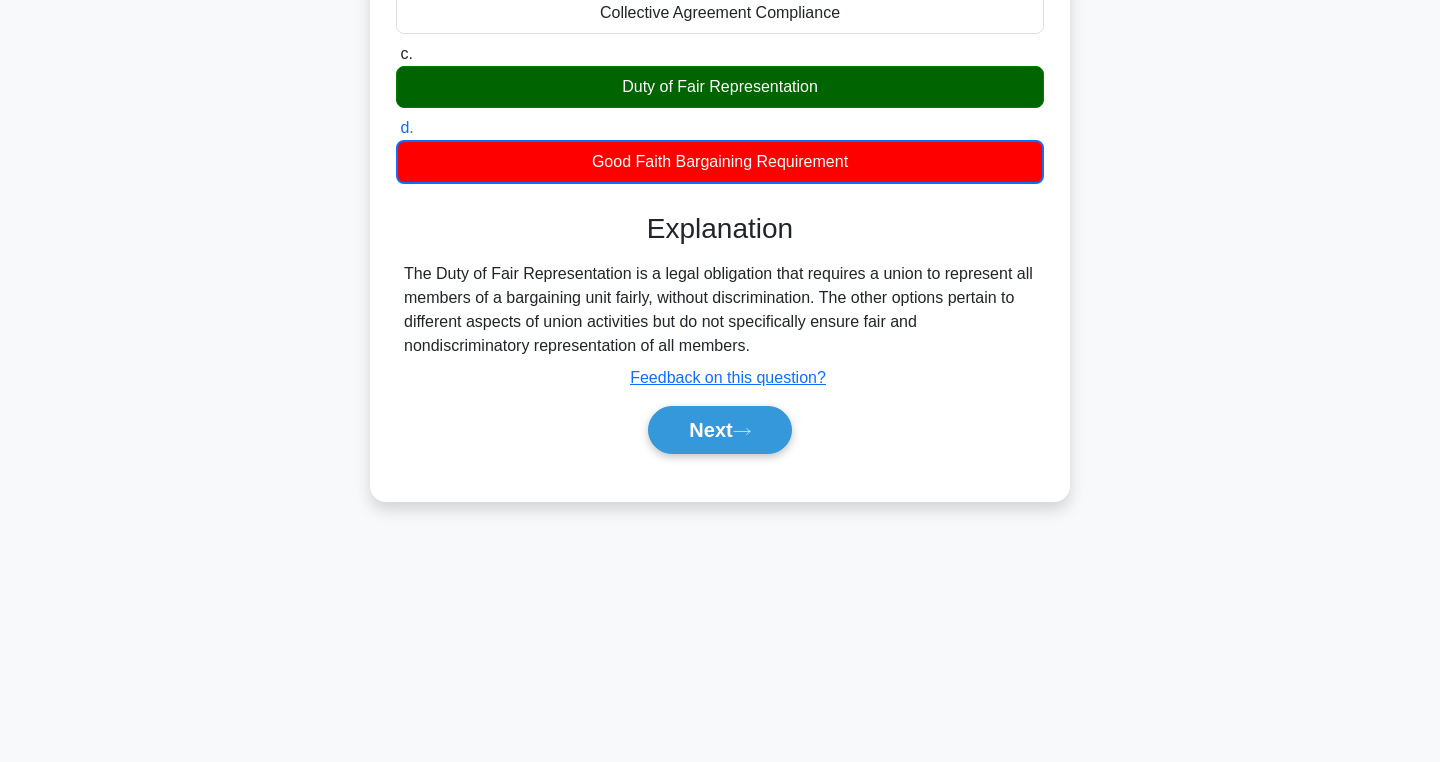 scroll, scrollTop: 318, scrollLeft: 0, axis: vertical 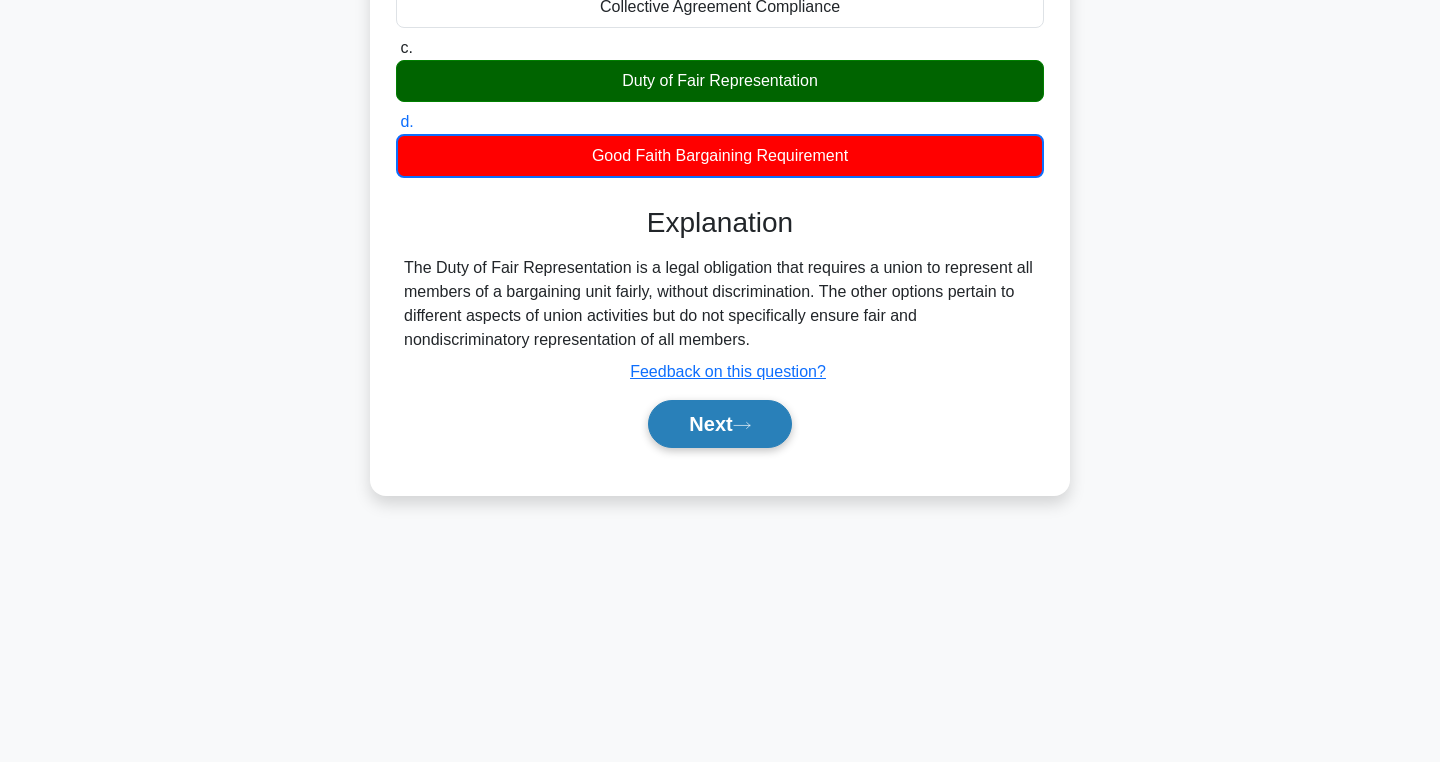 click on "Next" at bounding box center (719, 424) 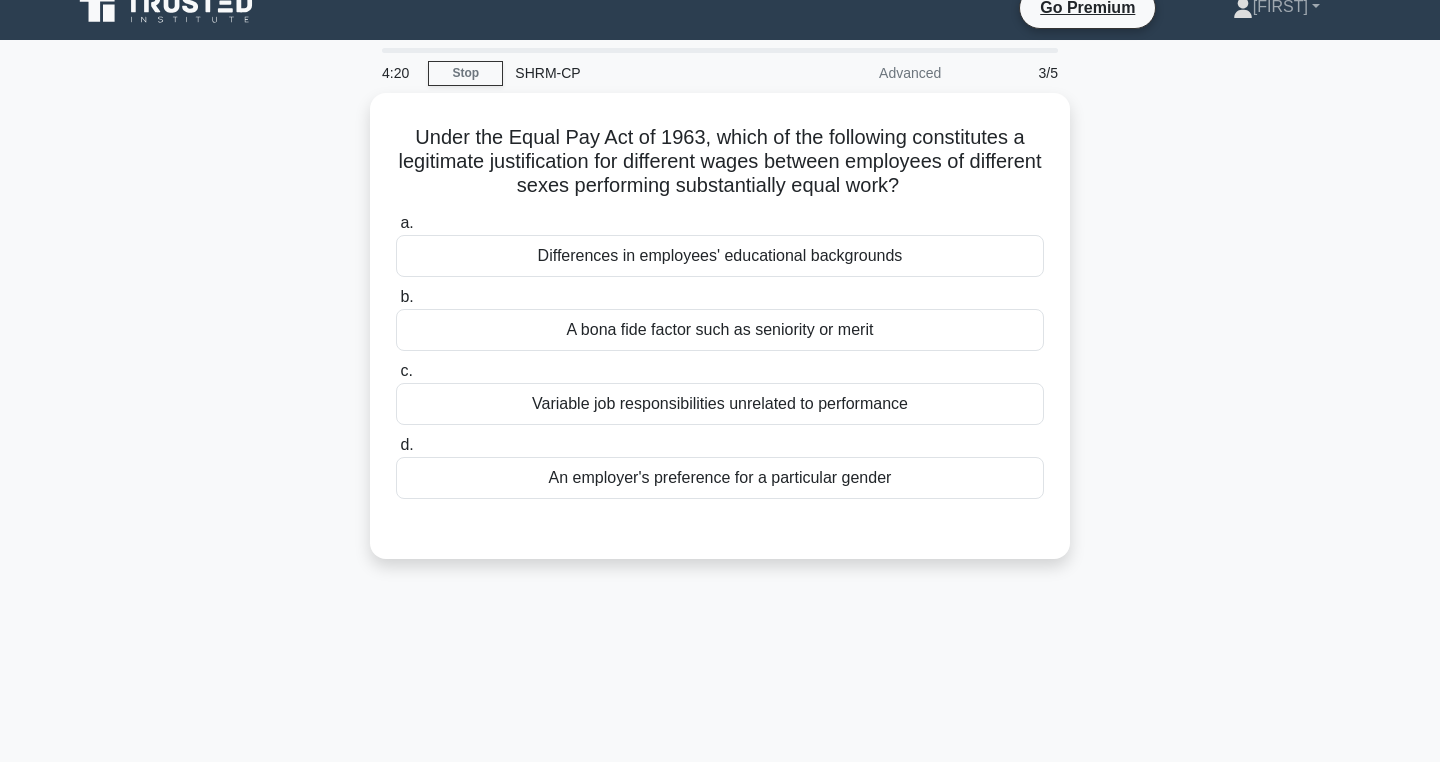 scroll, scrollTop: 23, scrollLeft: 0, axis: vertical 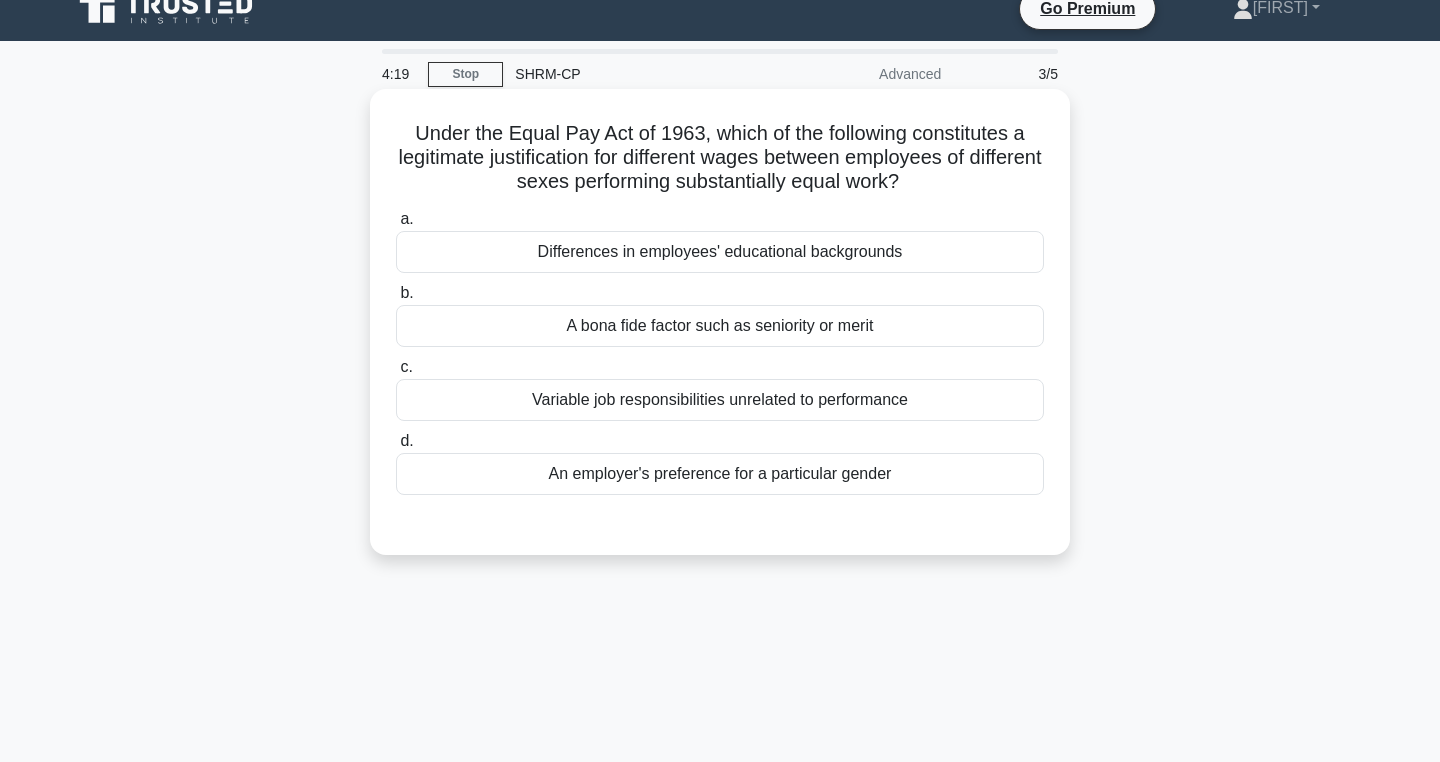 click on "A bona fide factor such as seniority or merit" at bounding box center (720, 326) 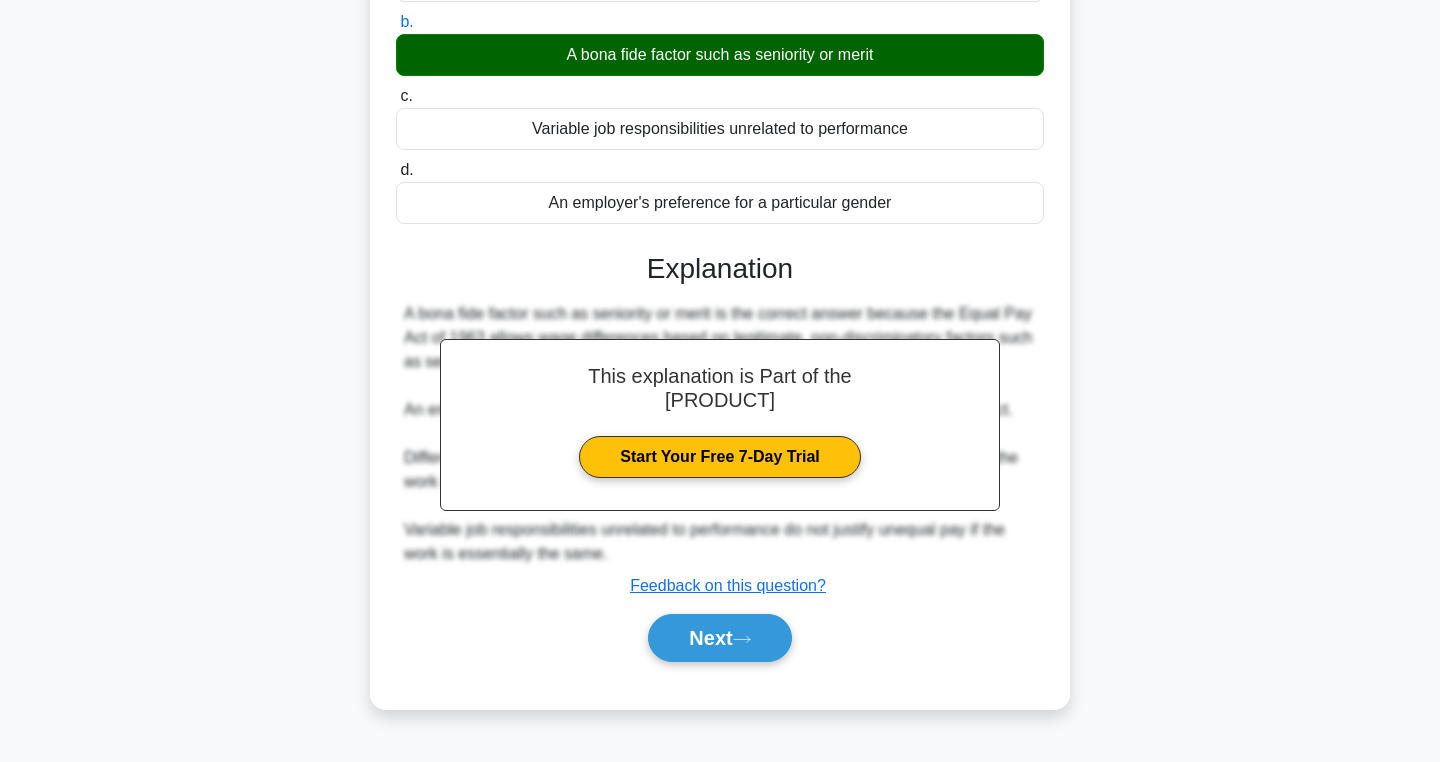 scroll, scrollTop: 318, scrollLeft: 0, axis: vertical 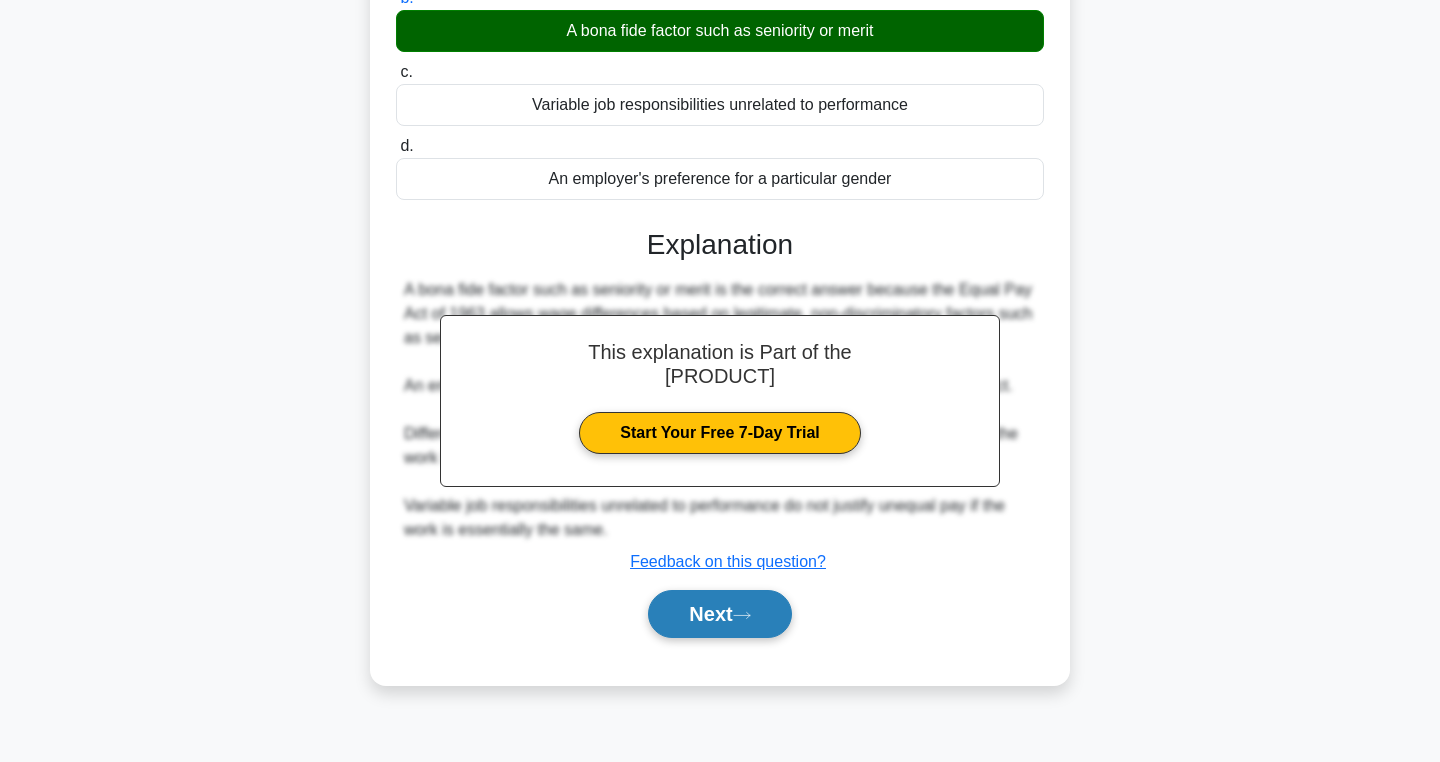 click on "Next" at bounding box center [719, 614] 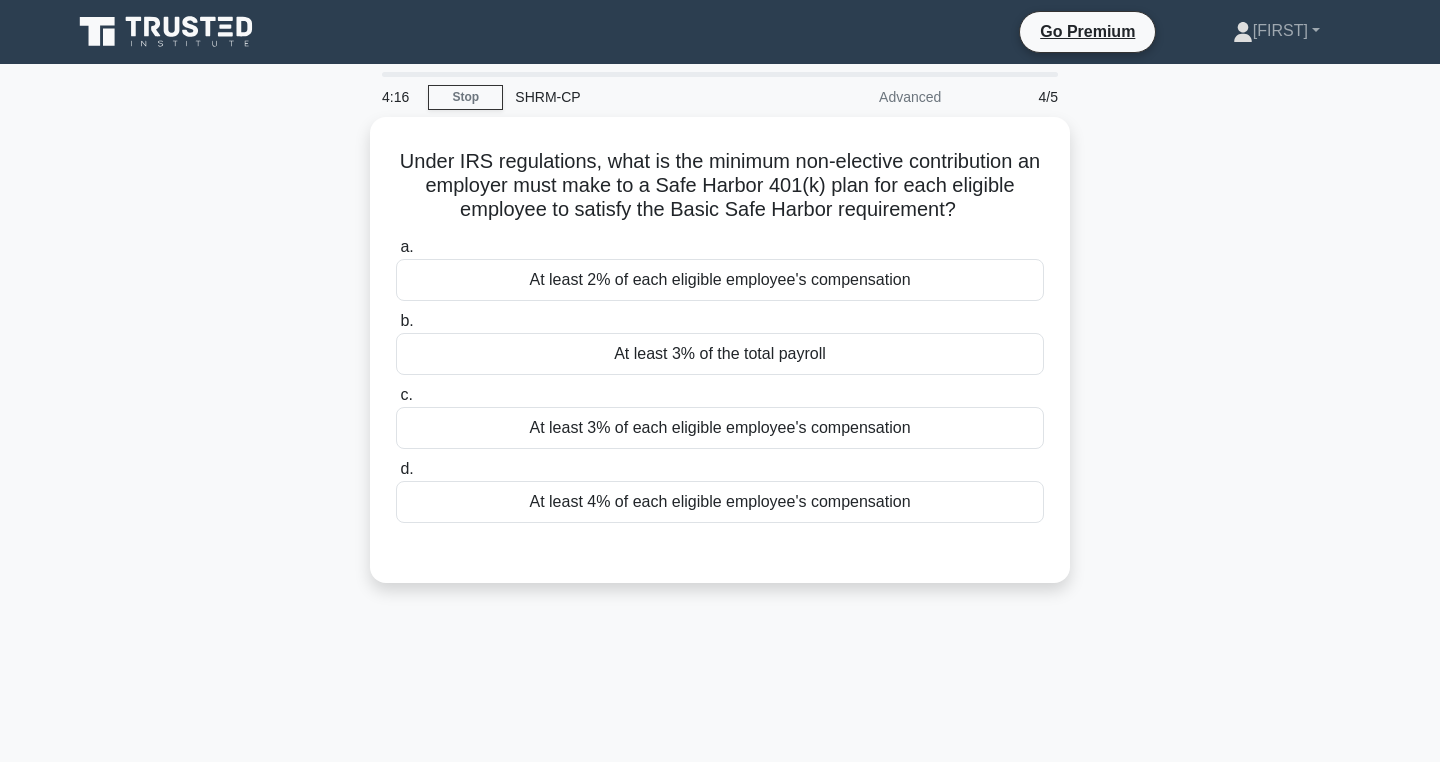 scroll, scrollTop: 0, scrollLeft: 0, axis: both 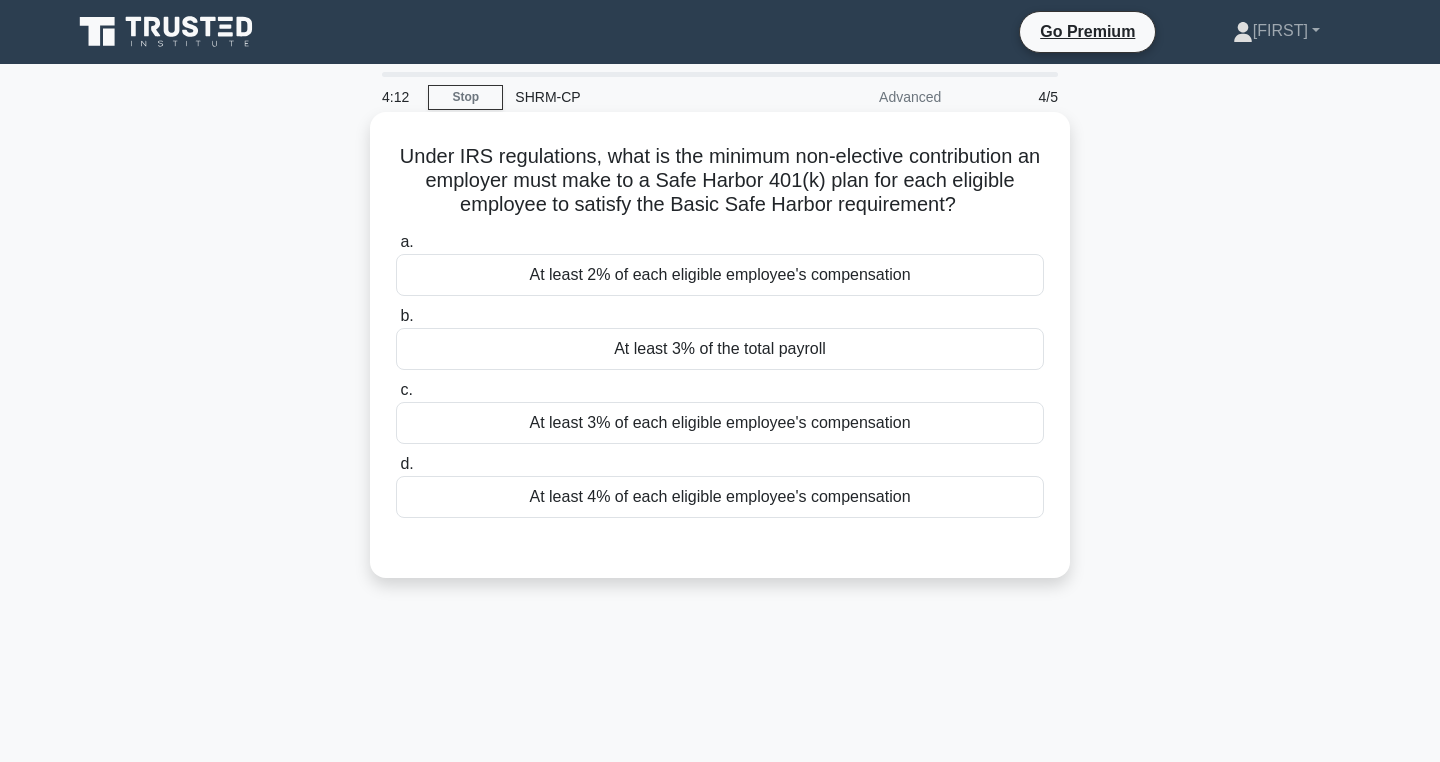 click on "At least 3% of each eligible employee's compensation" at bounding box center (720, 423) 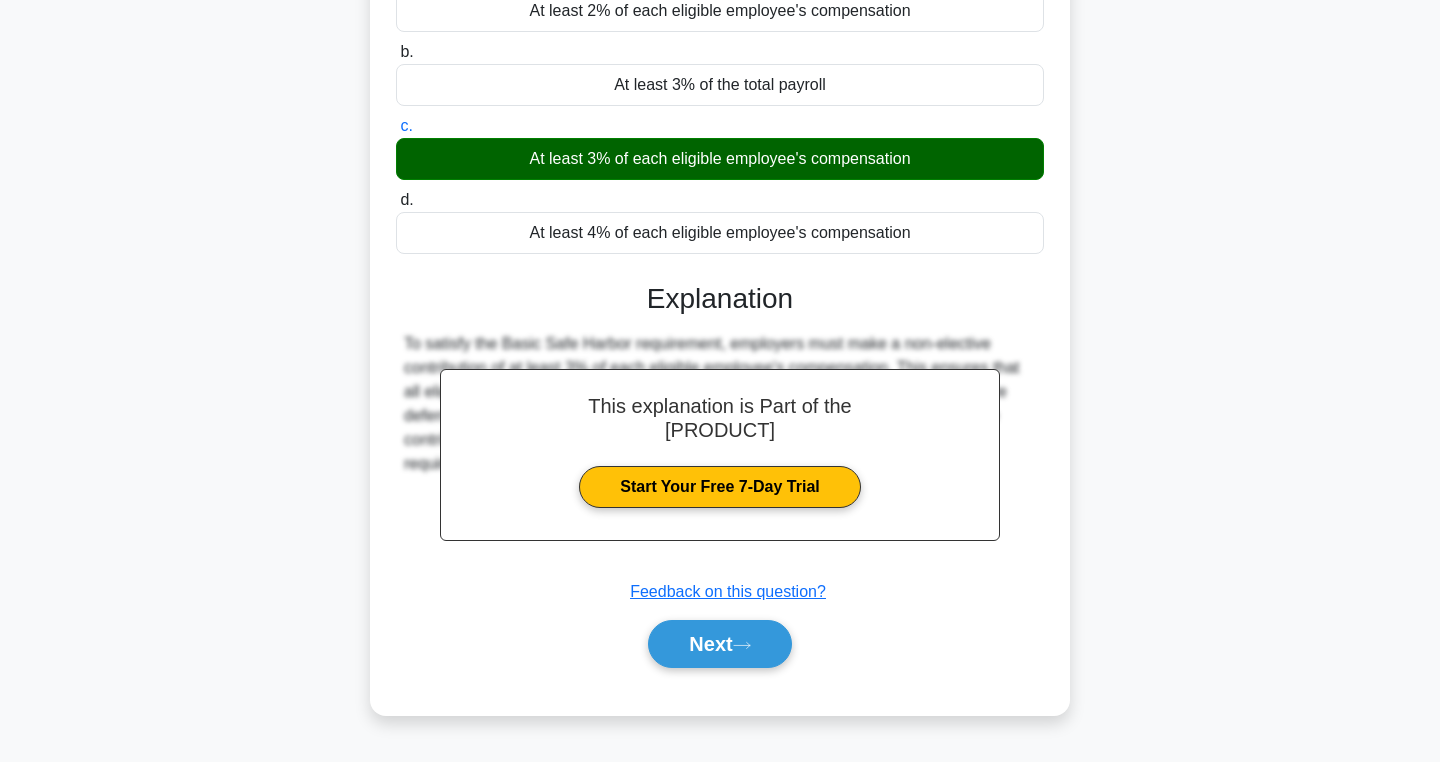 scroll, scrollTop: 318, scrollLeft: 0, axis: vertical 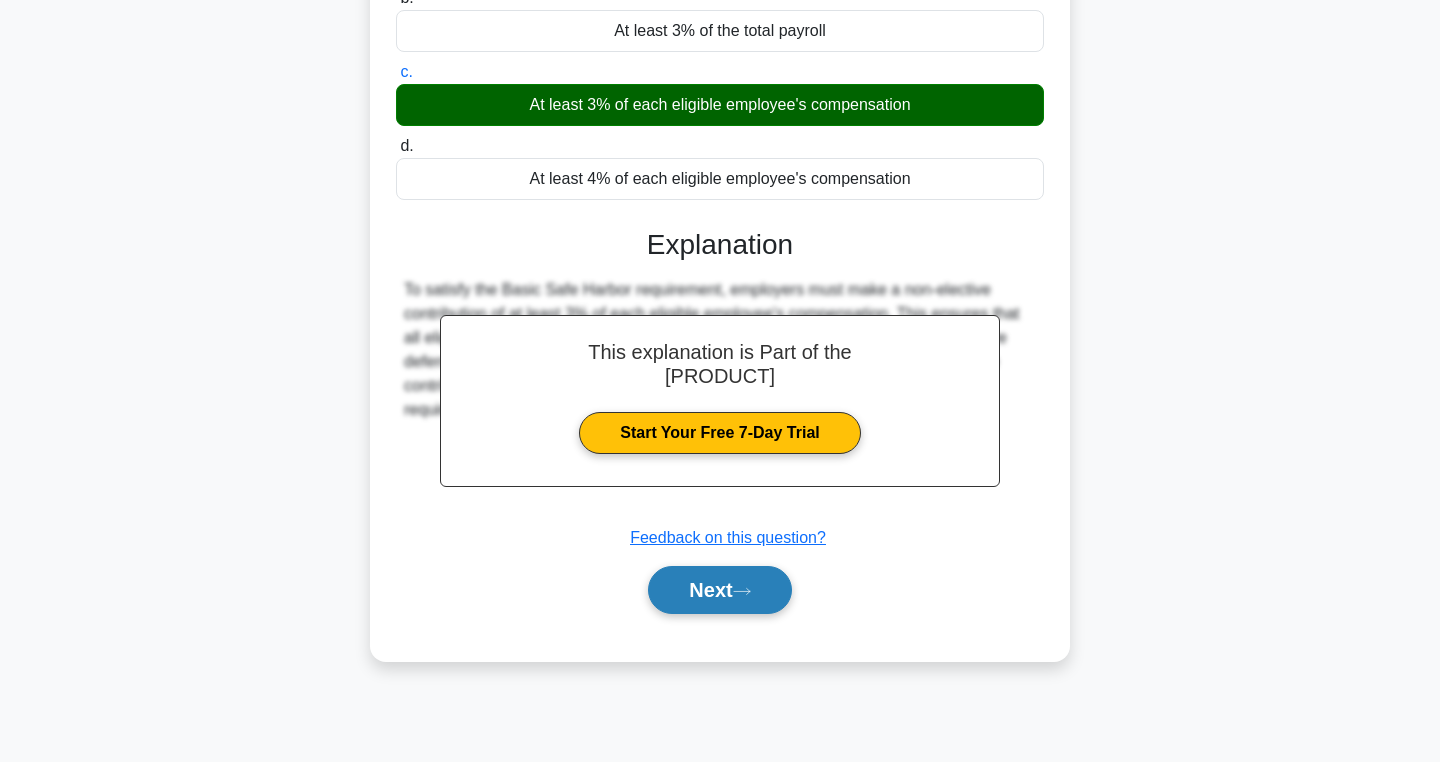 click on "Next" at bounding box center (719, 590) 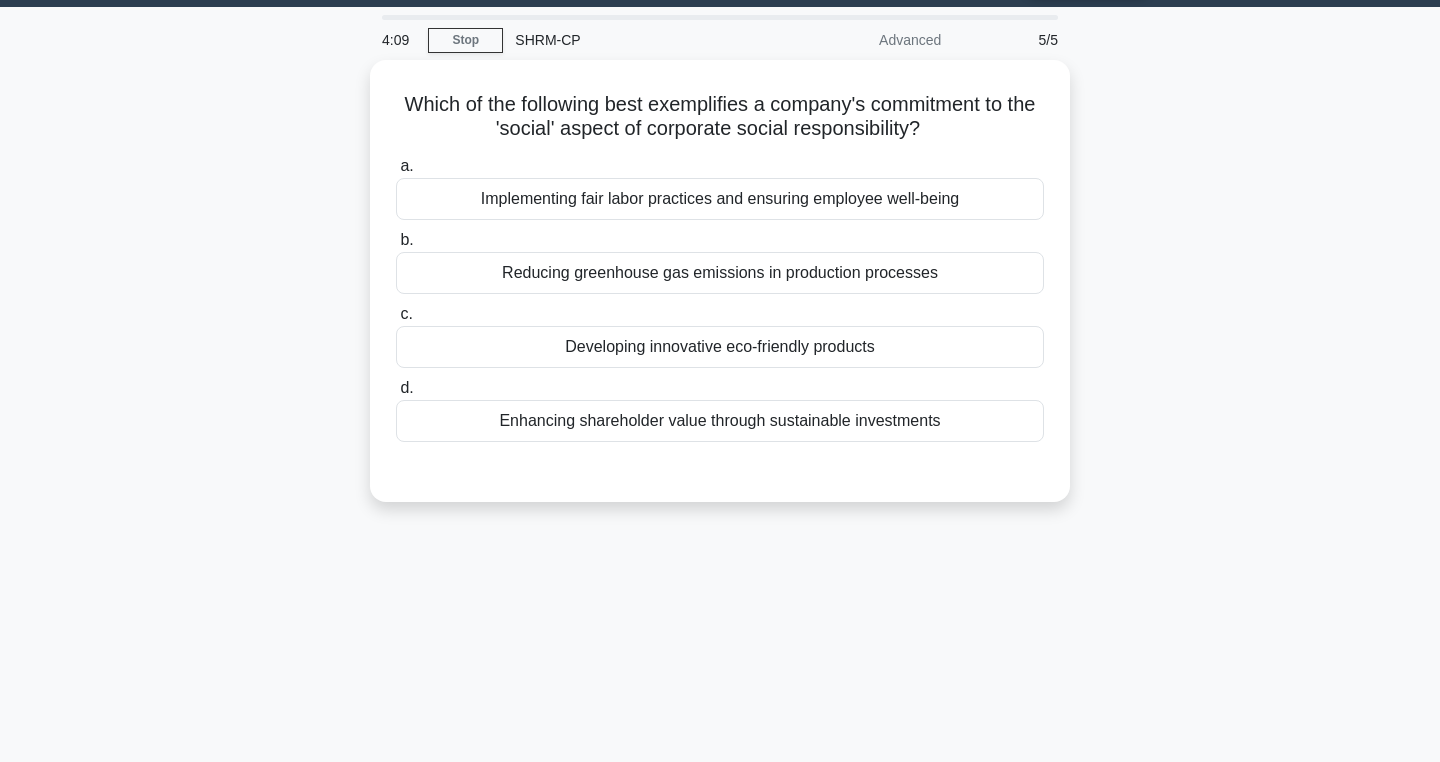 scroll, scrollTop: 51, scrollLeft: 0, axis: vertical 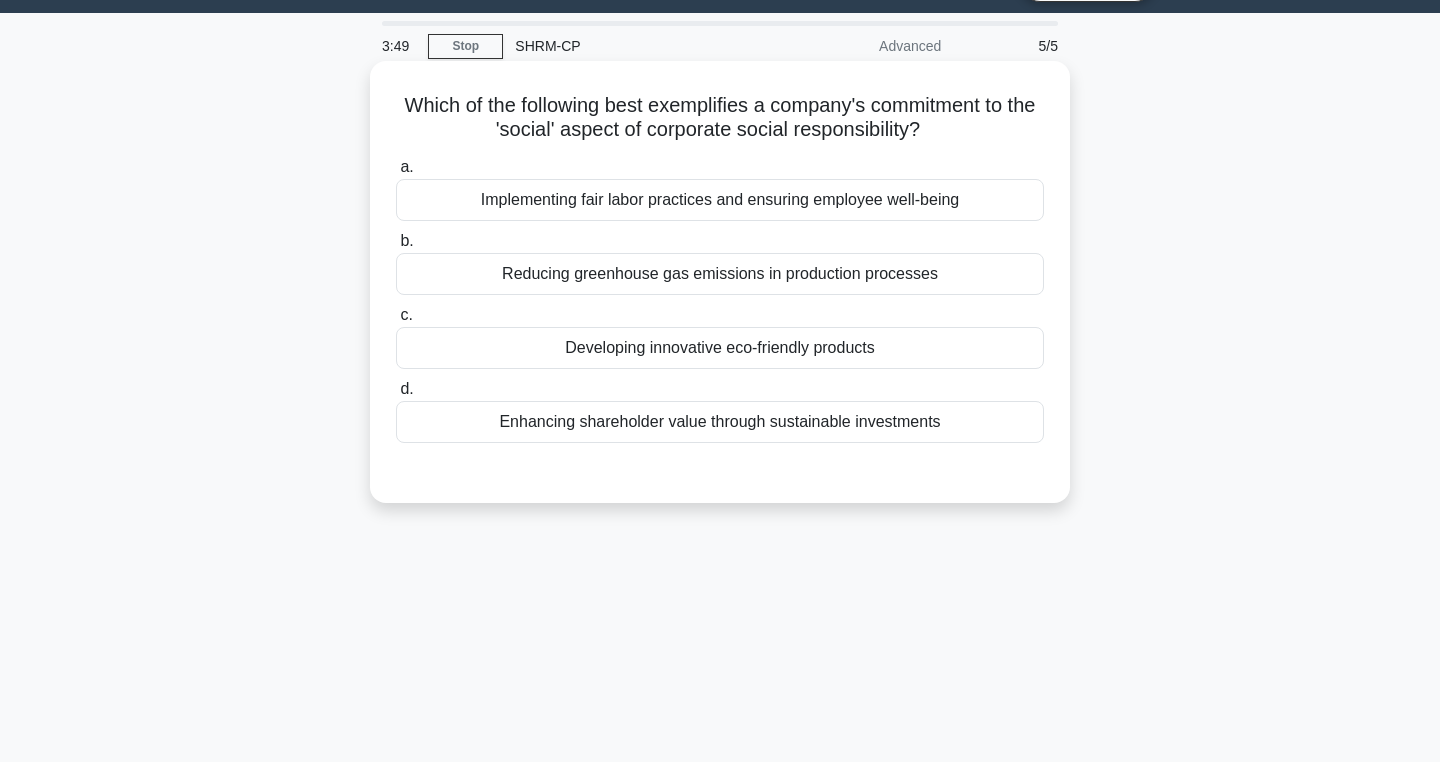 click on "Implementing fair labor practices and ensuring employee well-being" at bounding box center (720, 200) 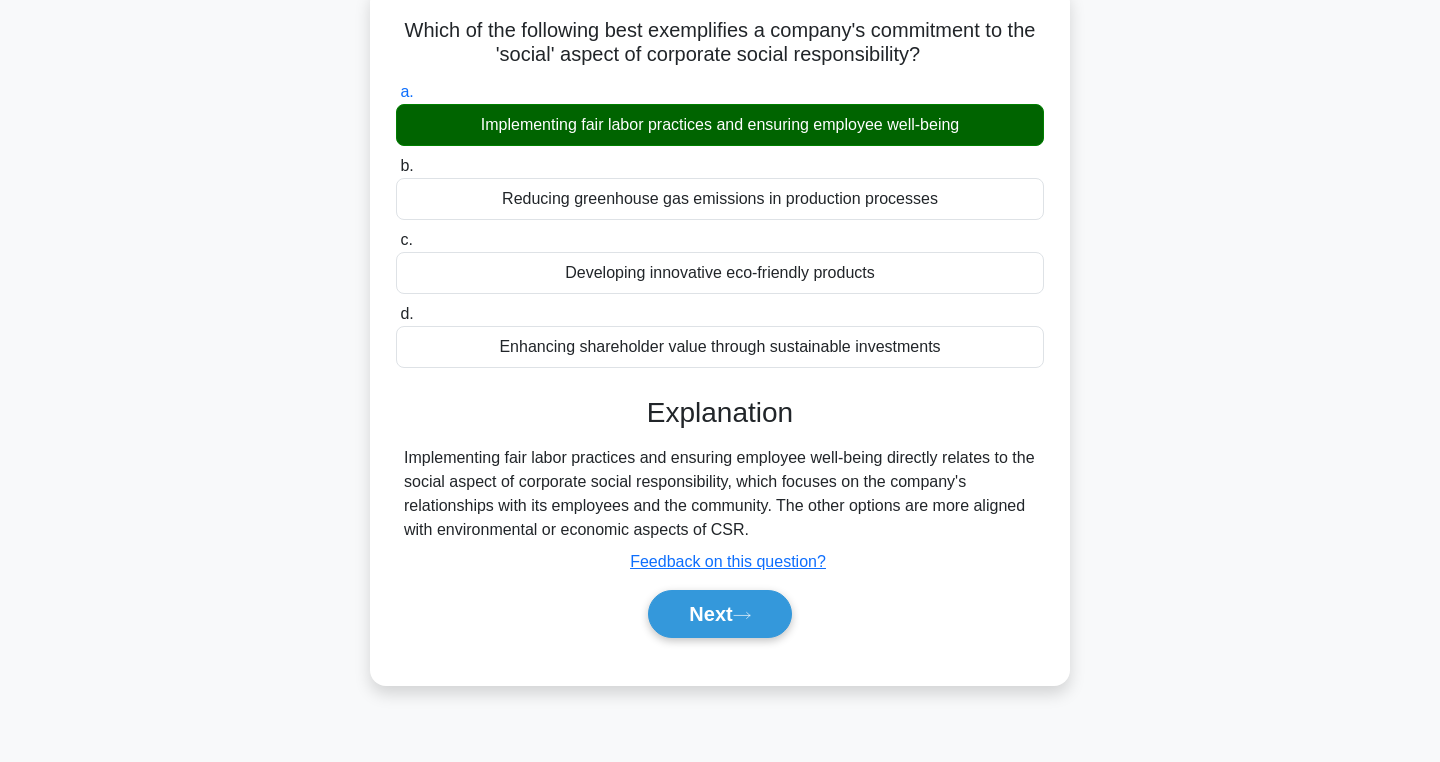 scroll, scrollTop: 136, scrollLeft: 0, axis: vertical 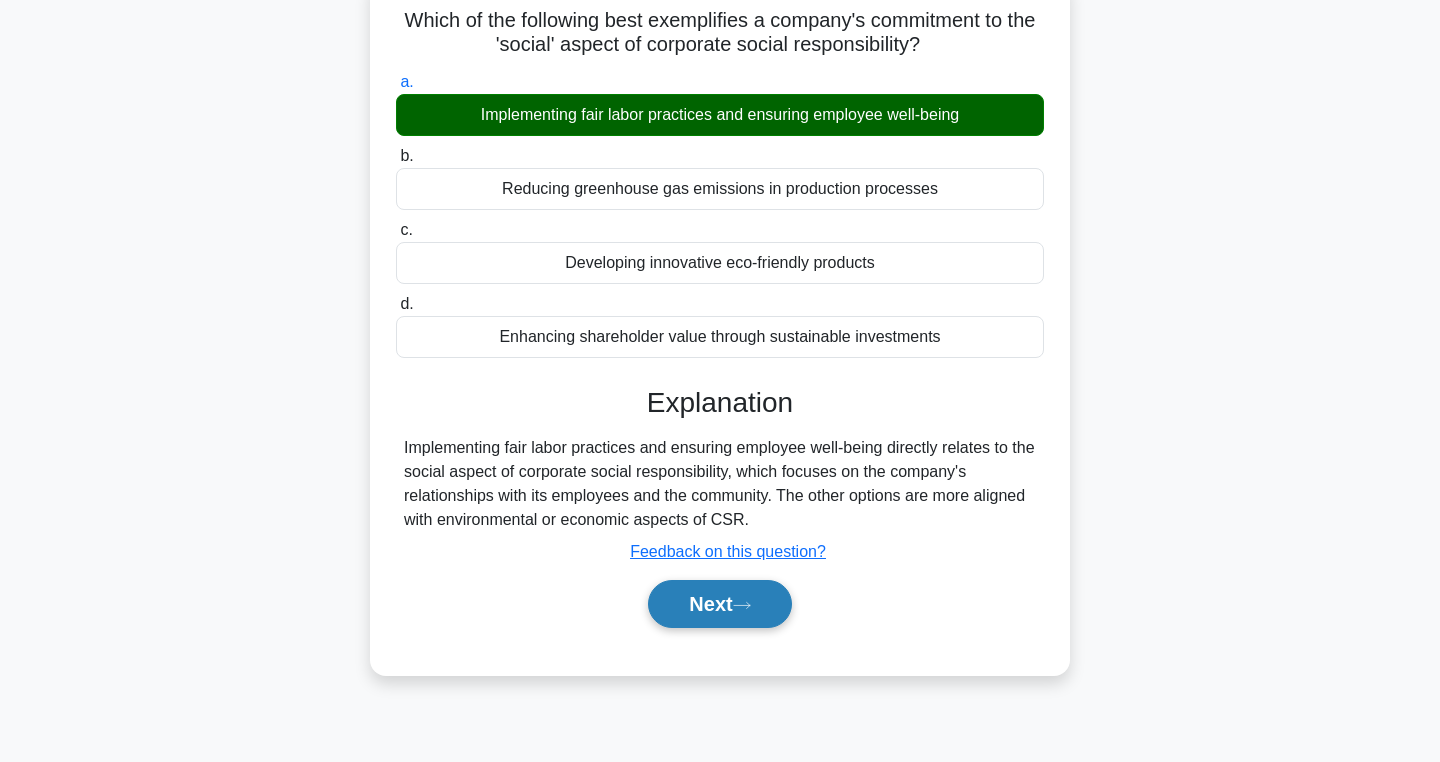 click on "Next" at bounding box center [719, 604] 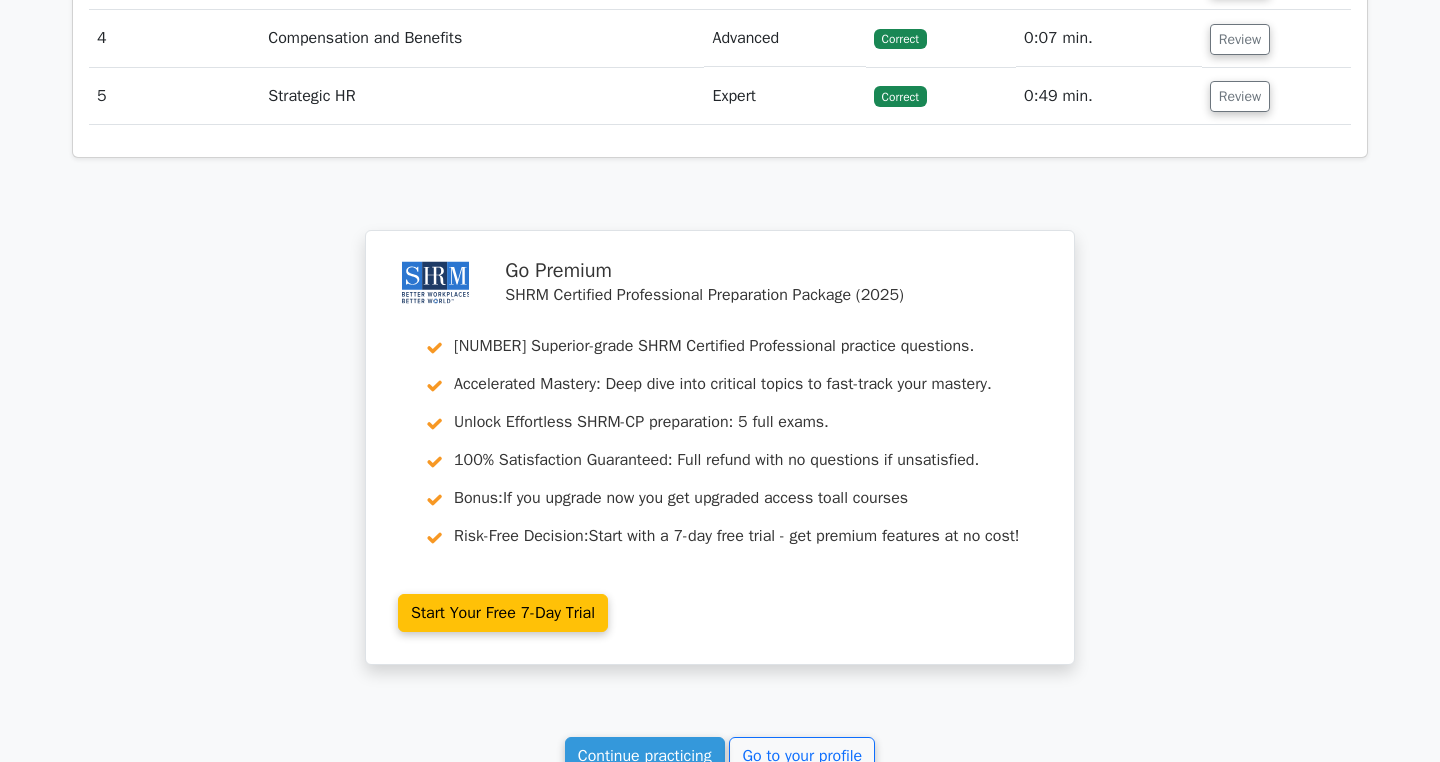 scroll, scrollTop: 2184, scrollLeft: 0, axis: vertical 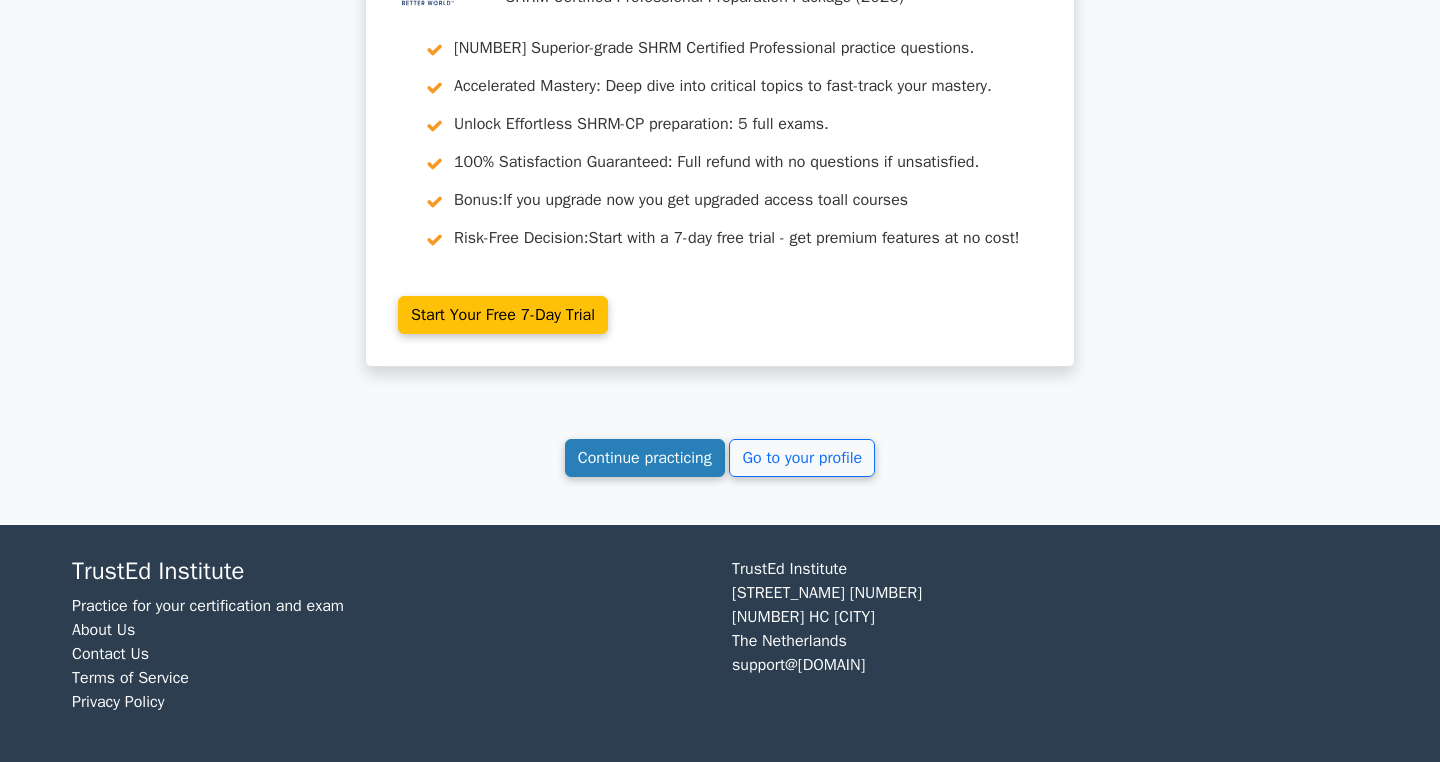 click on "Continue practicing" at bounding box center (645, 458) 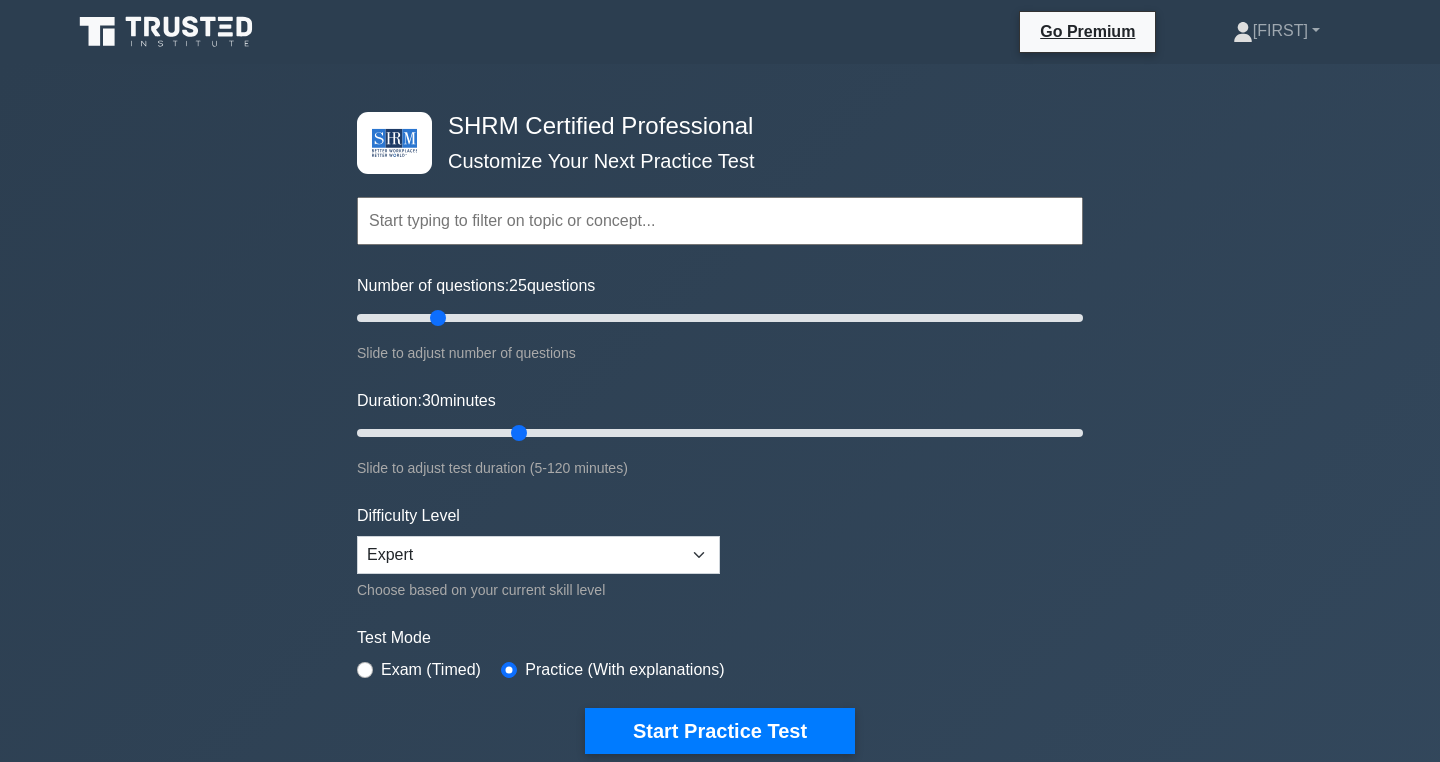 scroll, scrollTop: 0, scrollLeft: 0, axis: both 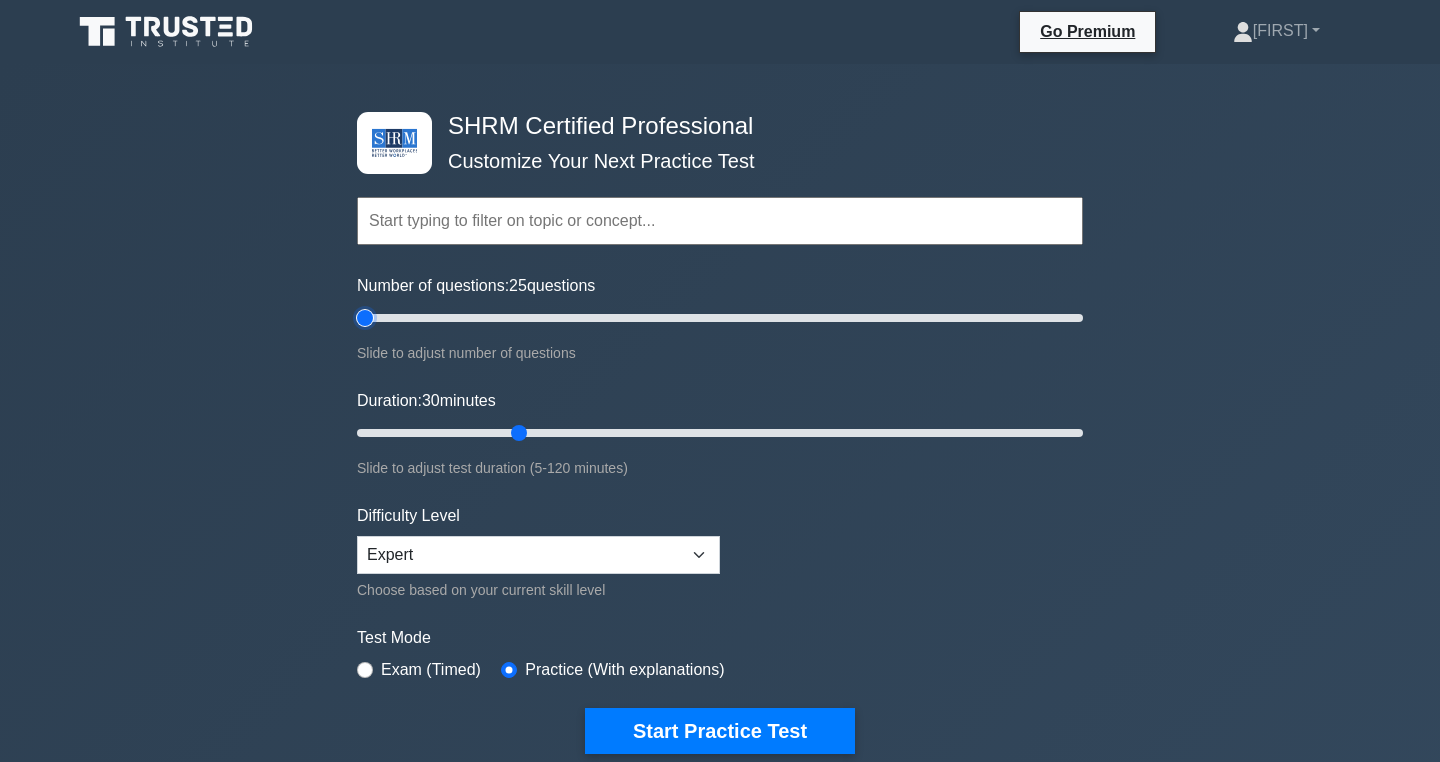 type on "5" 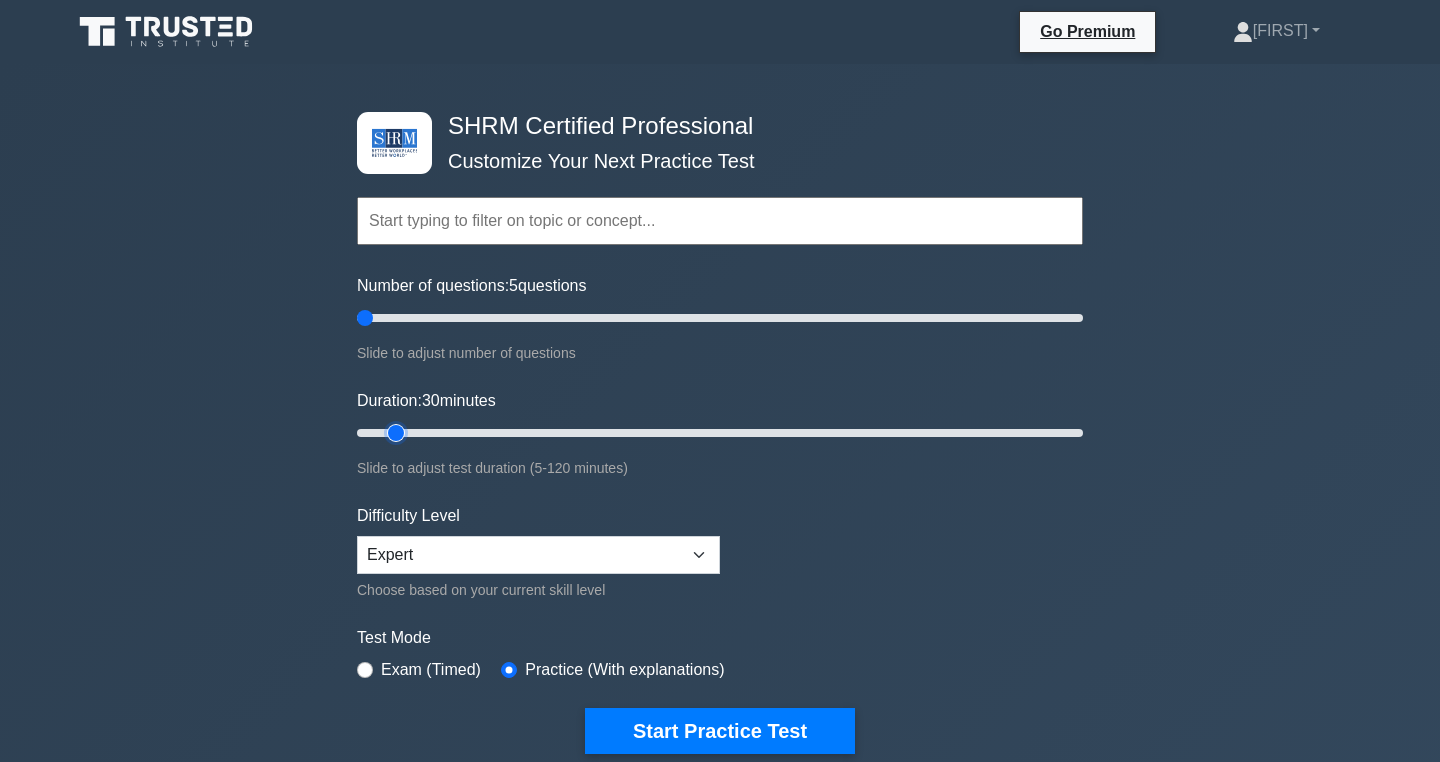 click on "Duration:  30  minutes" at bounding box center (720, 433) 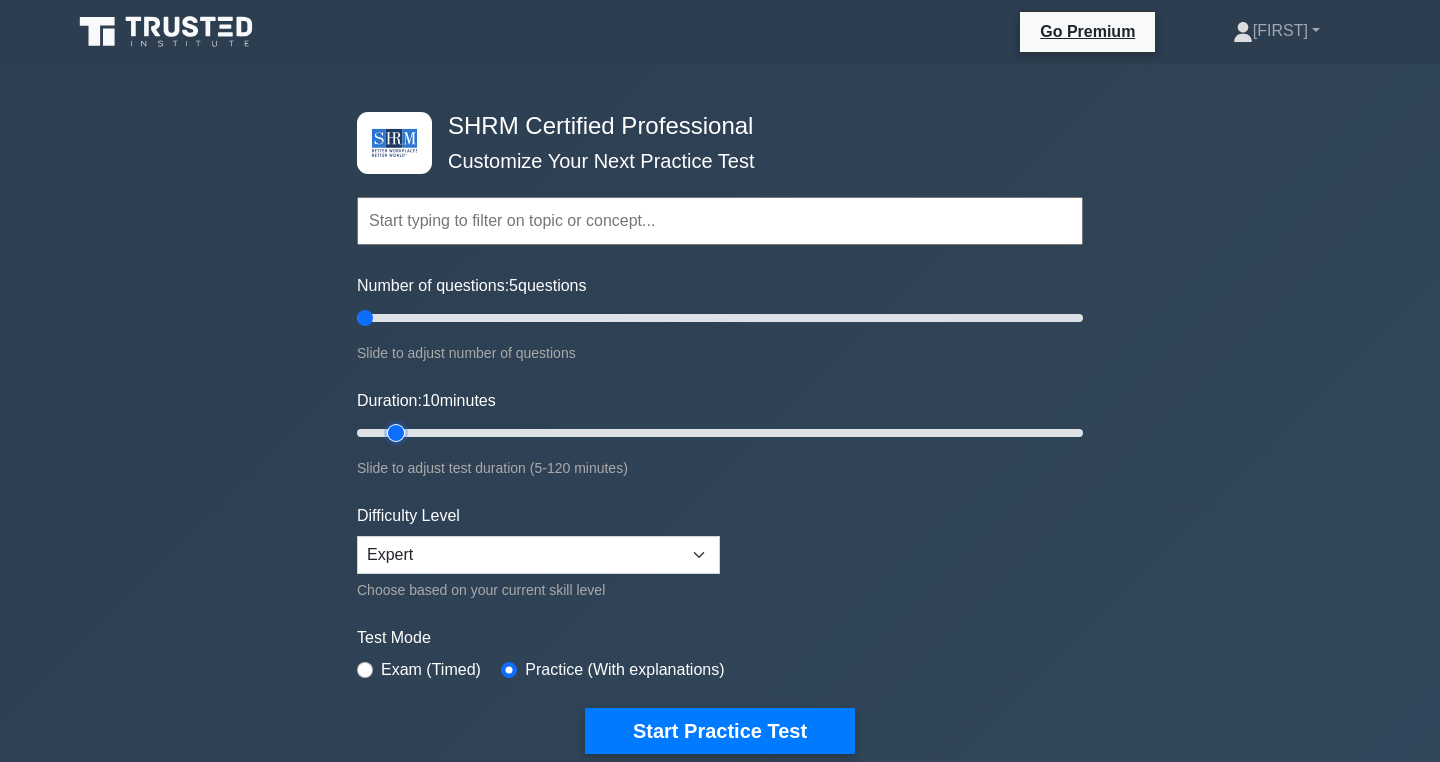 click on "Duration:  10  minutes" at bounding box center (720, 433) 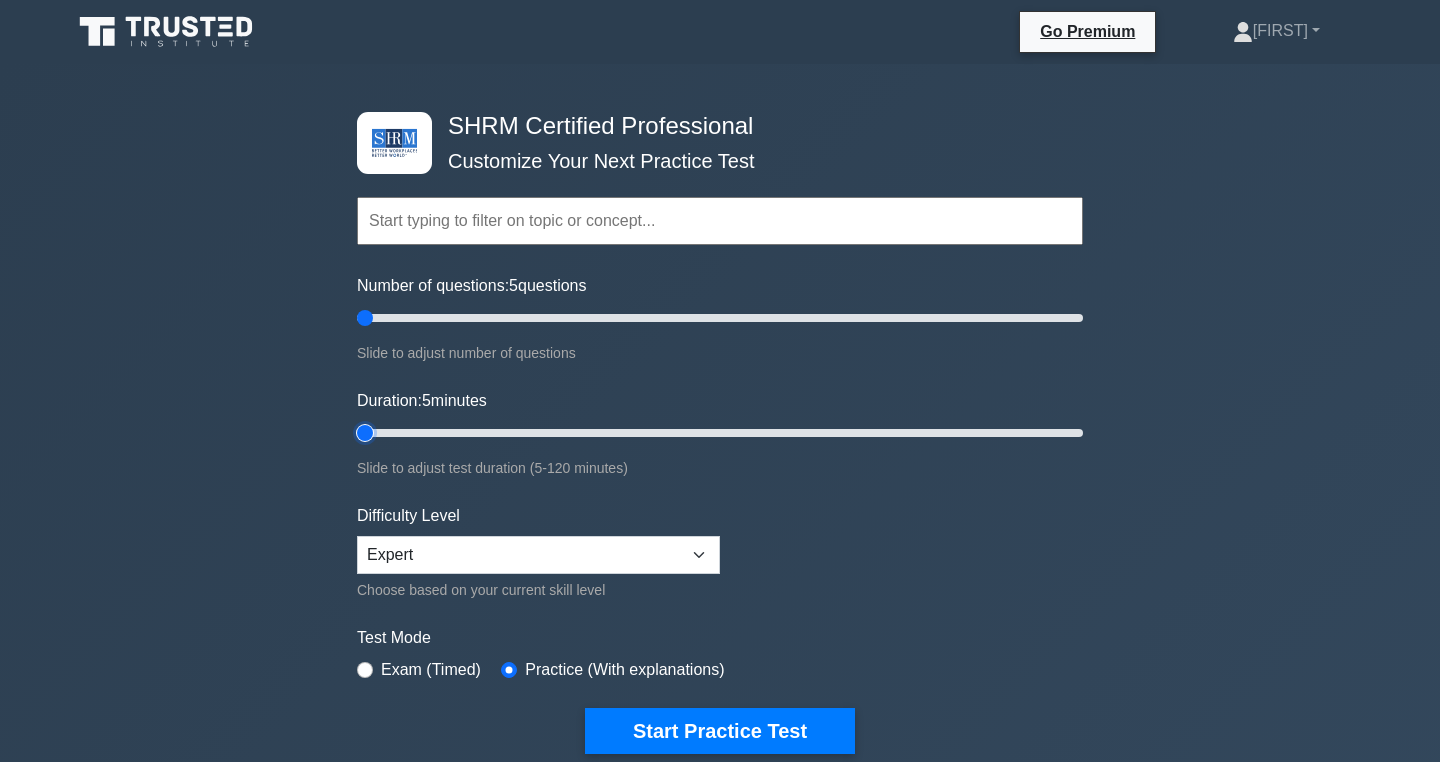 type on "5" 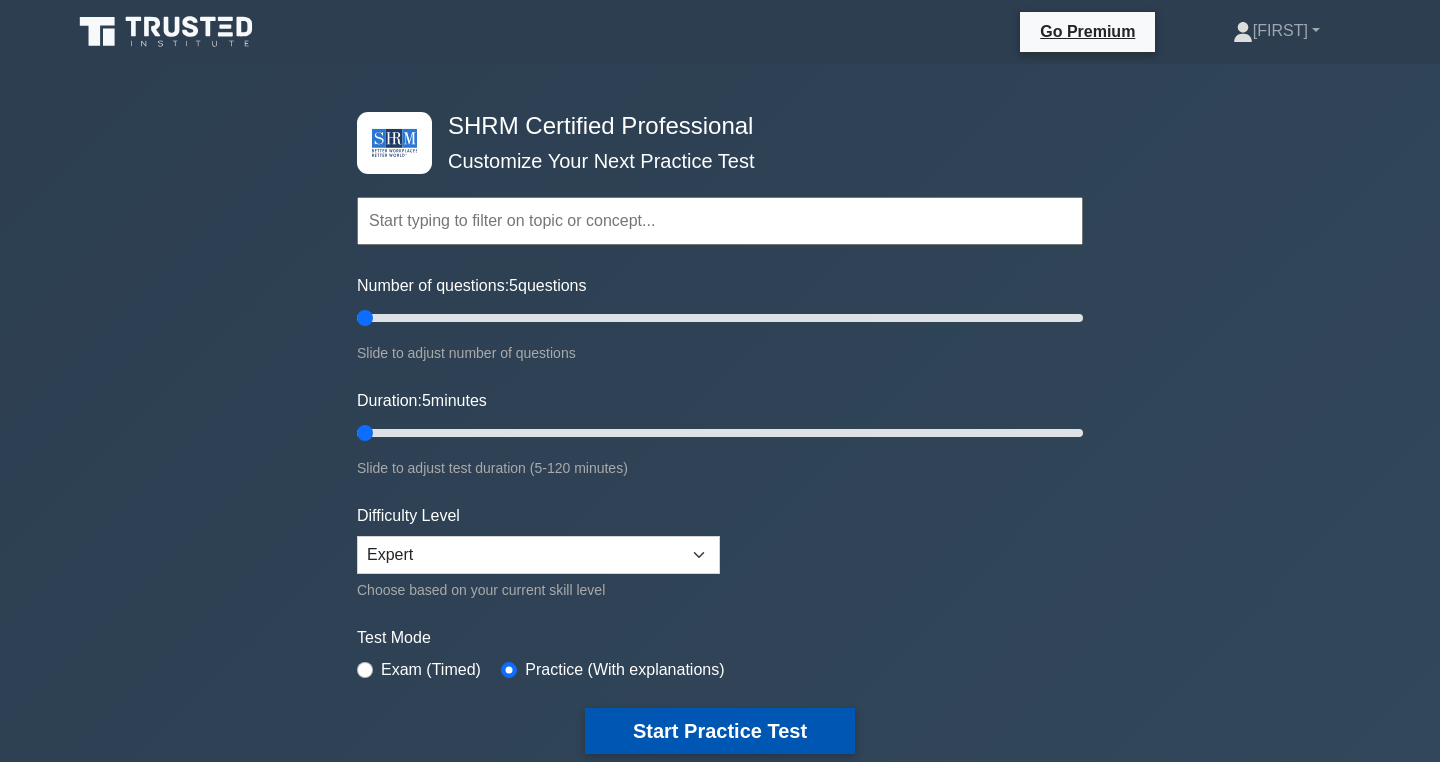 click on "Start Practice Test" at bounding box center [720, 731] 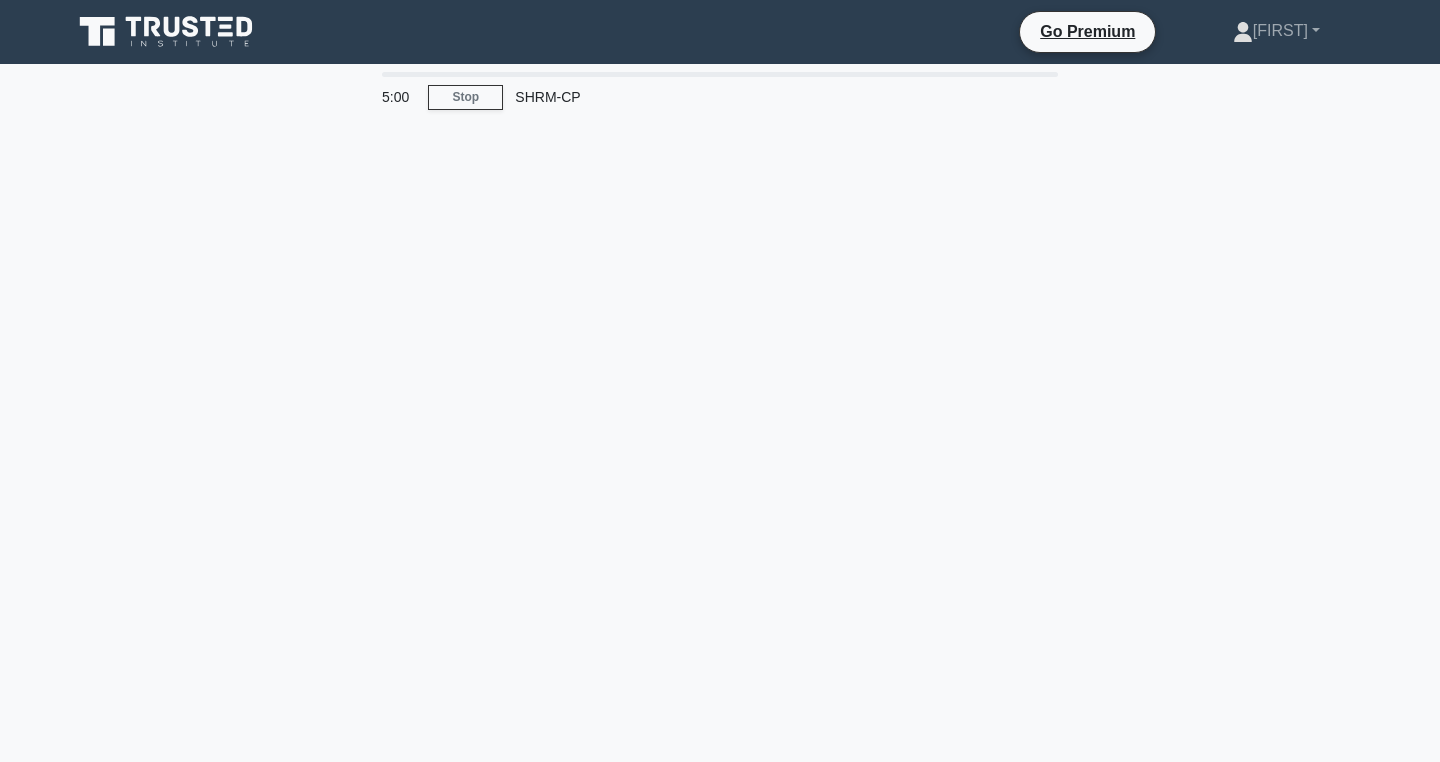 scroll, scrollTop: 0, scrollLeft: 0, axis: both 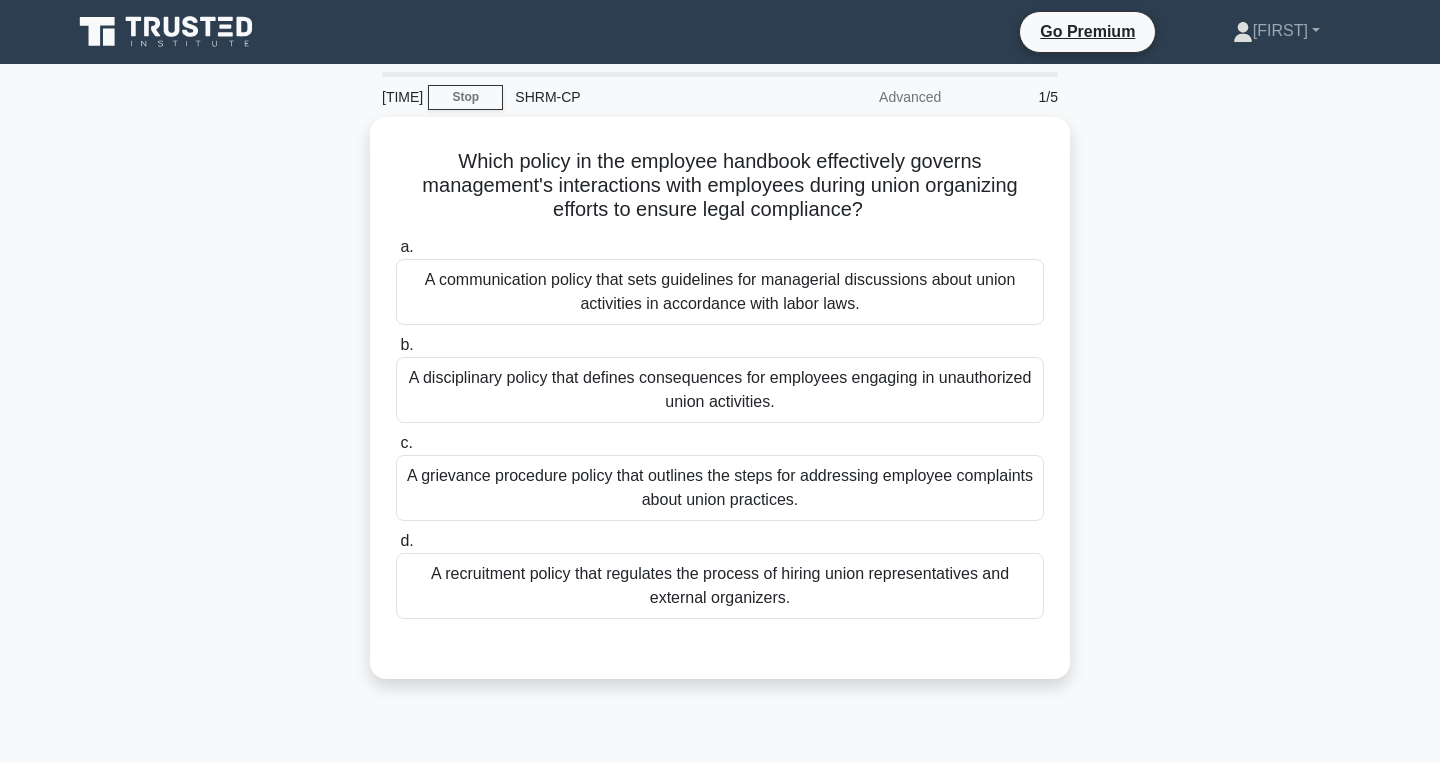 click on "4:59
Stop
SHRM-CP
Advanced
1/5
Which policy in the employee handbook effectively governs management's interactions with employees during union organizing efforts to ensure legal compliance?
.spinner_0XTQ{transform-origin:center;animation:spinner_y6GP .75s linear infinite}@keyframes spinner_y6GP{100%{transform:rotate(360deg)}}
a.
b." at bounding box center [720, 572] 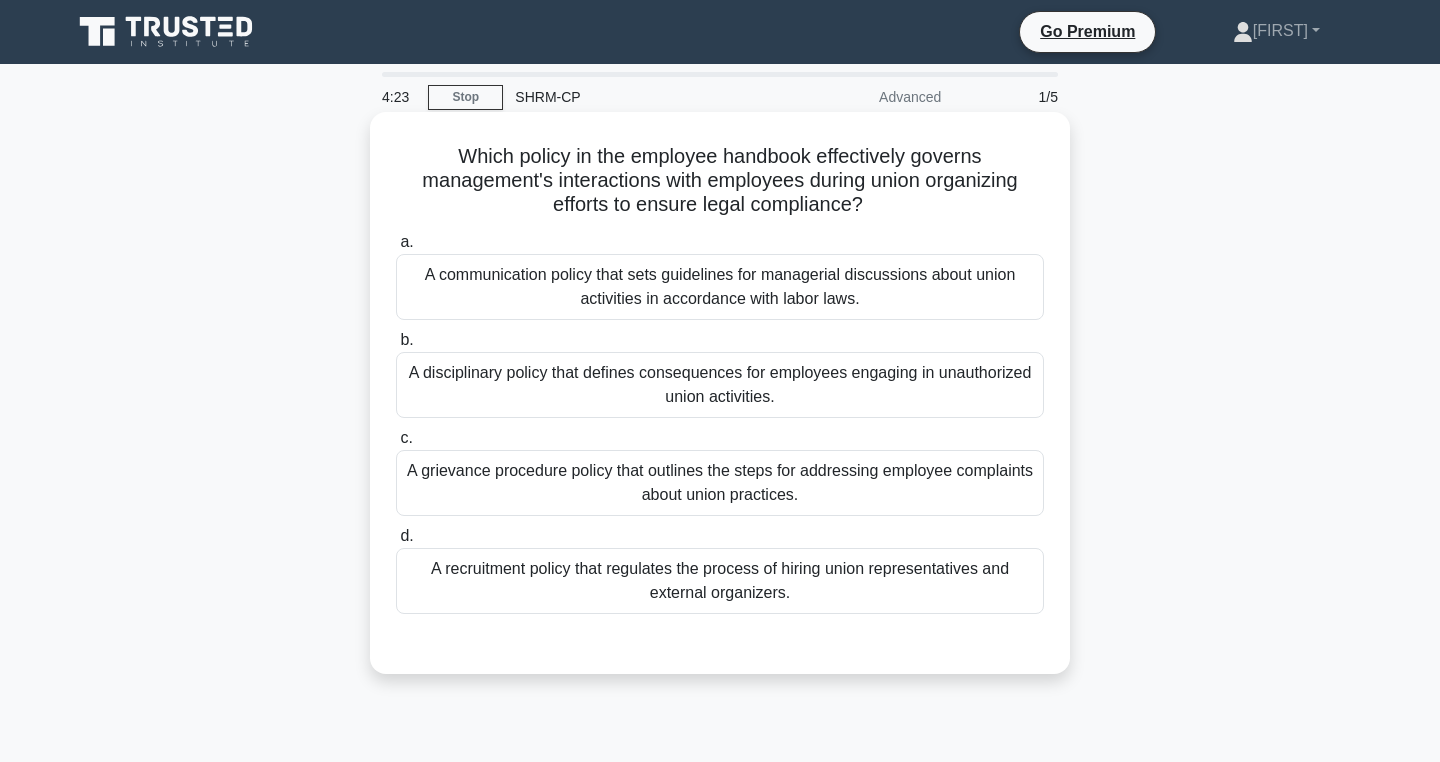 click on "A grievance procedure policy that outlines the steps for addressing employee complaints about union practices." at bounding box center [720, 483] 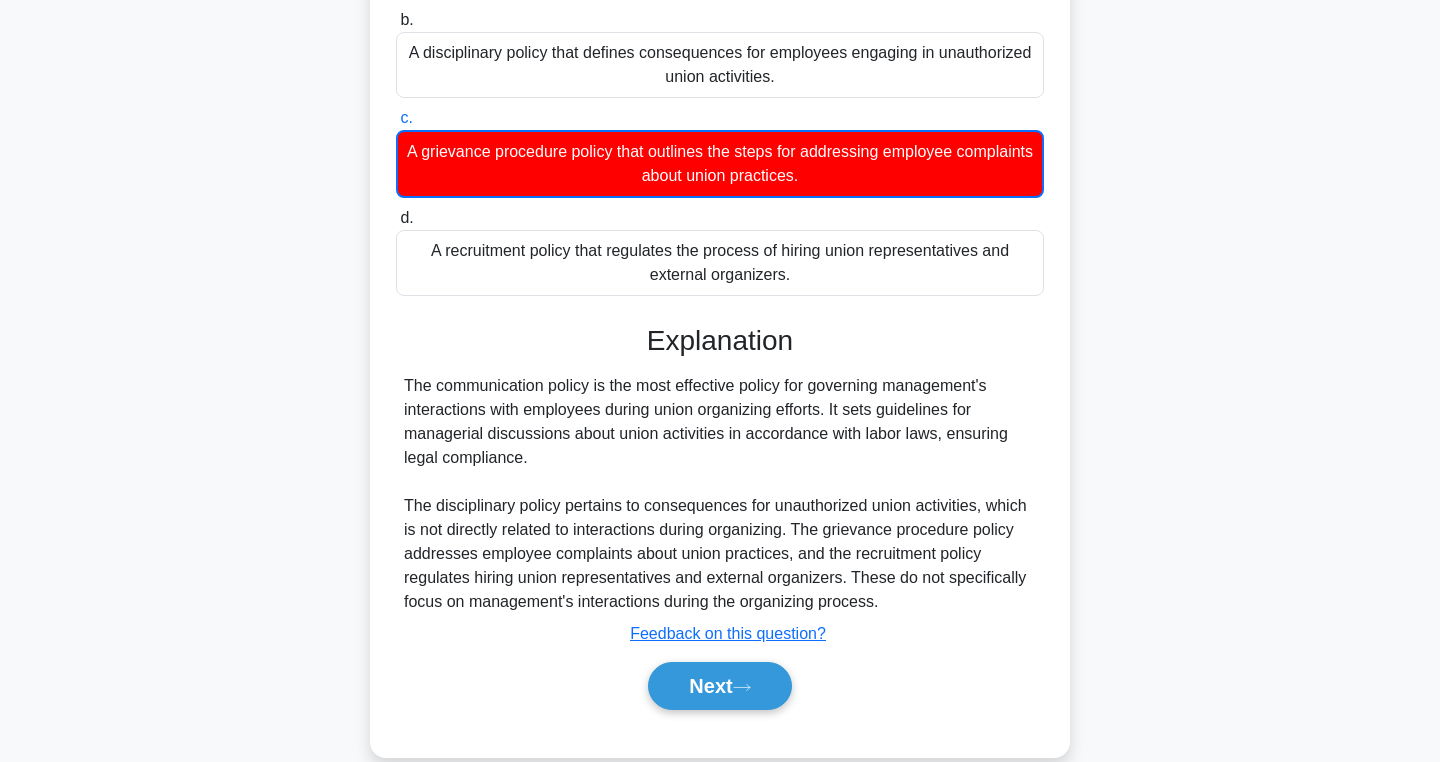 scroll, scrollTop: 353, scrollLeft: 0, axis: vertical 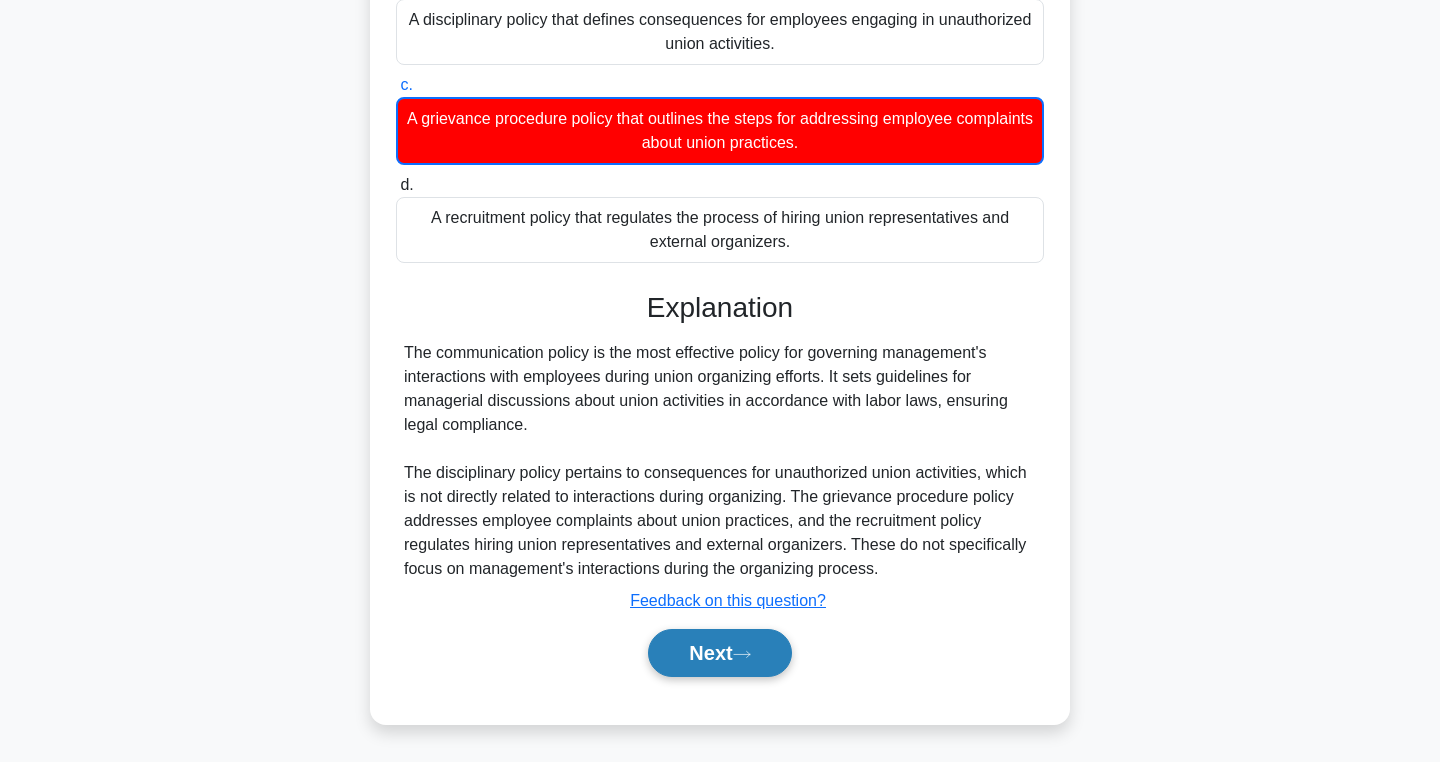 click on "Next" at bounding box center (719, 653) 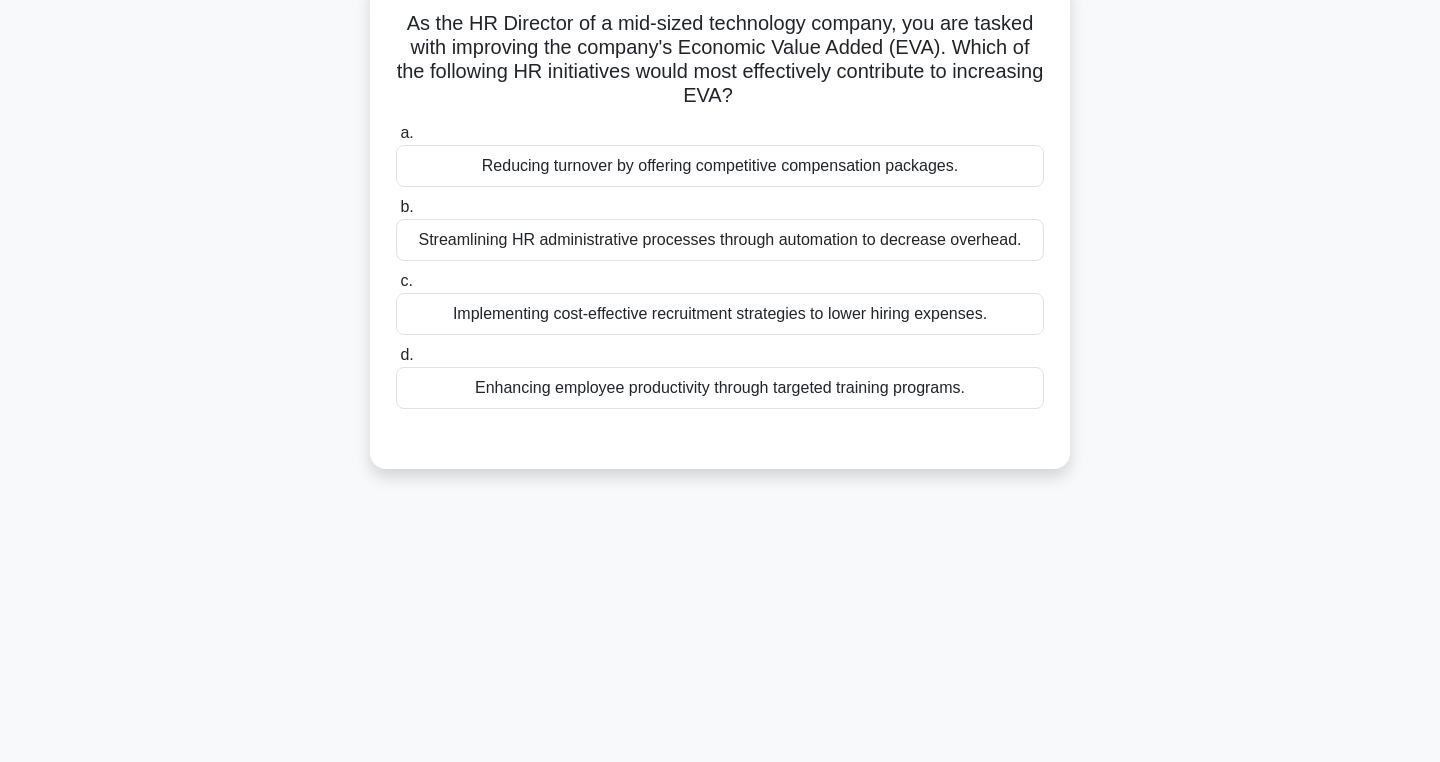 scroll, scrollTop: 0, scrollLeft: 0, axis: both 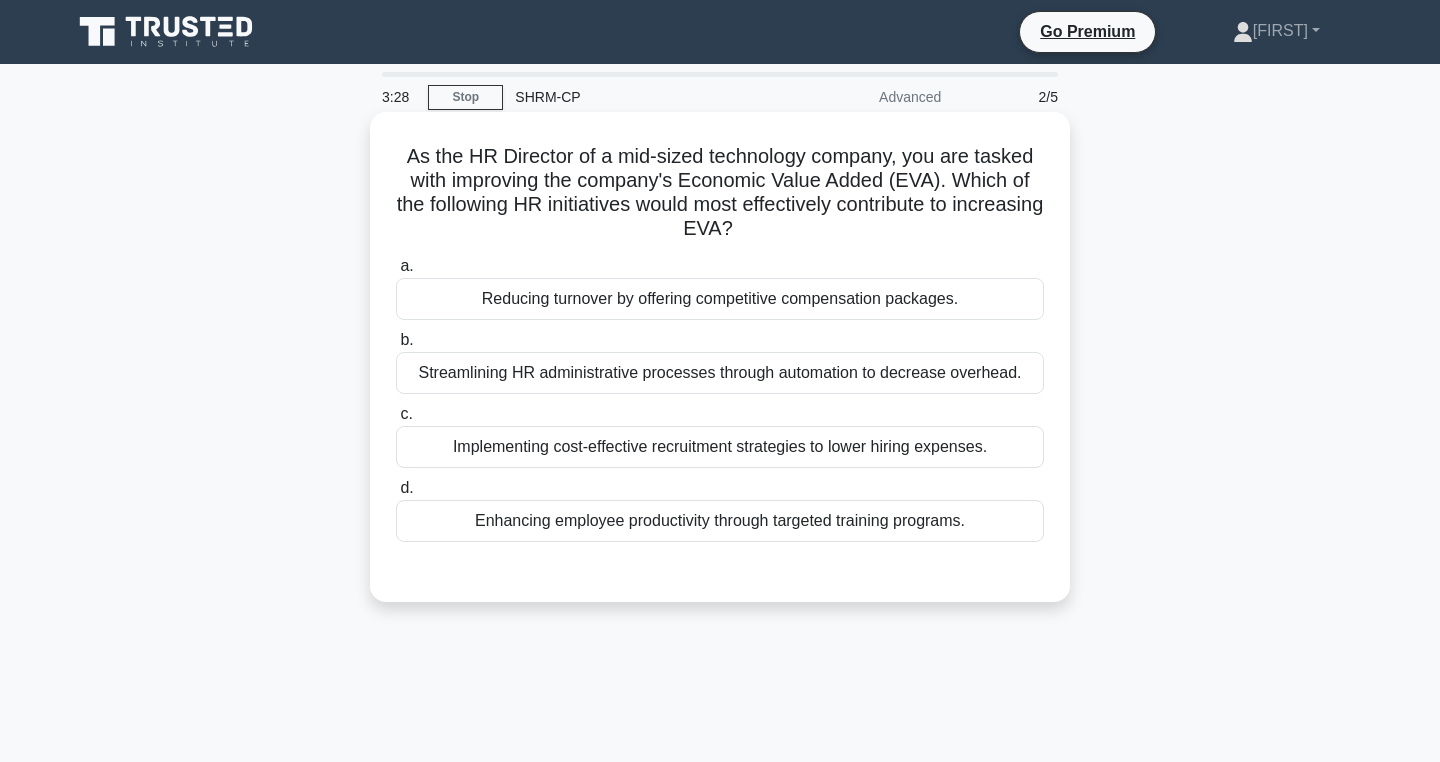 click on "Implementing cost-effective recruitment strategies to lower hiring expenses." at bounding box center [720, 447] 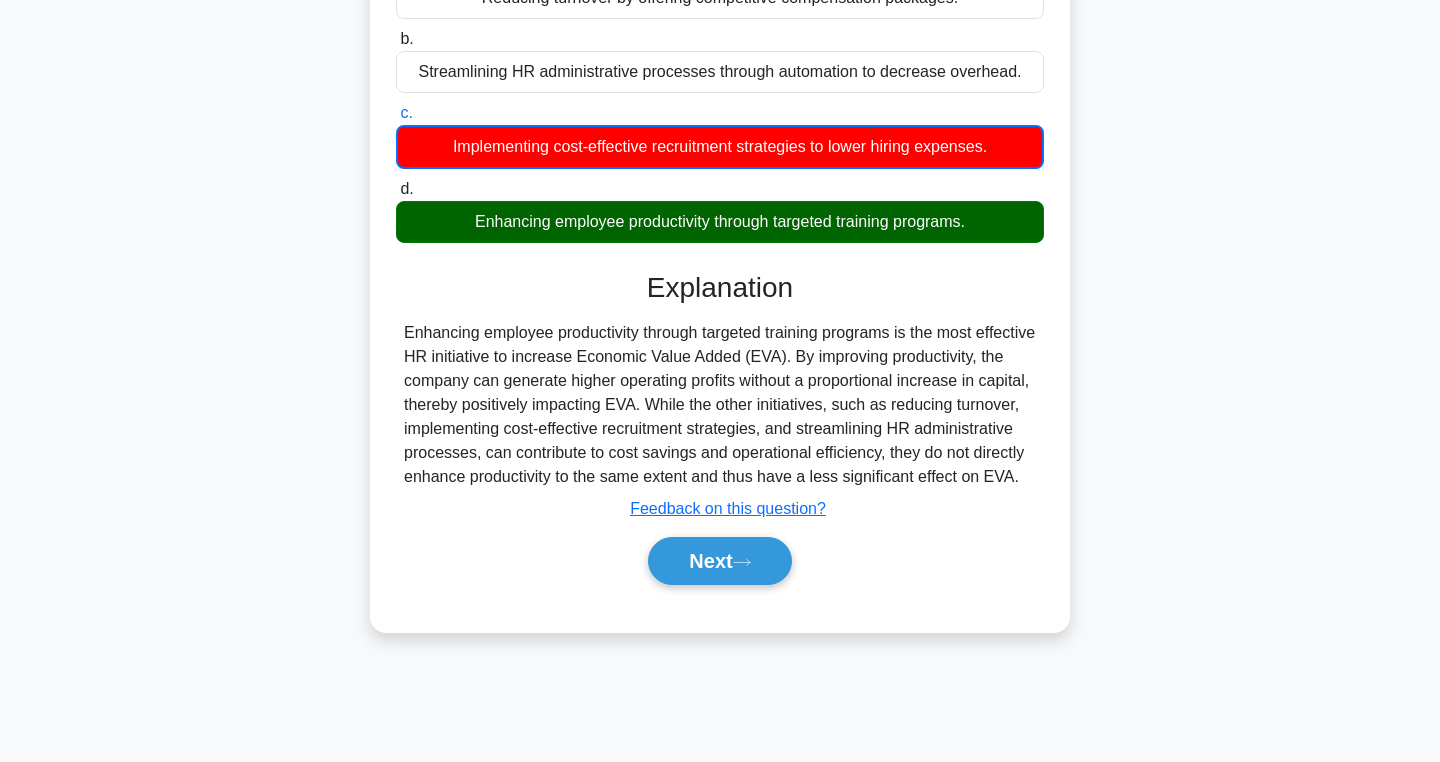 scroll, scrollTop: 311, scrollLeft: 0, axis: vertical 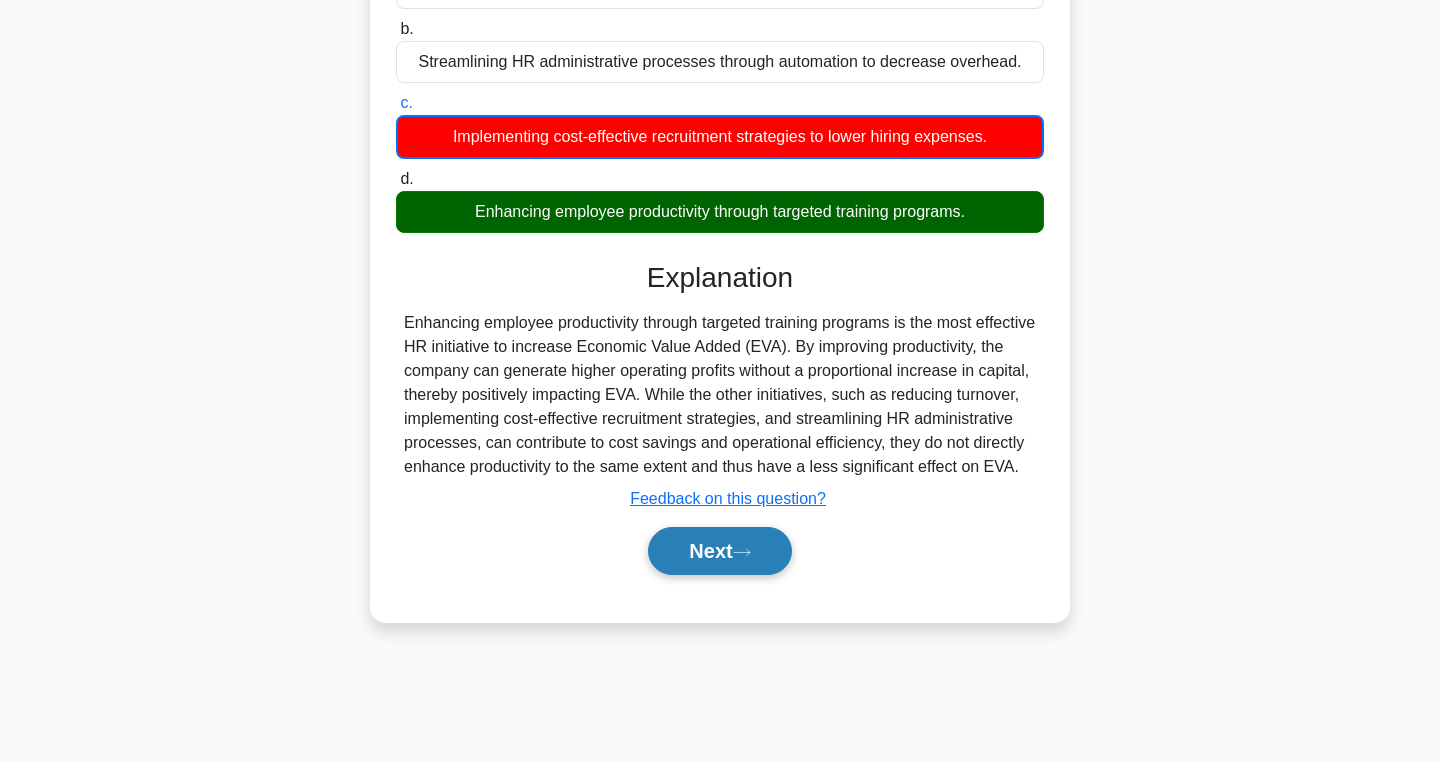 click on "Next" at bounding box center (719, 551) 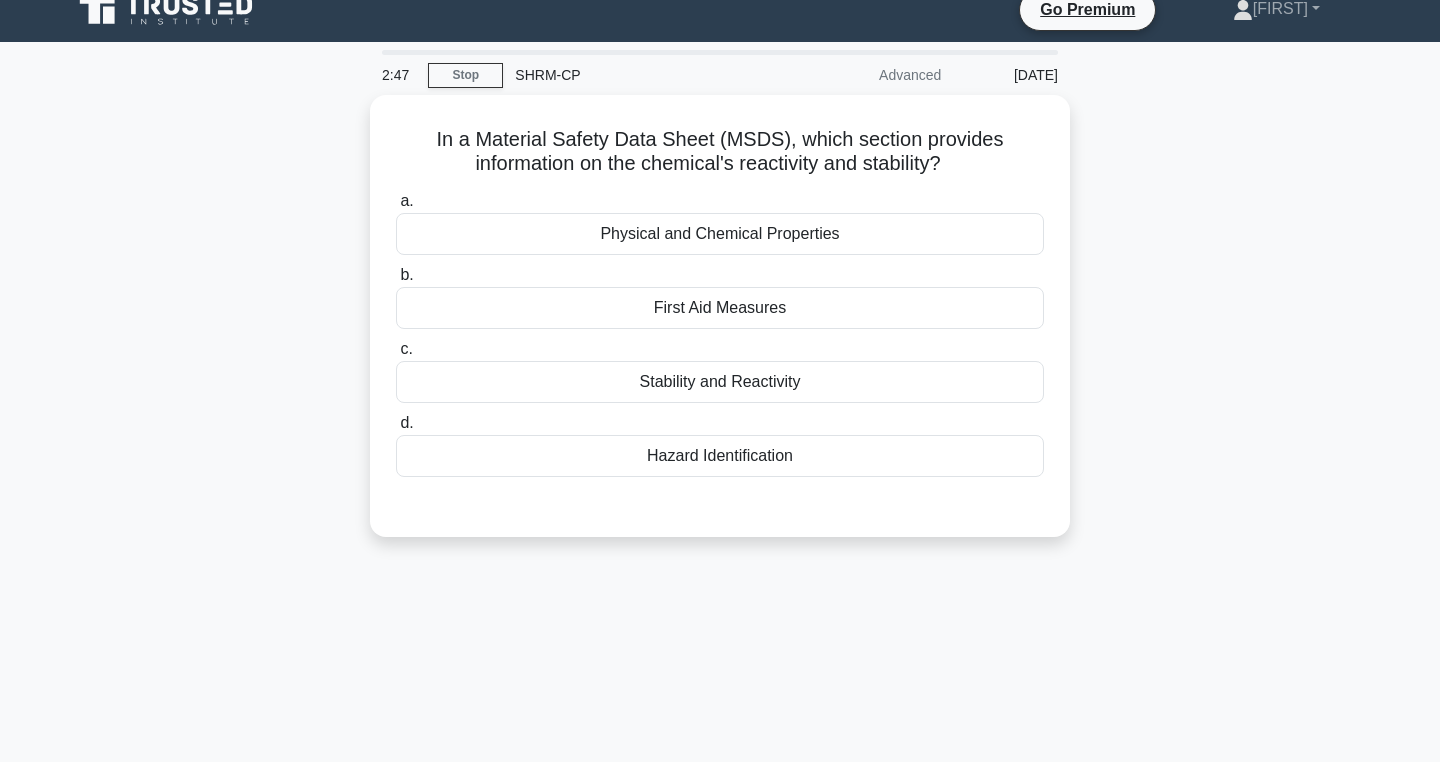 scroll, scrollTop: 0, scrollLeft: 0, axis: both 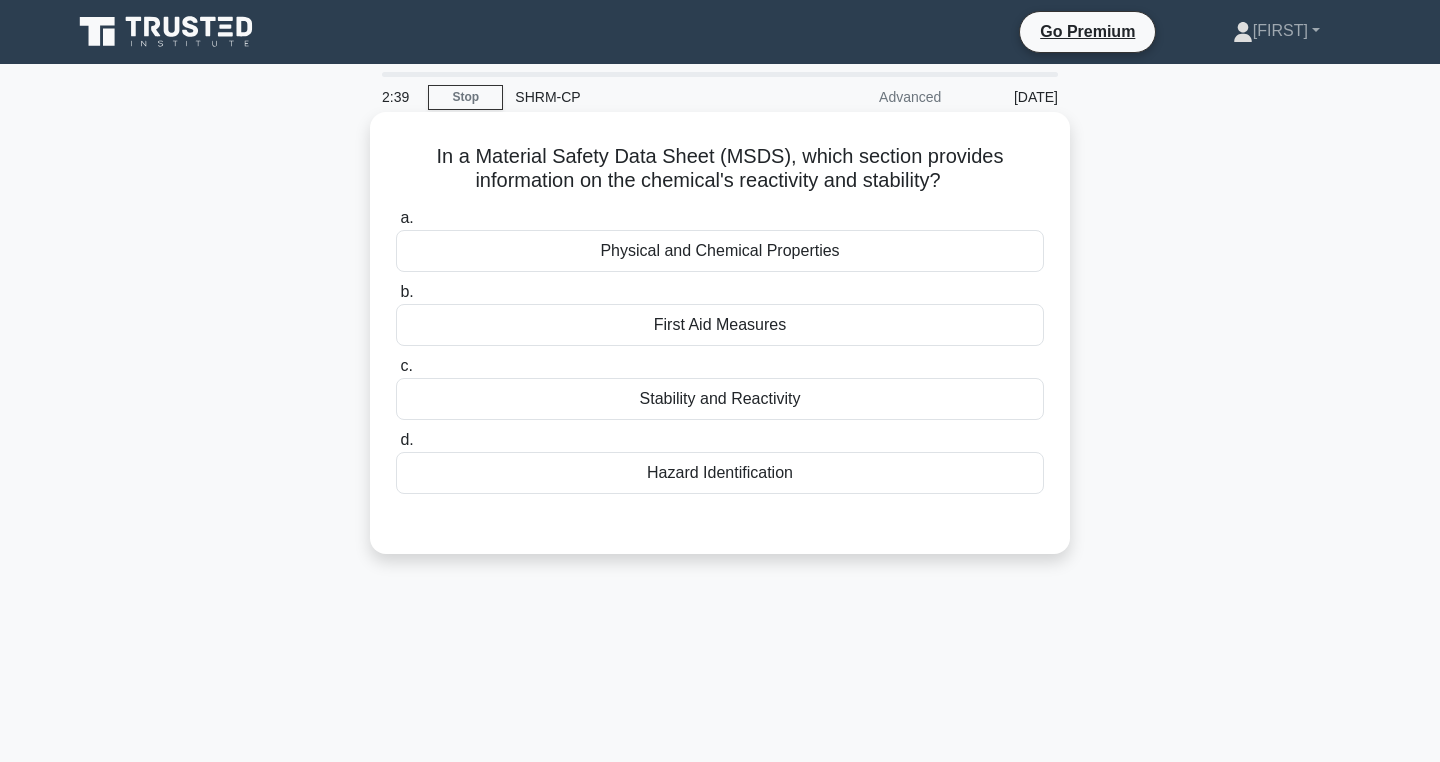 click on "Stability and Reactivity" at bounding box center (720, 399) 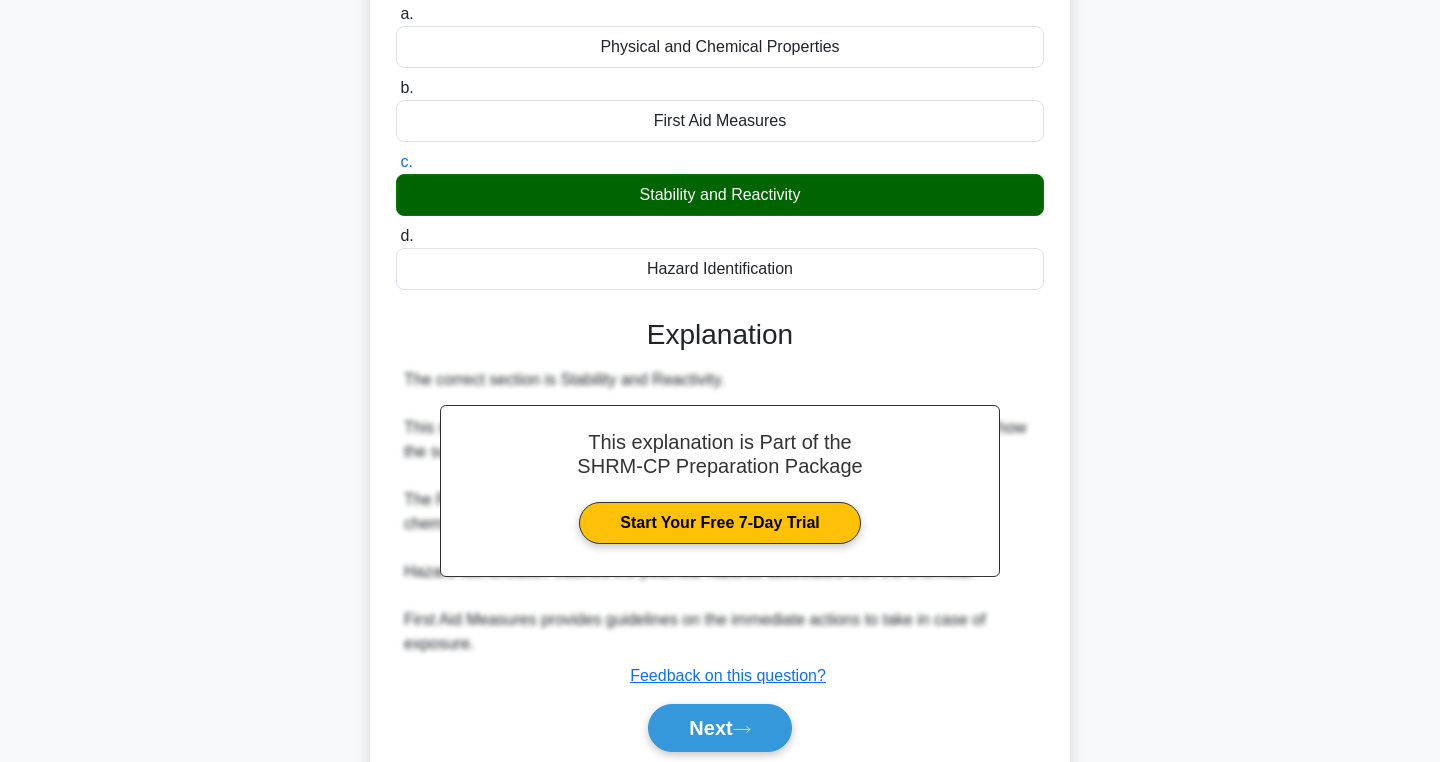 scroll, scrollTop: 318, scrollLeft: 0, axis: vertical 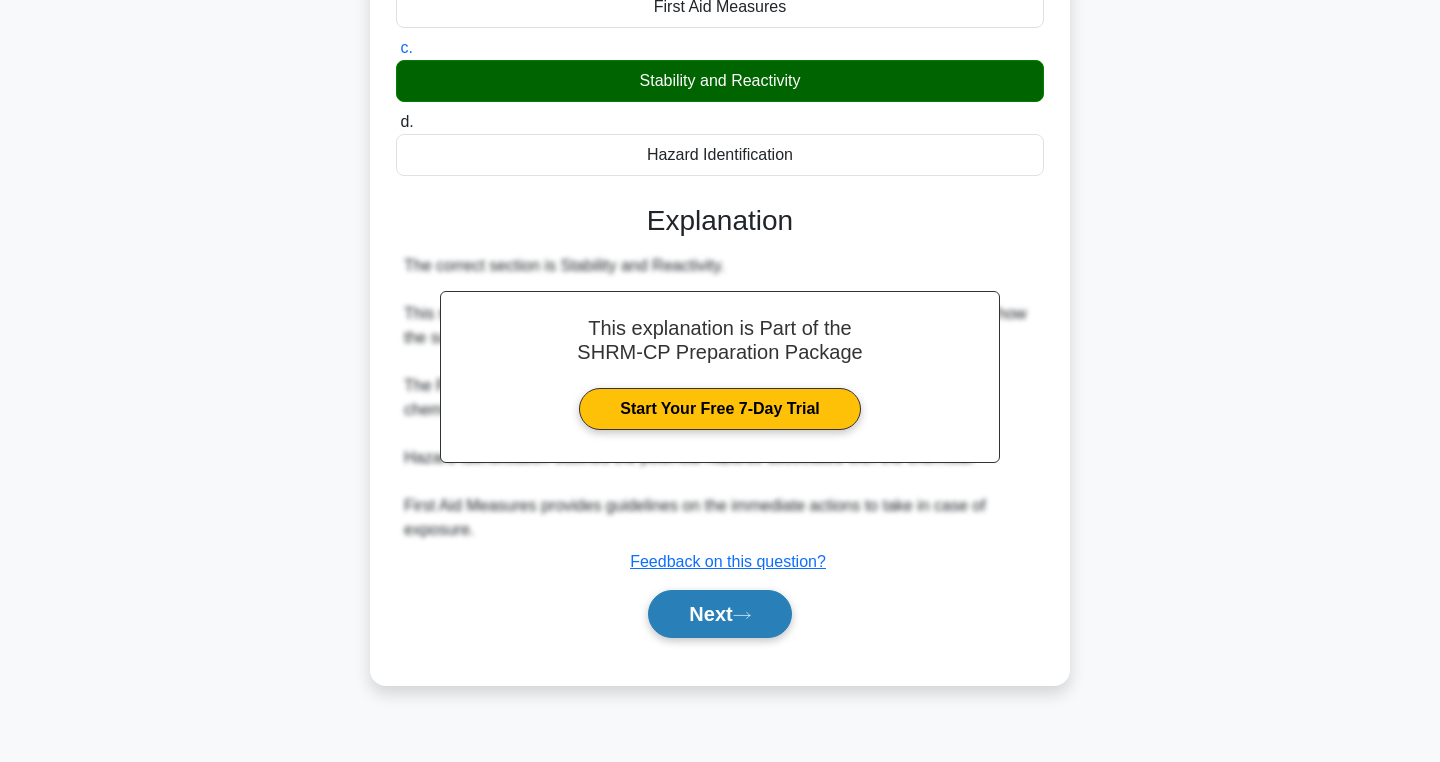 click on "Next" at bounding box center (719, 614) 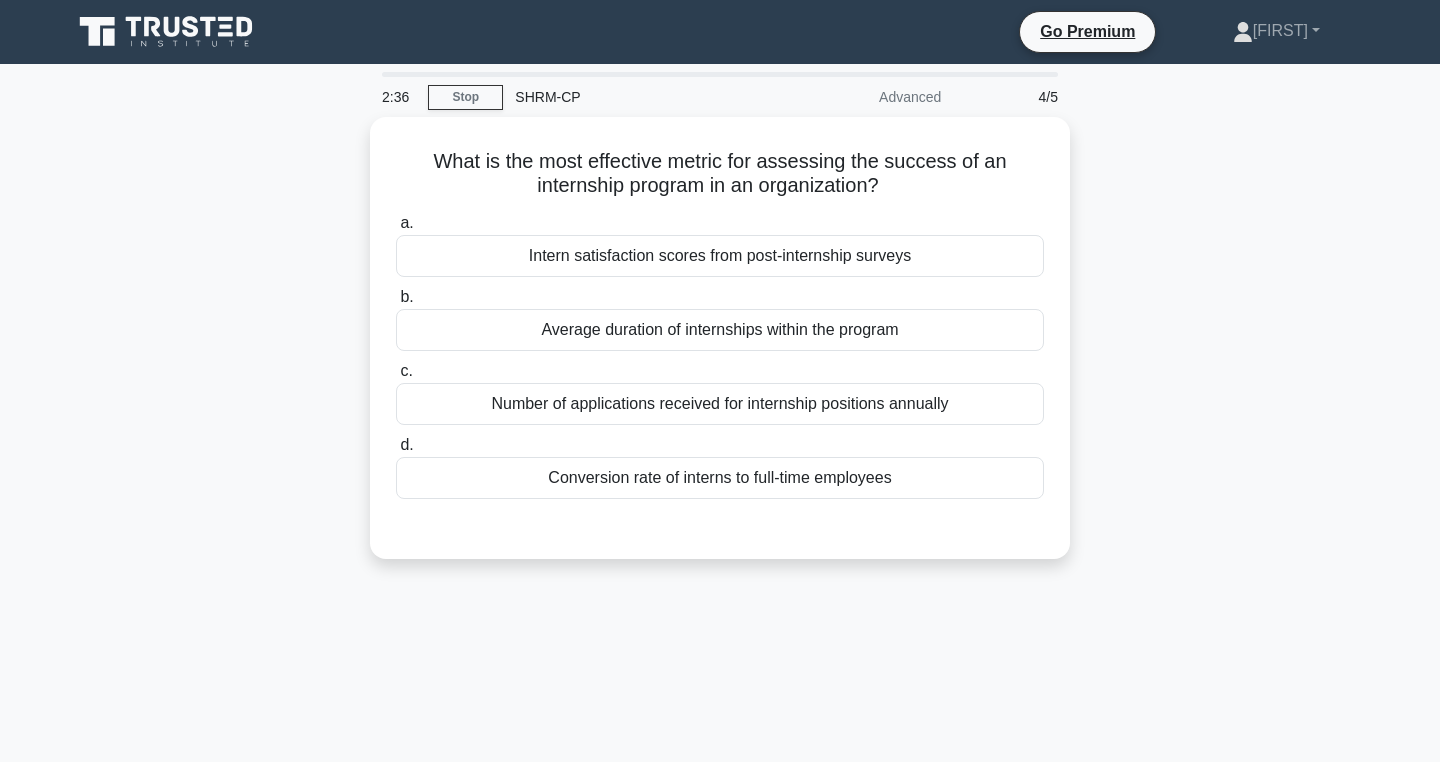 scroll, scrollTop: 0, scrollLeft: 0, axis: both 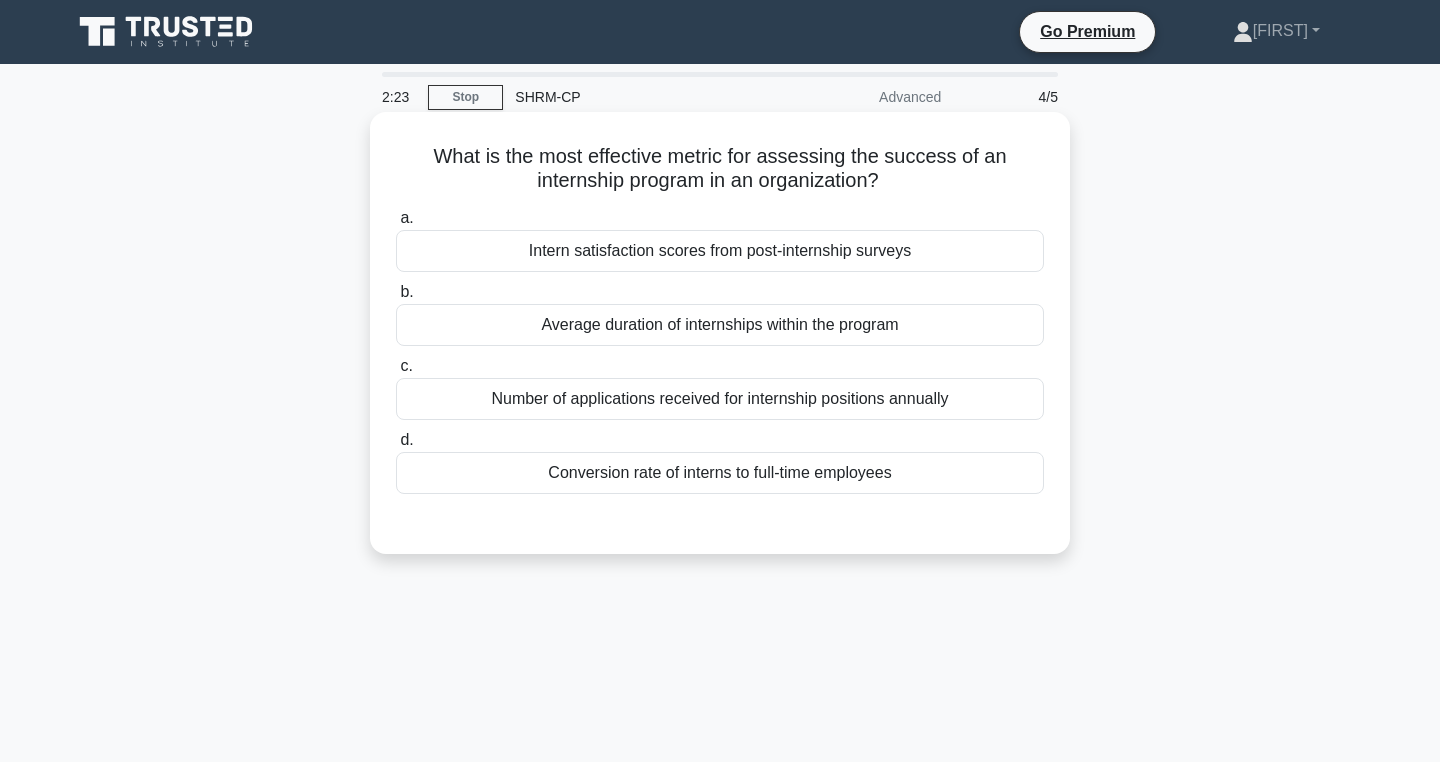 click on "Conversion rate of interns to full-time employees" at bounding box center [720, 473] 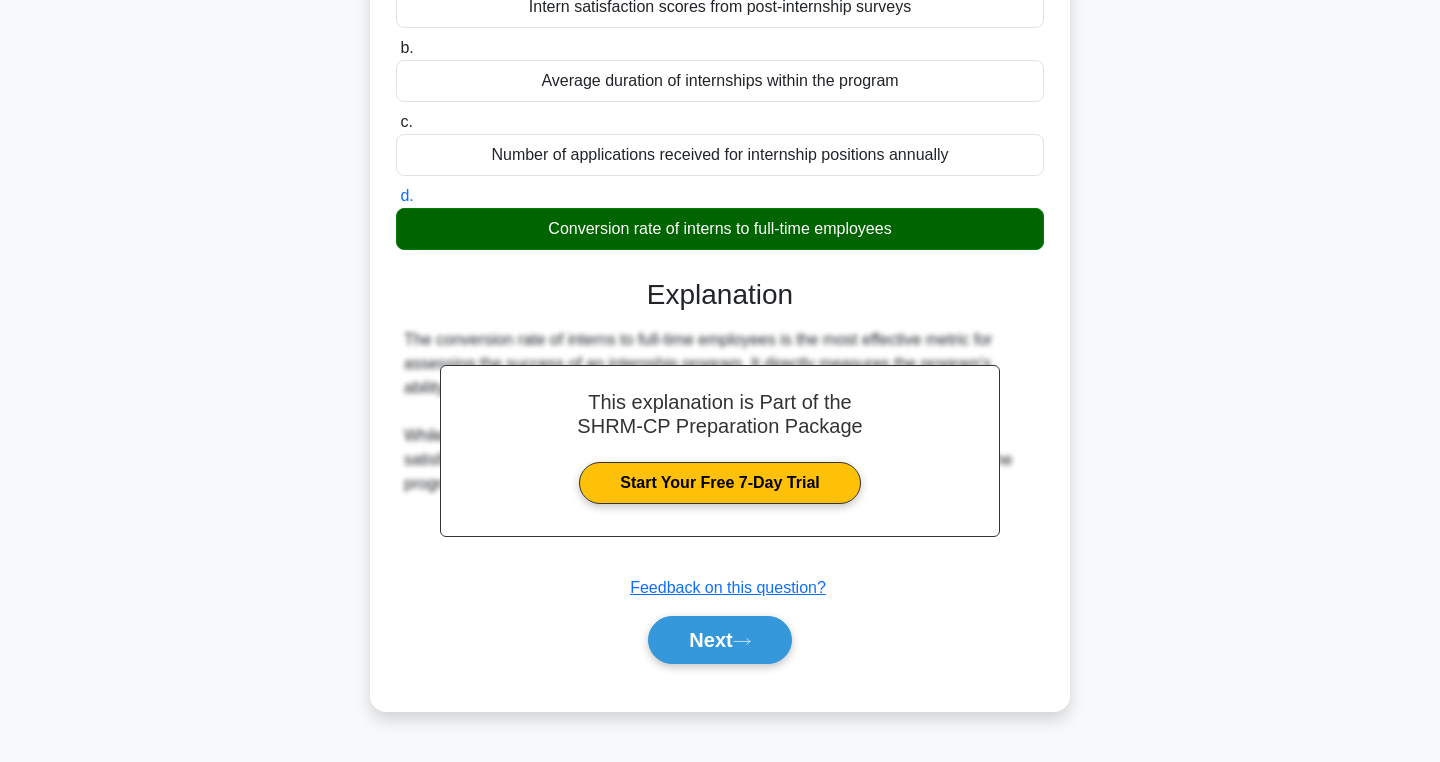scroll, scrollTop: 256, scrollLeft: 0, axis: vertical 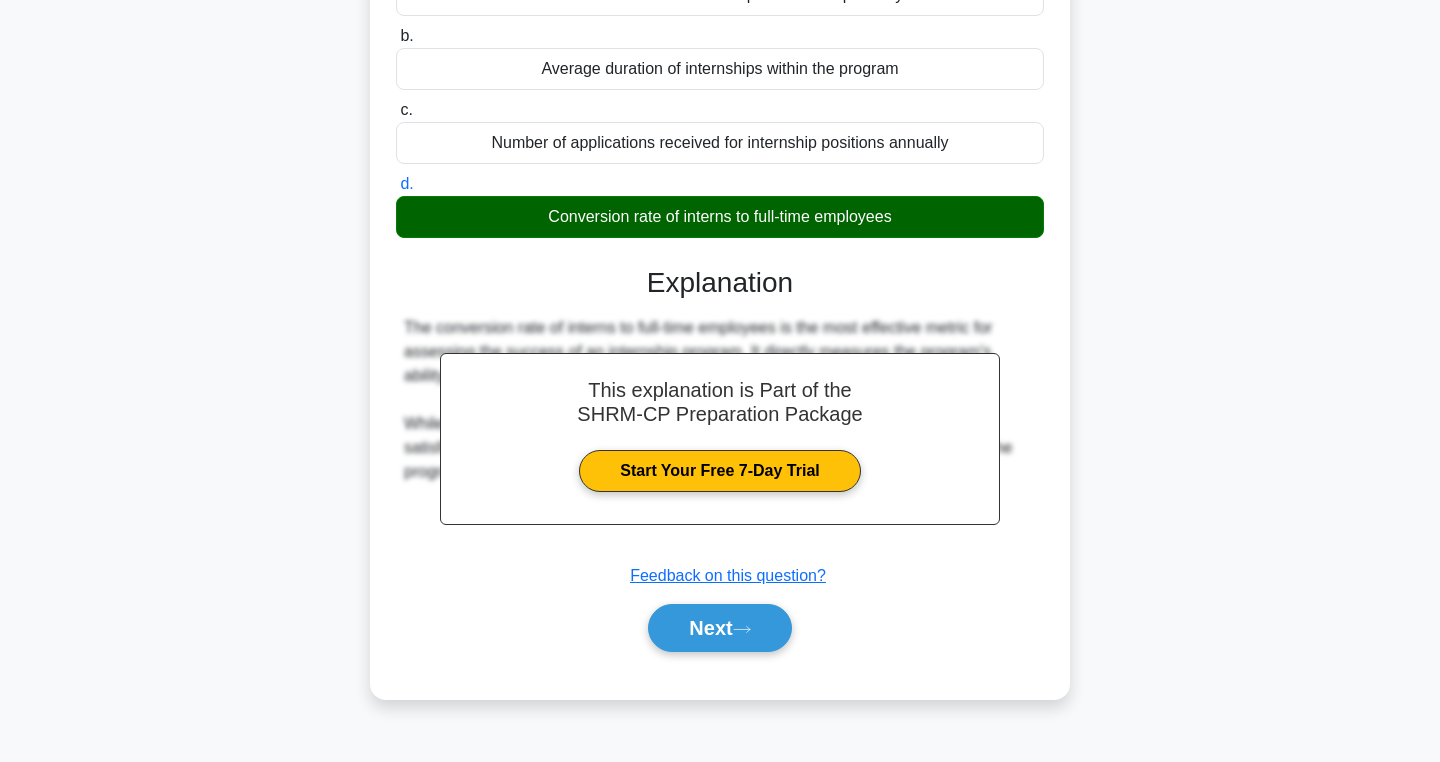 click on "Next" at bounding box center (720, 628) 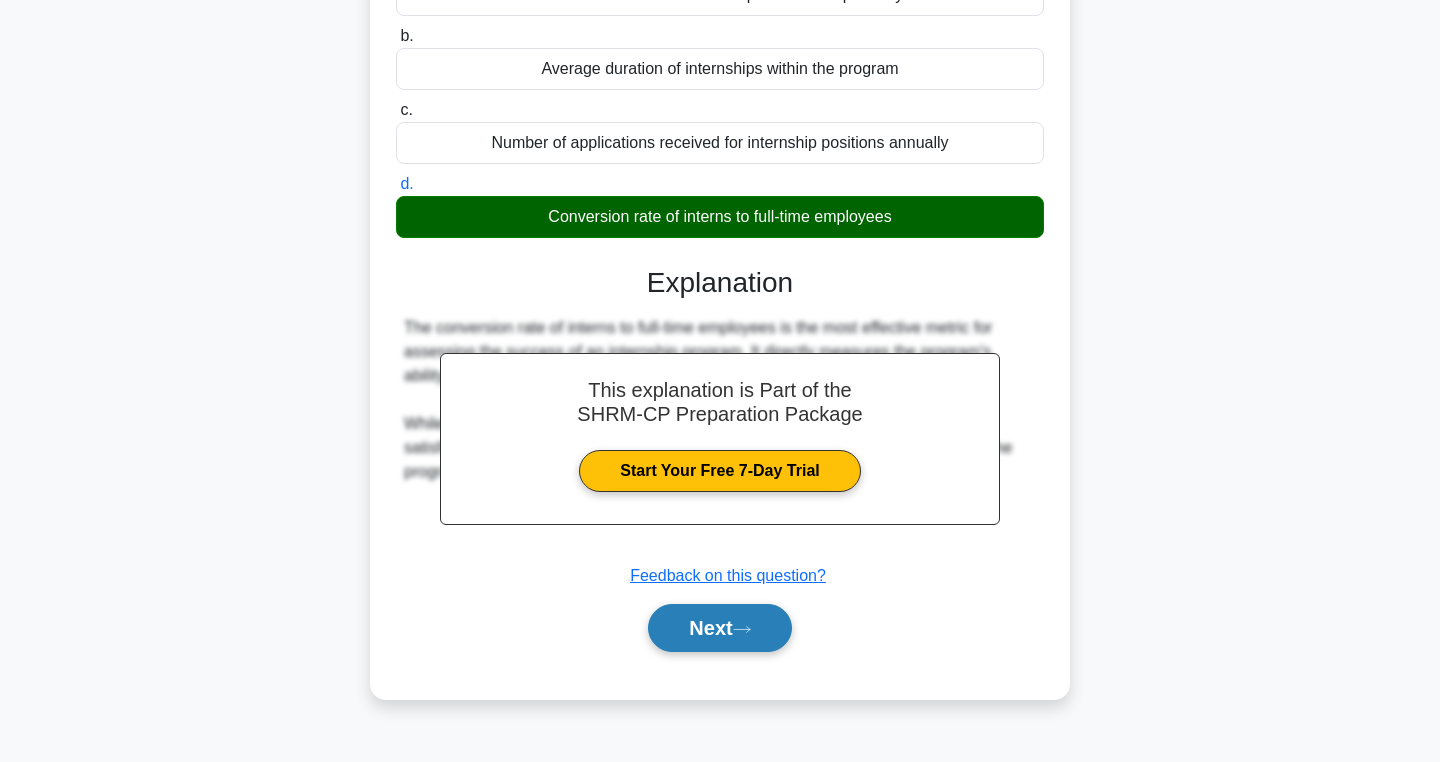 click on "Next" at bounding box center [719, 628] 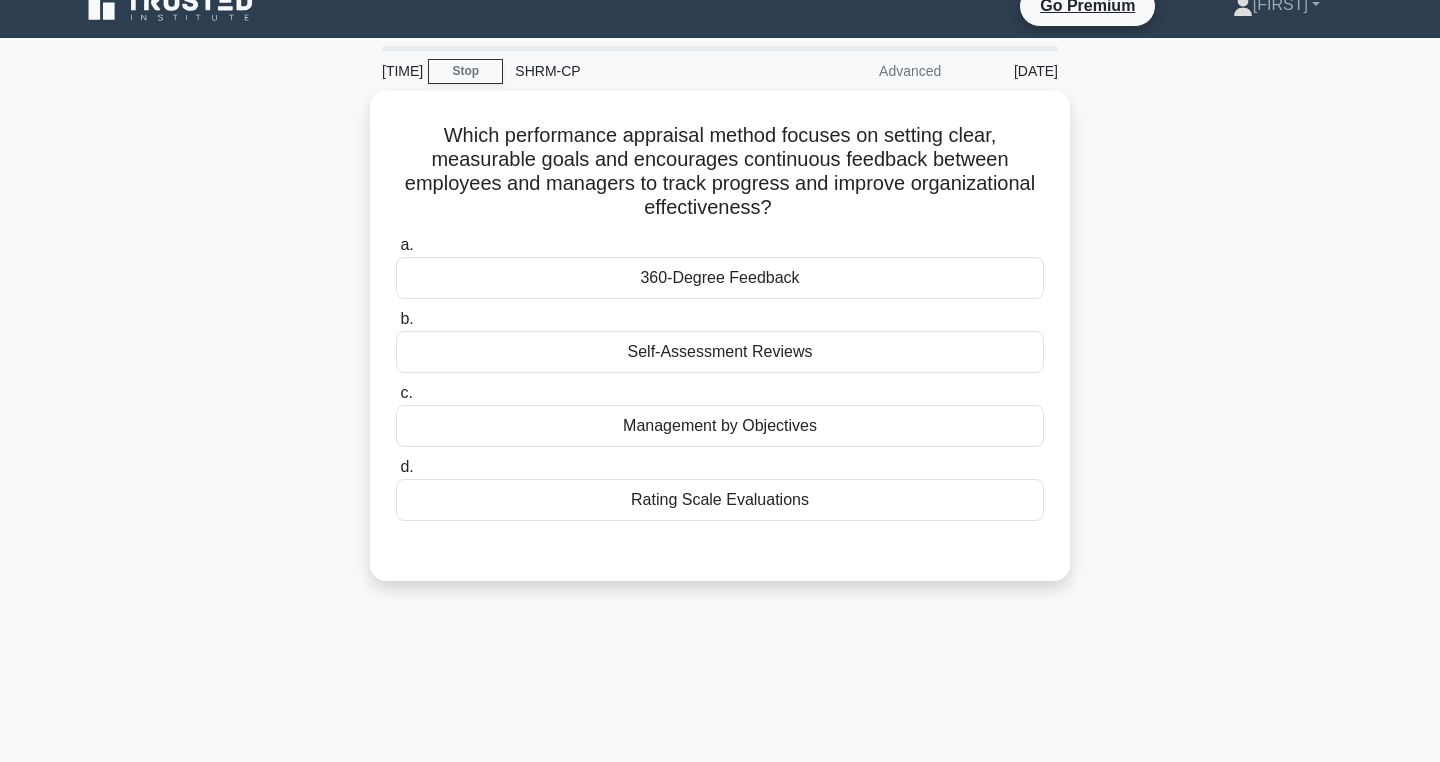 scroll, scrollTop: 0, scrollLeft: 0, axis: both 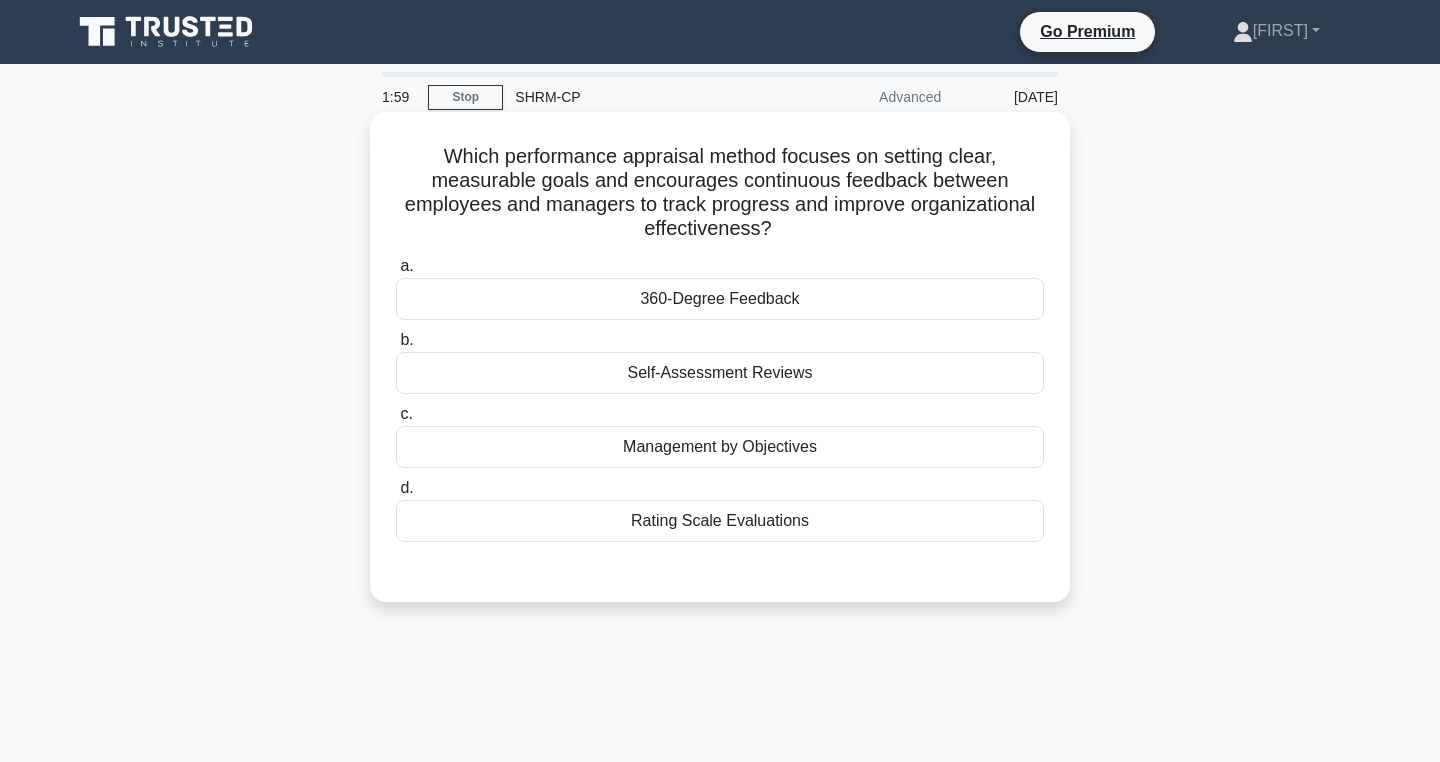 click on "360-Degree Feedback" at bounding box center [720, 299] 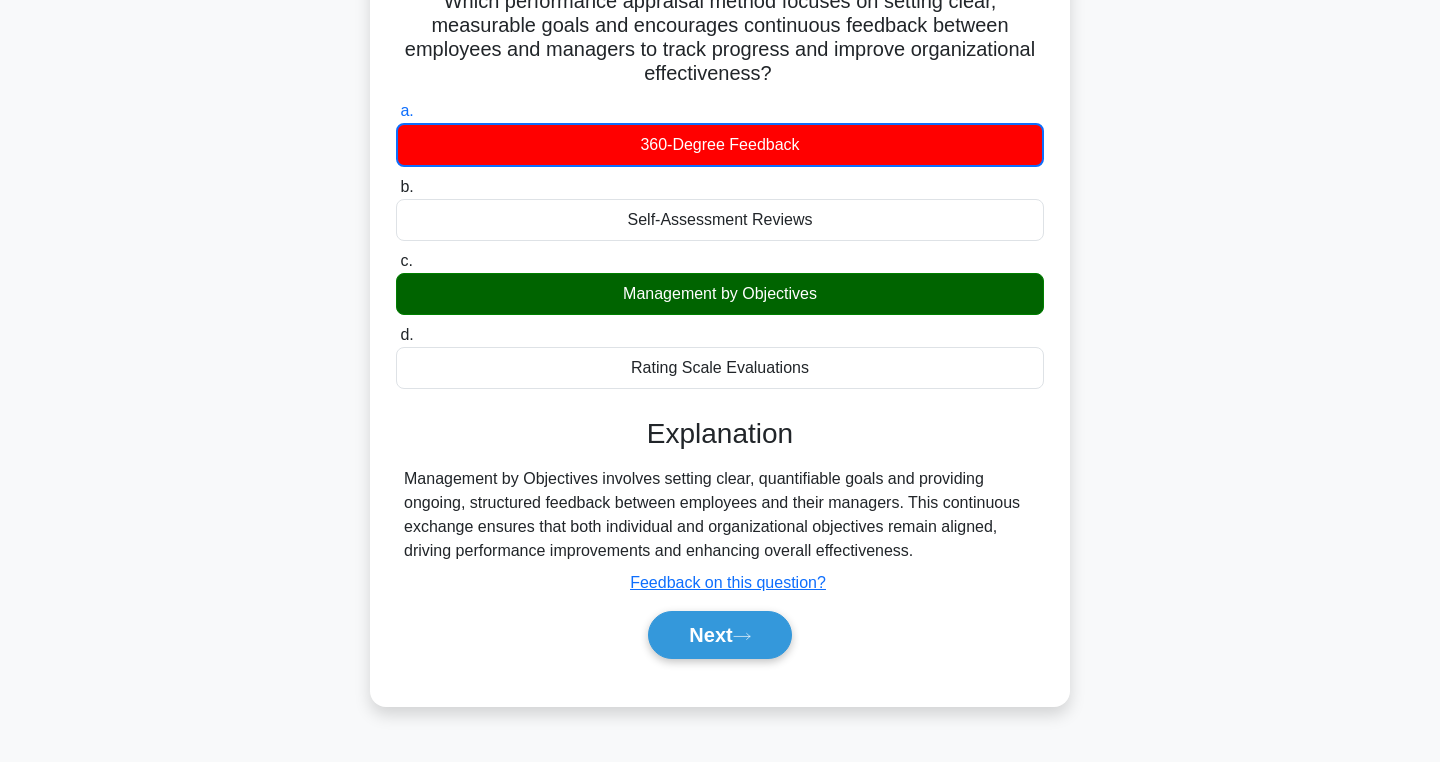 scroll, scrollTop: 164, scrollLeft: 0, axis: vertical 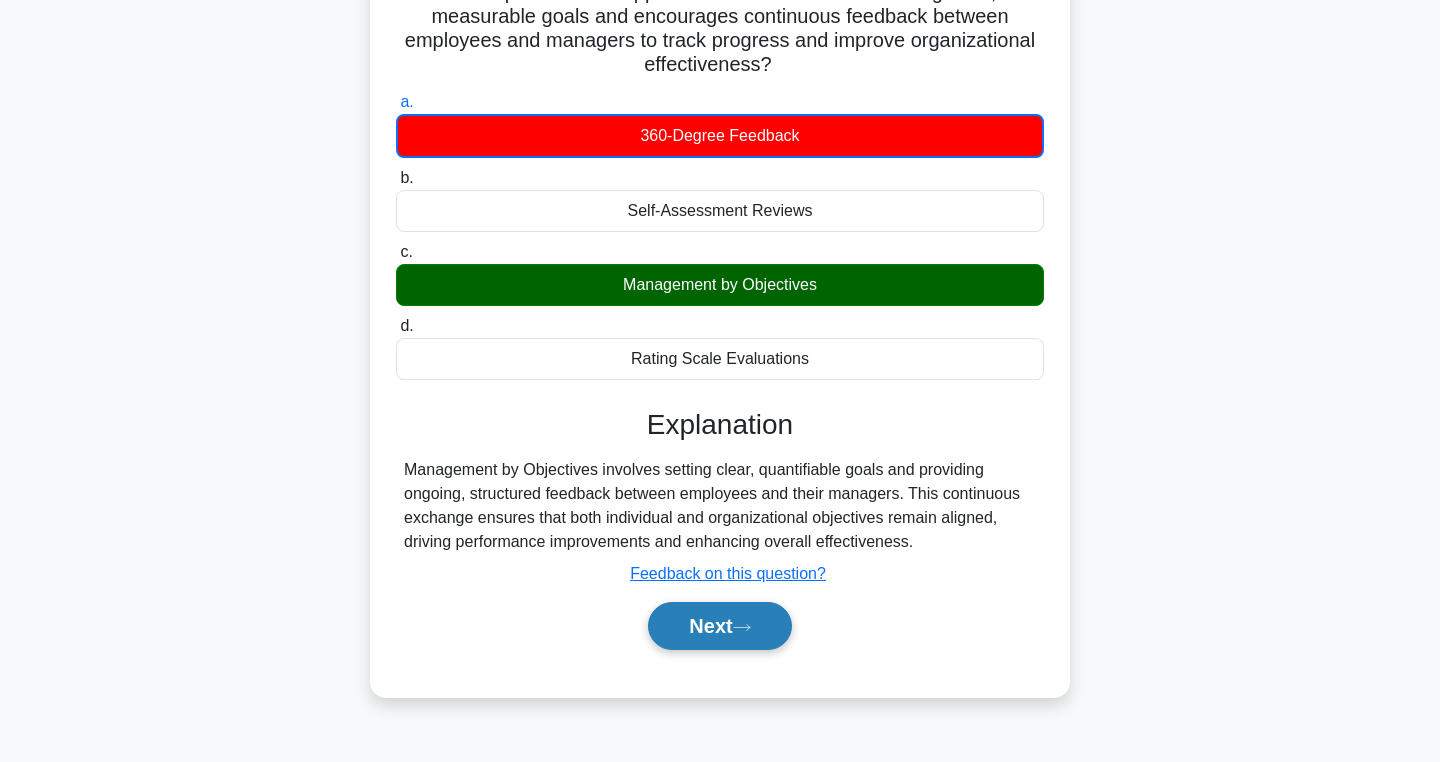 click on "Next" at bounding box center [719, 626] 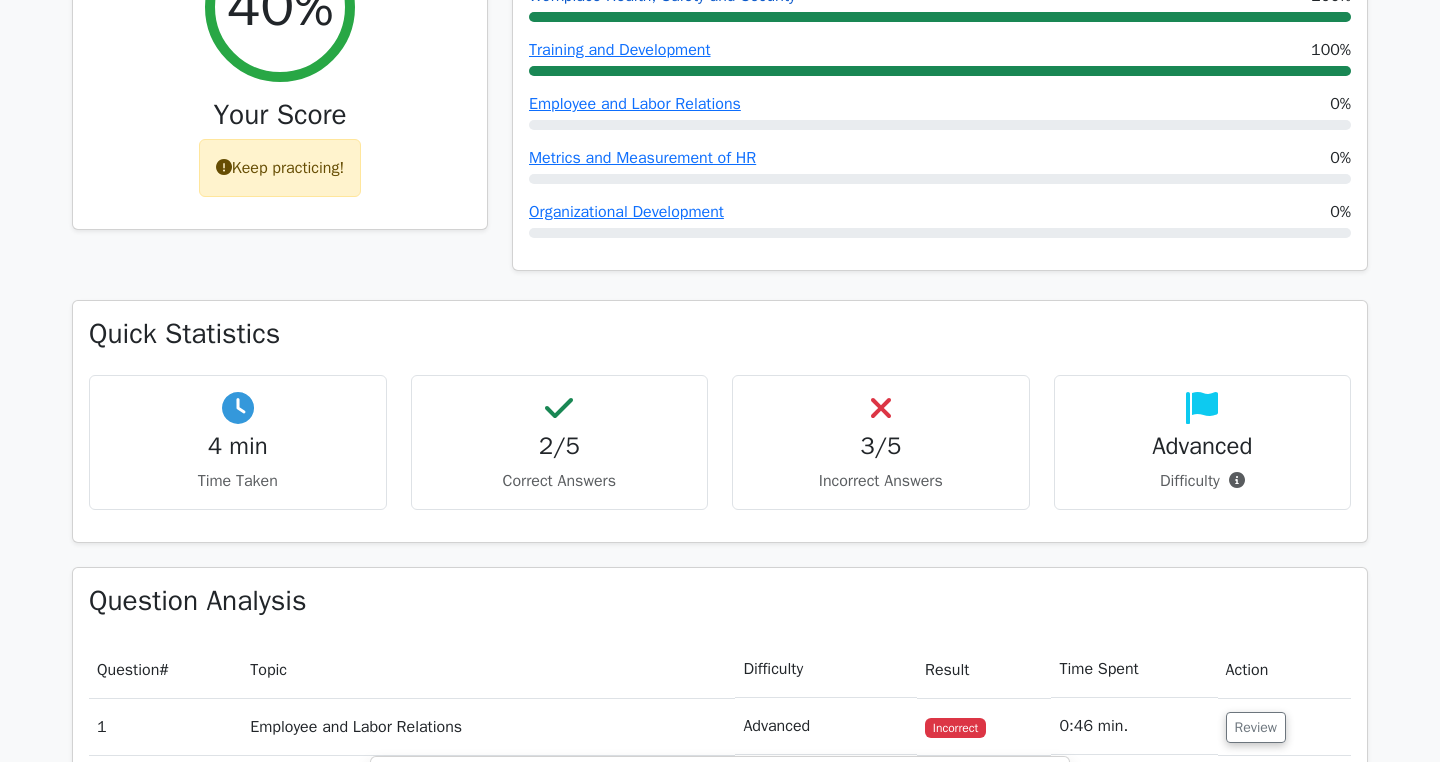 scroll, scrollTop: 2462, scrollLeft: 0, axis: vertical 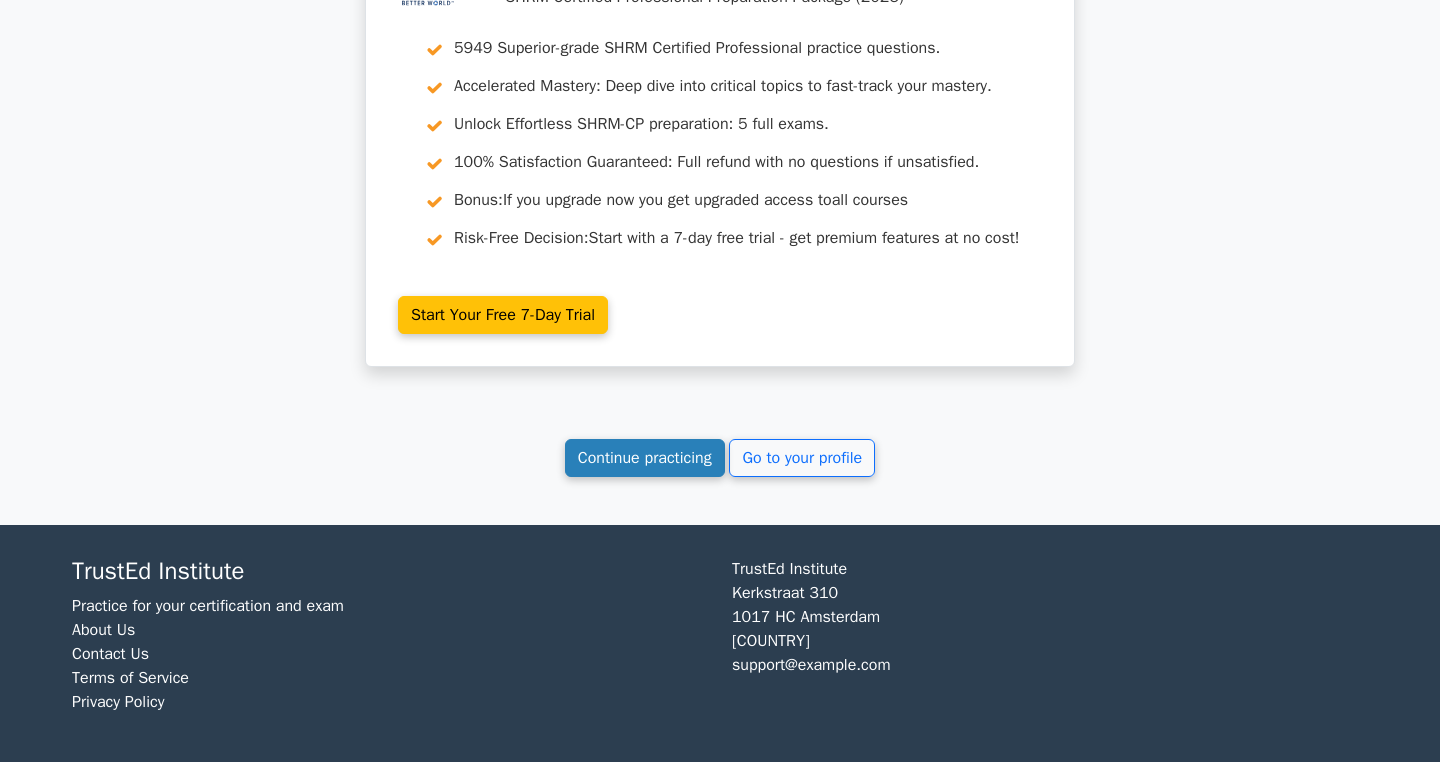 click on "Continue practicing" at bounding box center [645, 458] 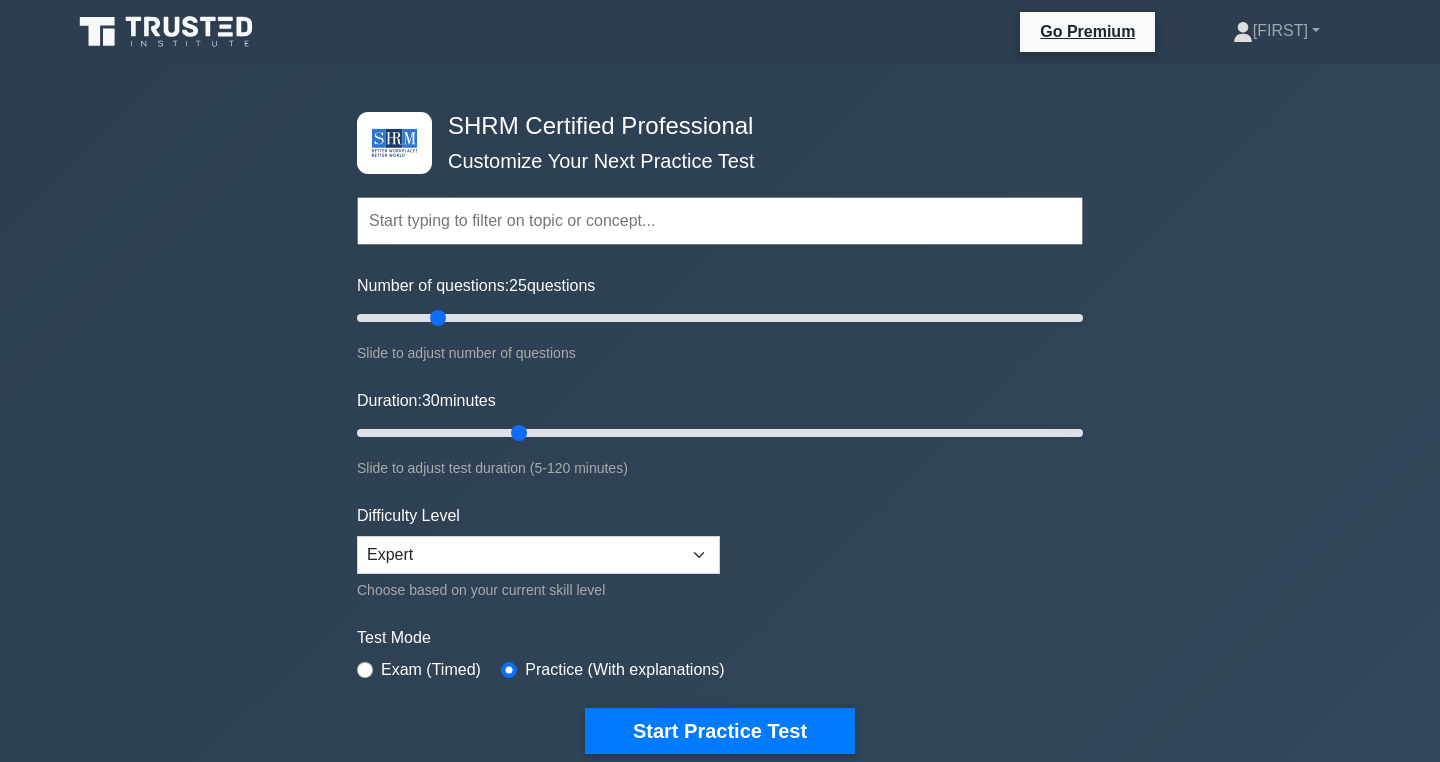scroll, scrollTop: 0, scrollLeft: 0, axis: both 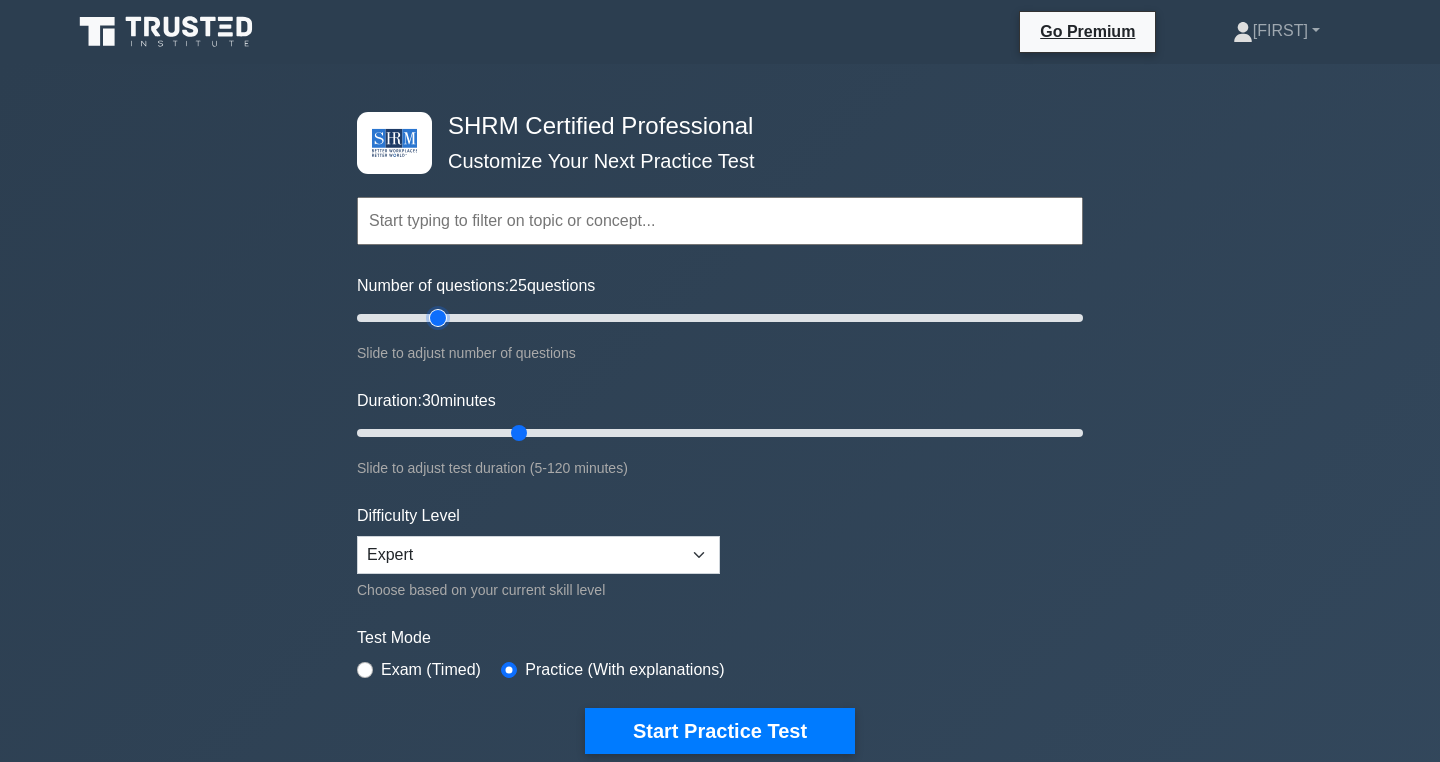 type on "5" 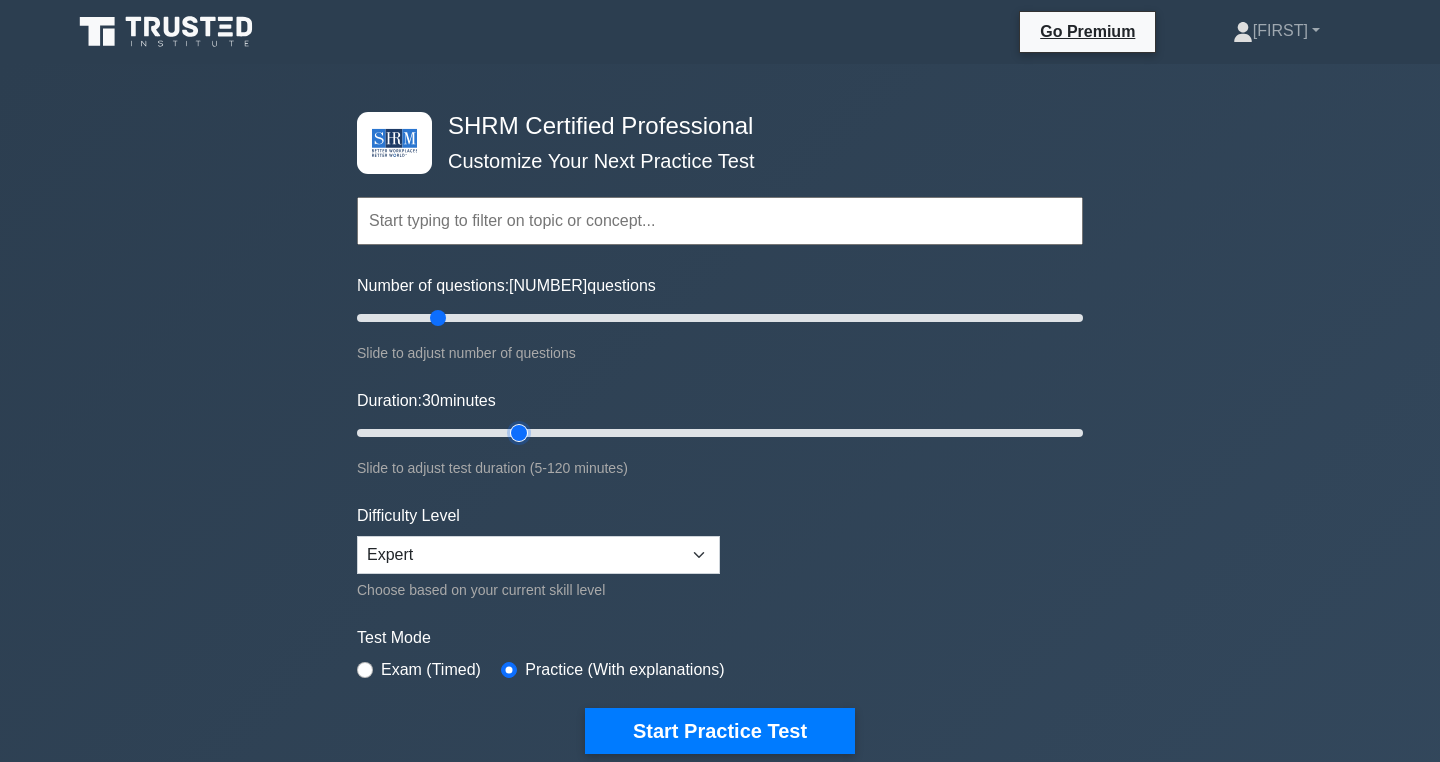 type on "5" 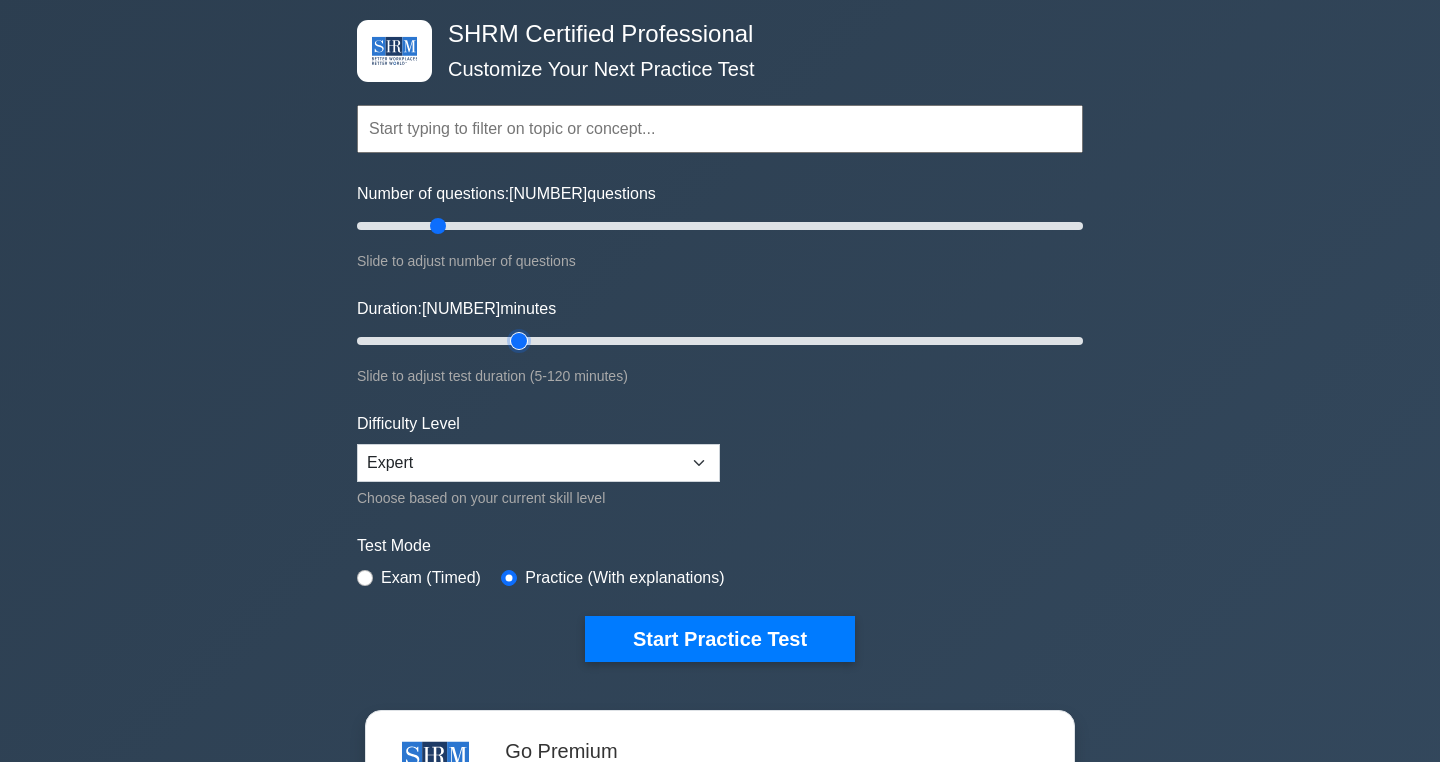 scroll, scrollTop: 262, scrollLeft: 0, axis: vertical 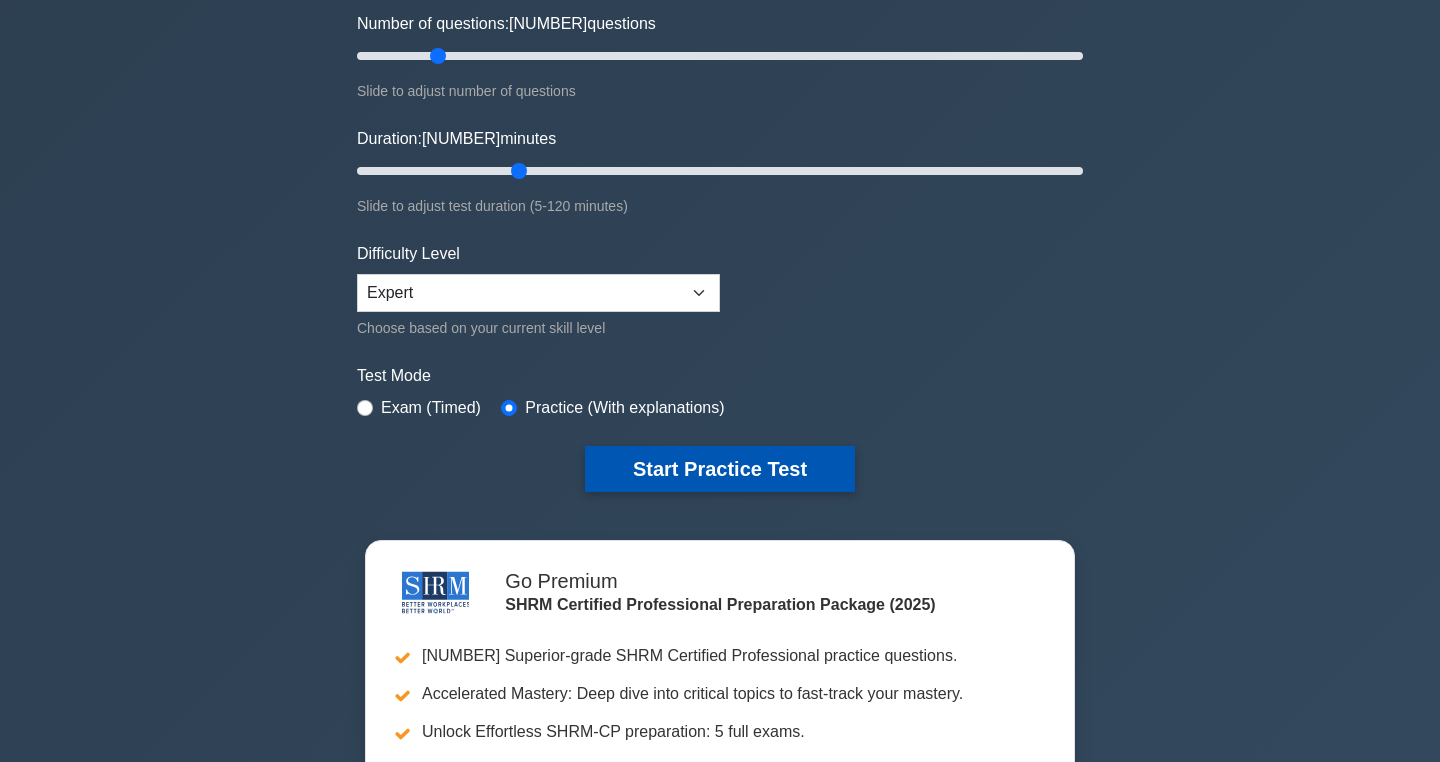 click on "Start Practice Test" at bounding box center [720, 469] 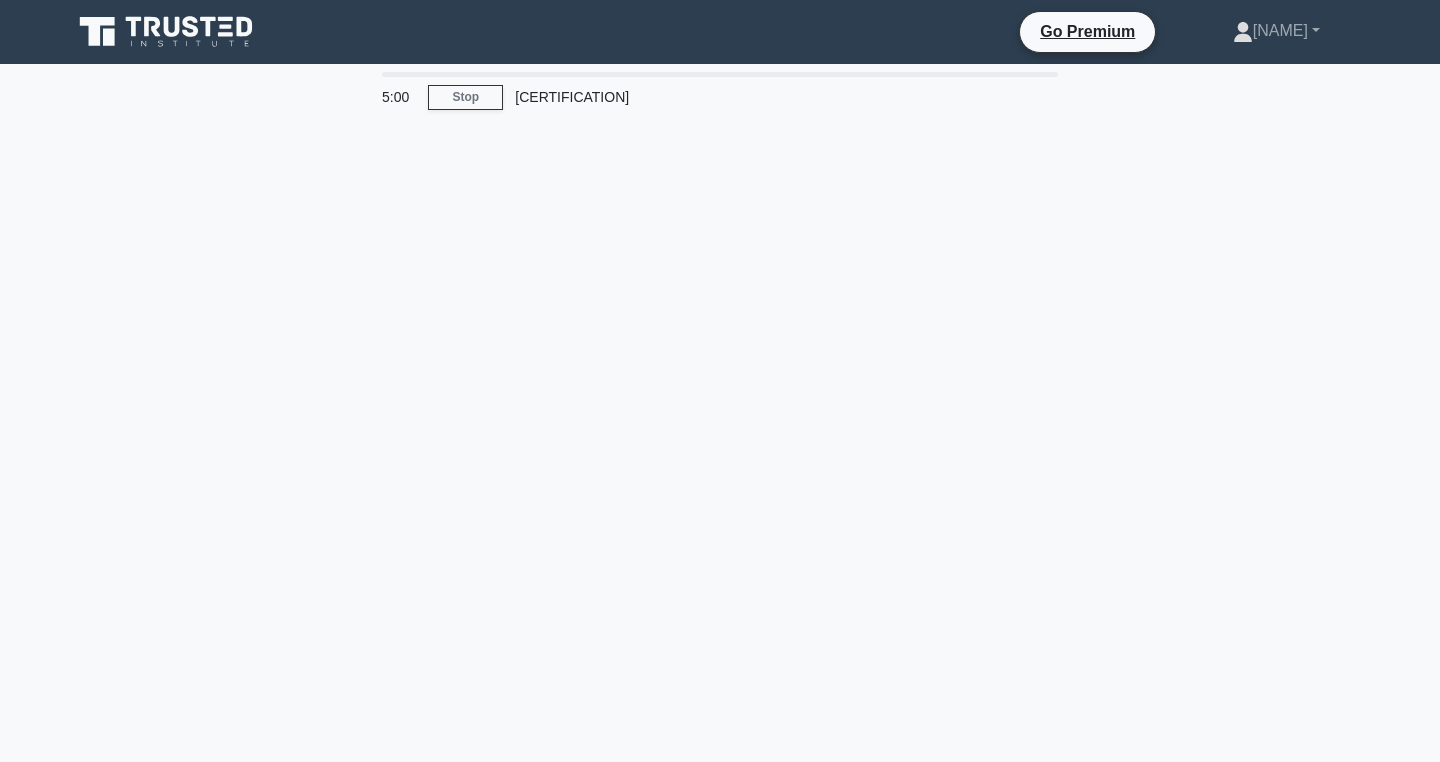 scroll, scrollTop: 0, scrollLeft: 0, axis: both 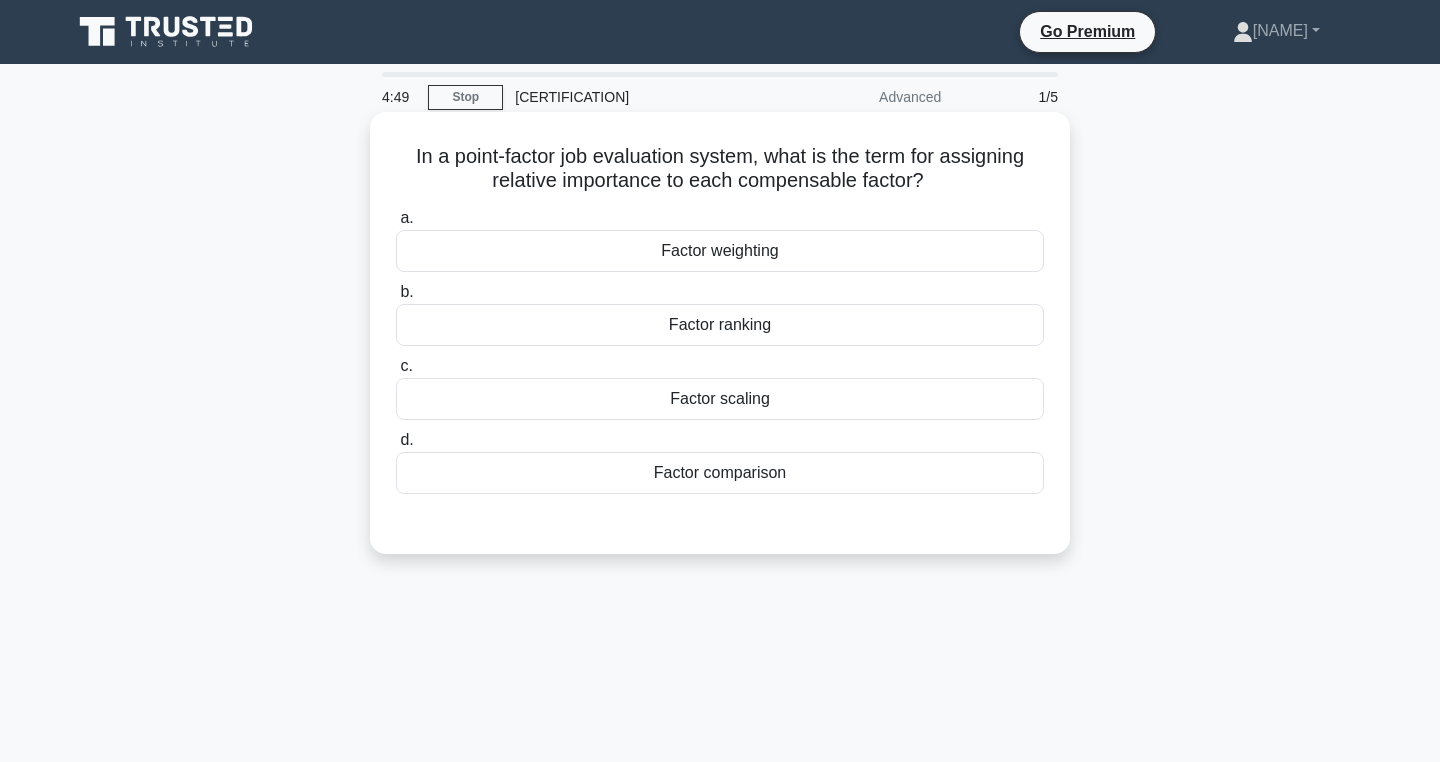 click on "Factor scaling" at bounding box center [720, 399] 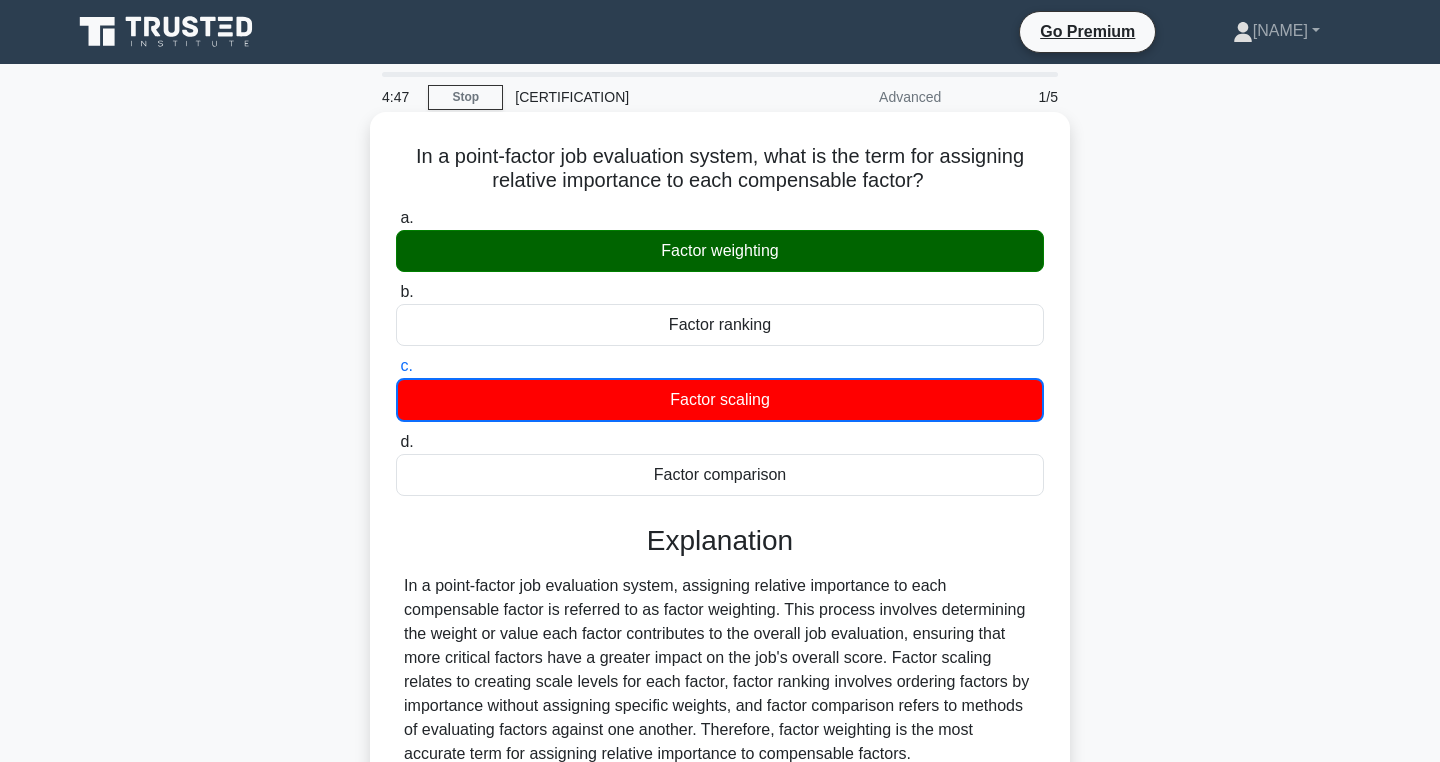 scroll, scrollTop: 318, scrollLeft: 0, axis: vertical 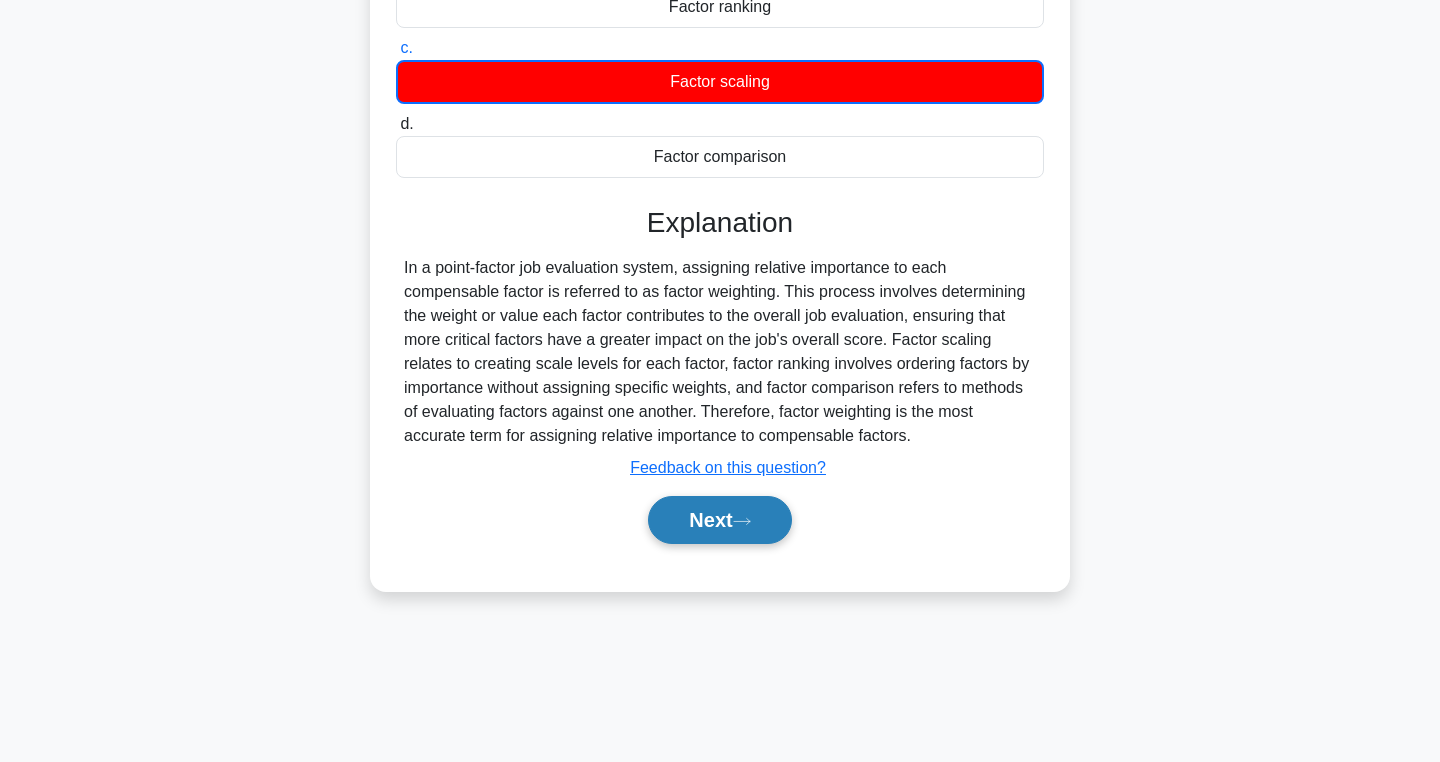 click at bounding box center (742, 521) 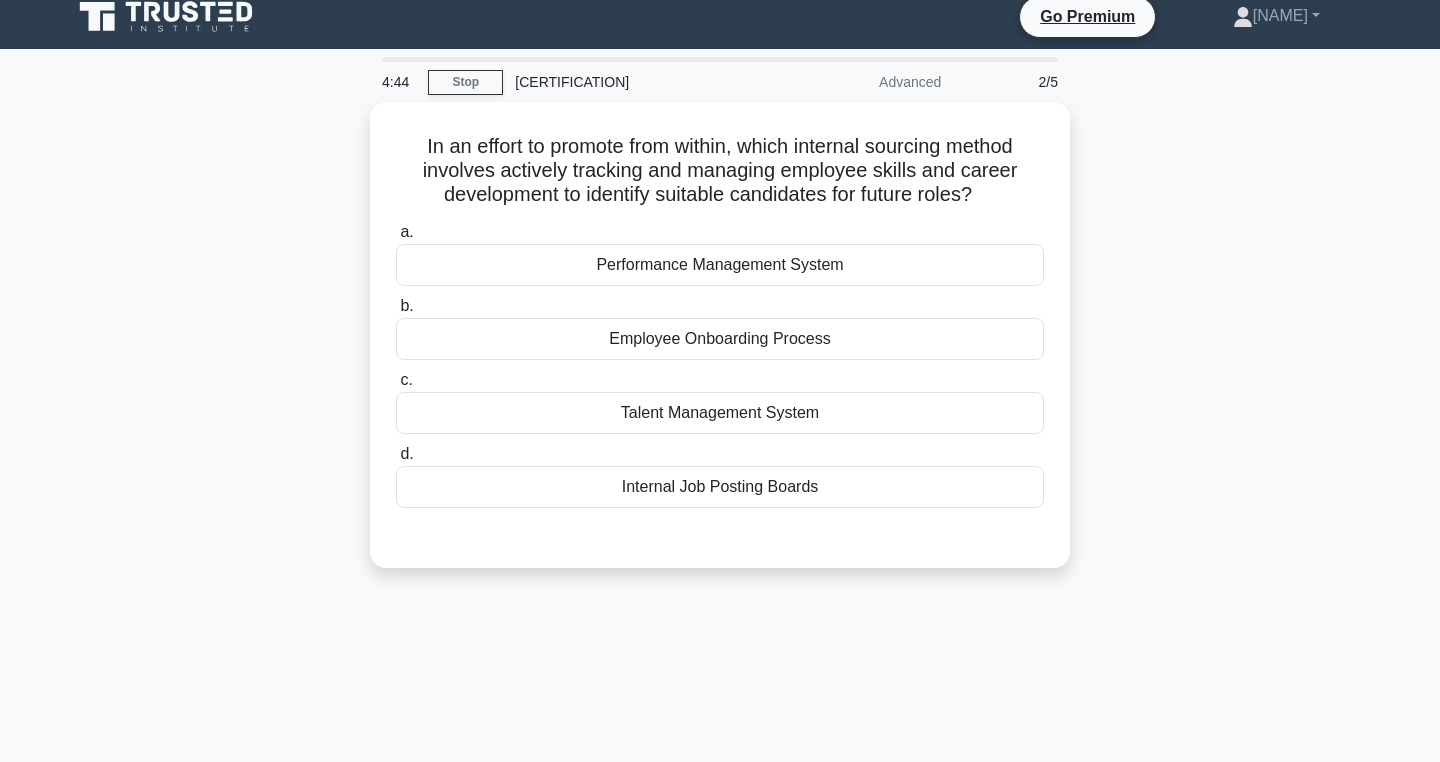 scroll, scrollTop: 12, scrollLeft: 0, axis: vertical 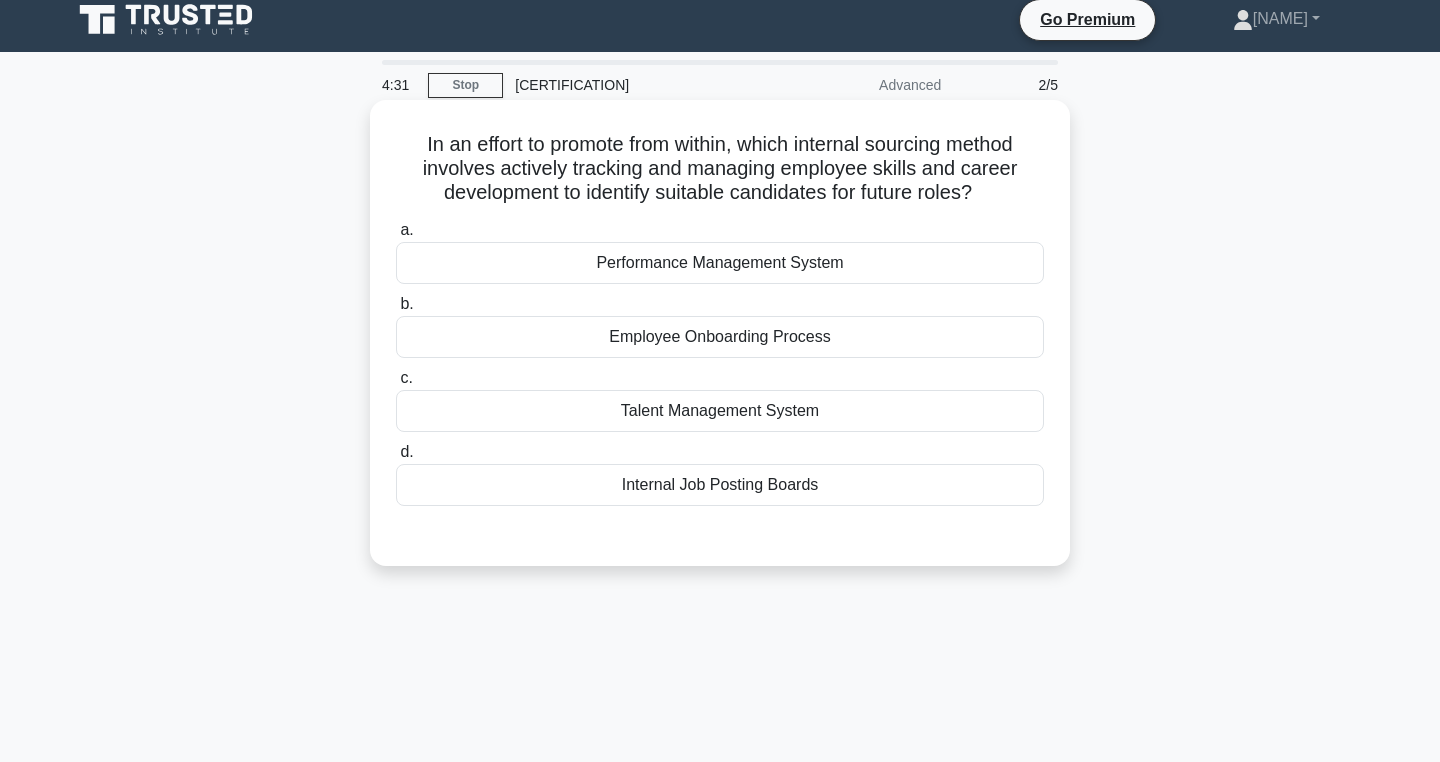 click on "Talent Management System" at bounding box center [720, 411] 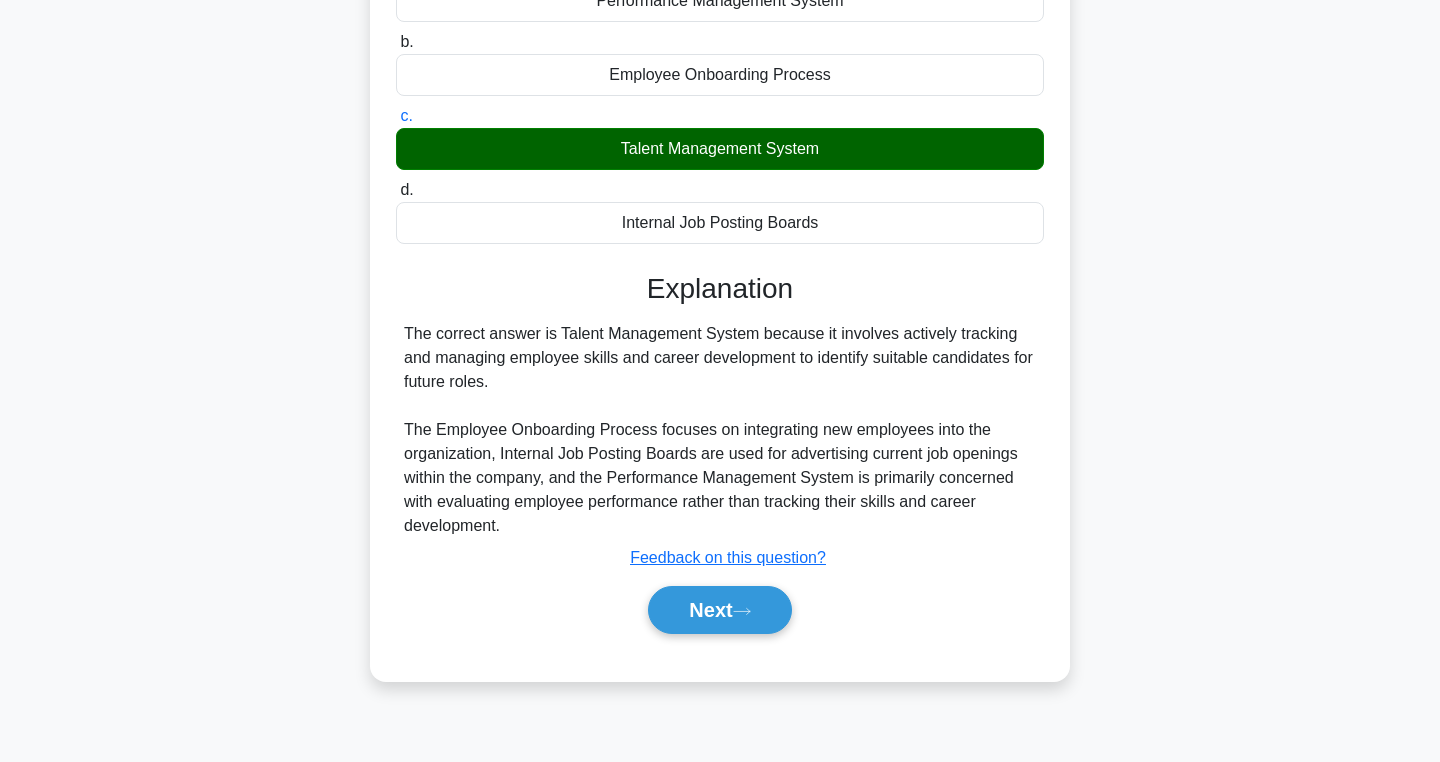 scroll, scrollTop: 318, scrollLeft: 0, axis: vertical 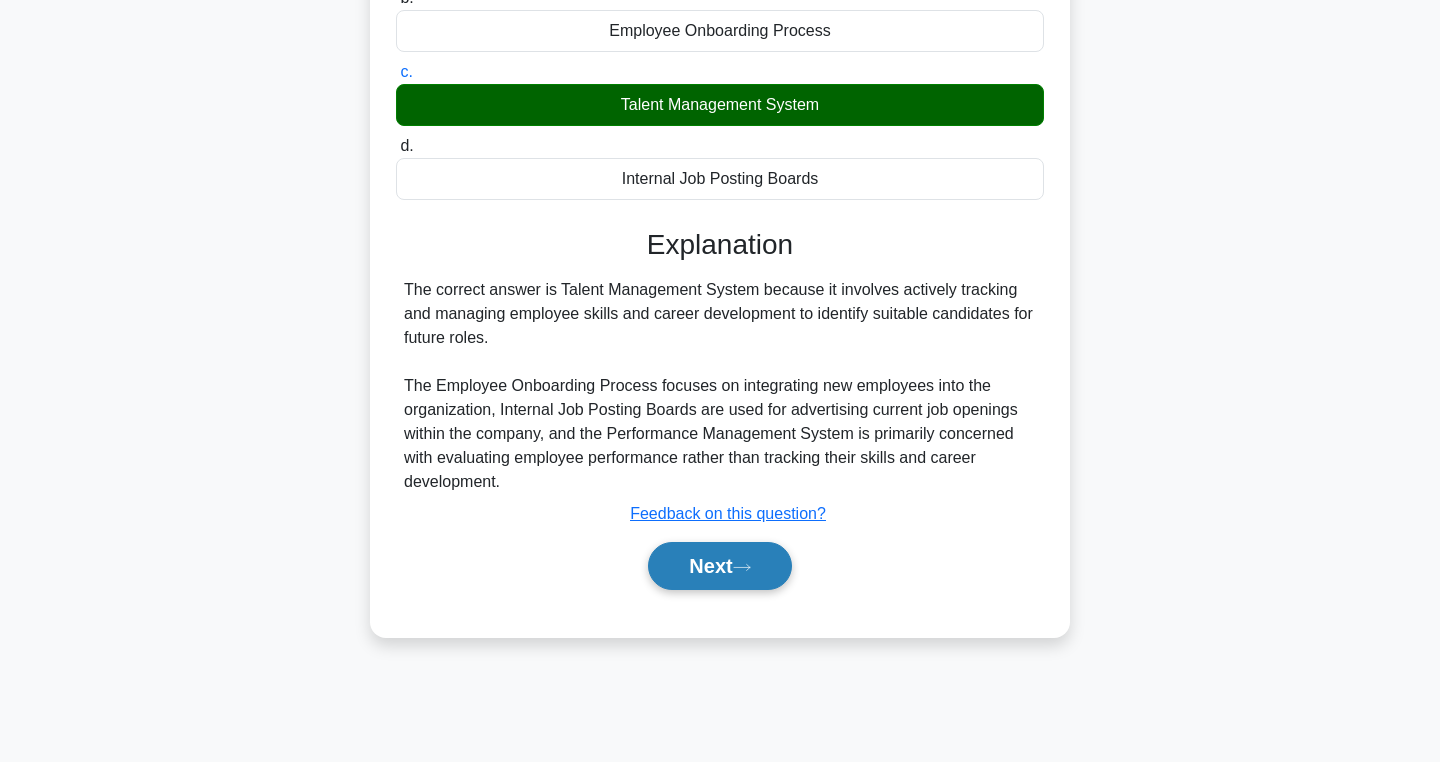 click on "Next" at bounding box center [719, 566] 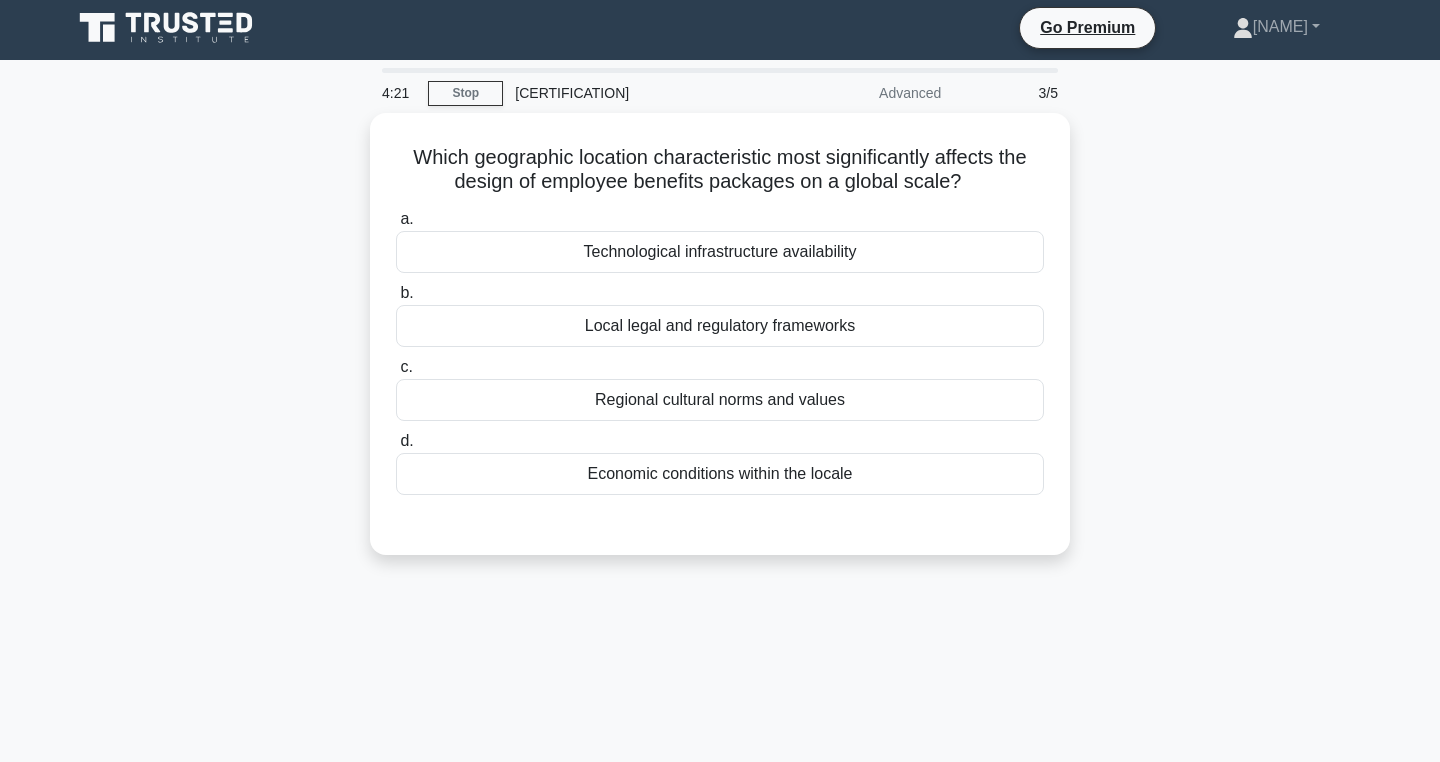 scroll, scrollTop: 3, scrollLeft: 0, axis: vertical 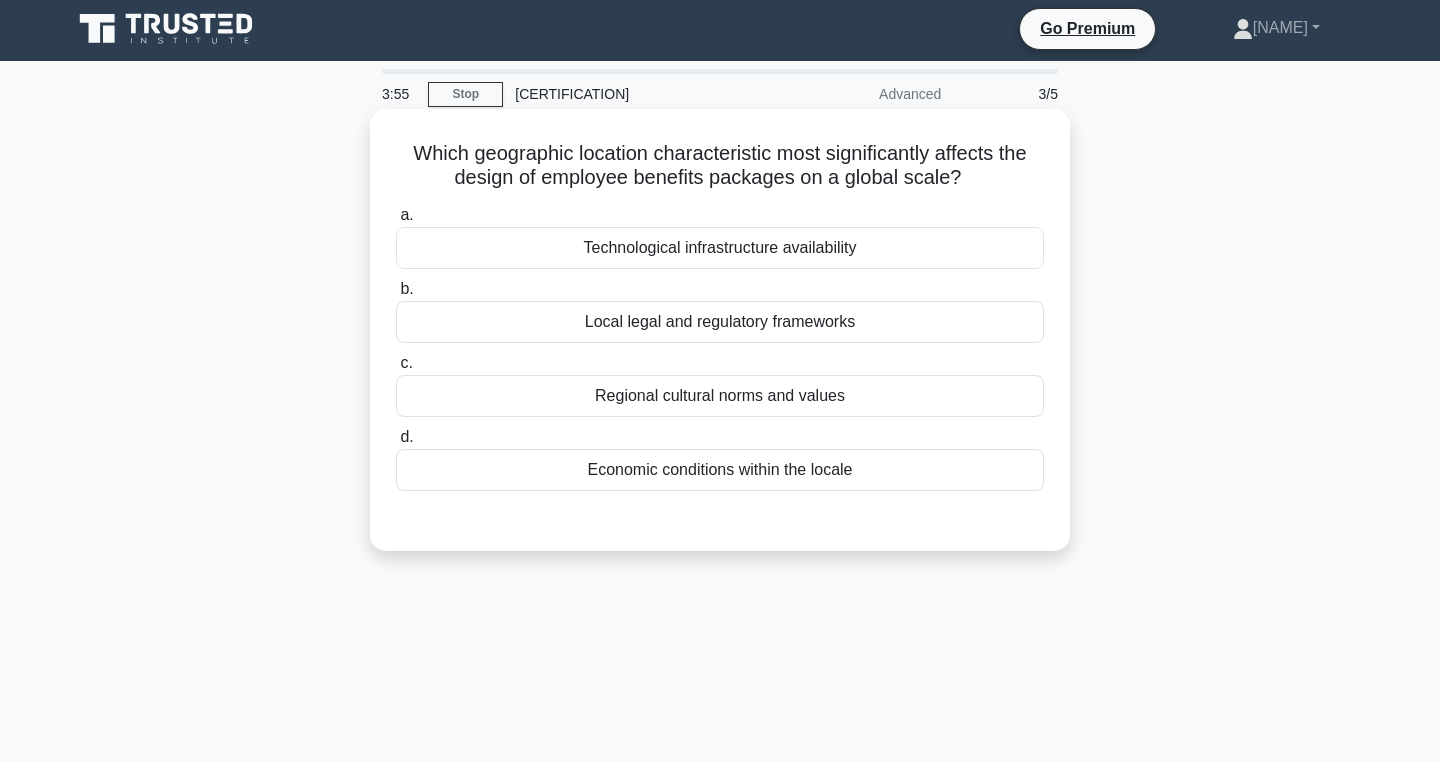 click on "Technological infrastructure availability" at bounding box center (720, 248) 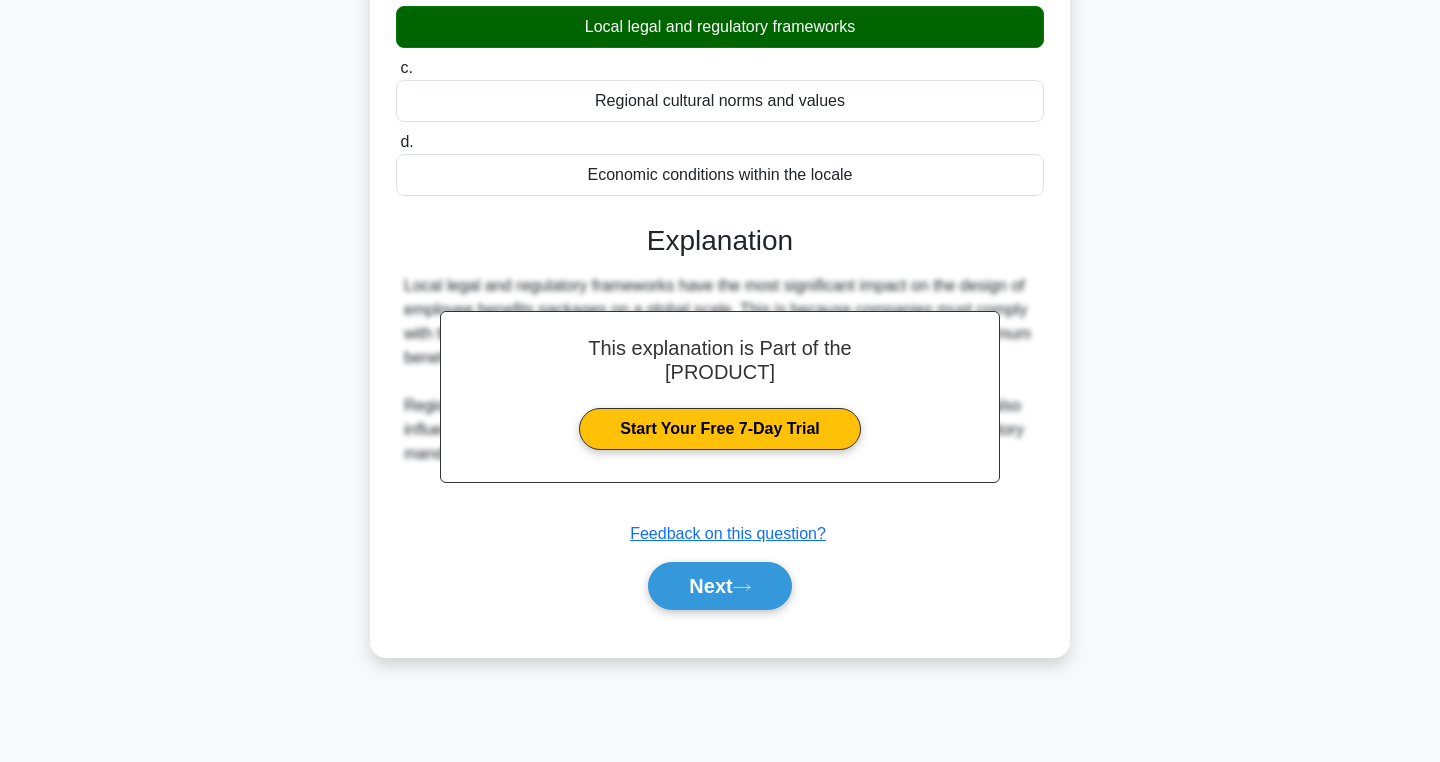 scroll, scrollTop: 318, scrollLeft: 0, axis: vertical 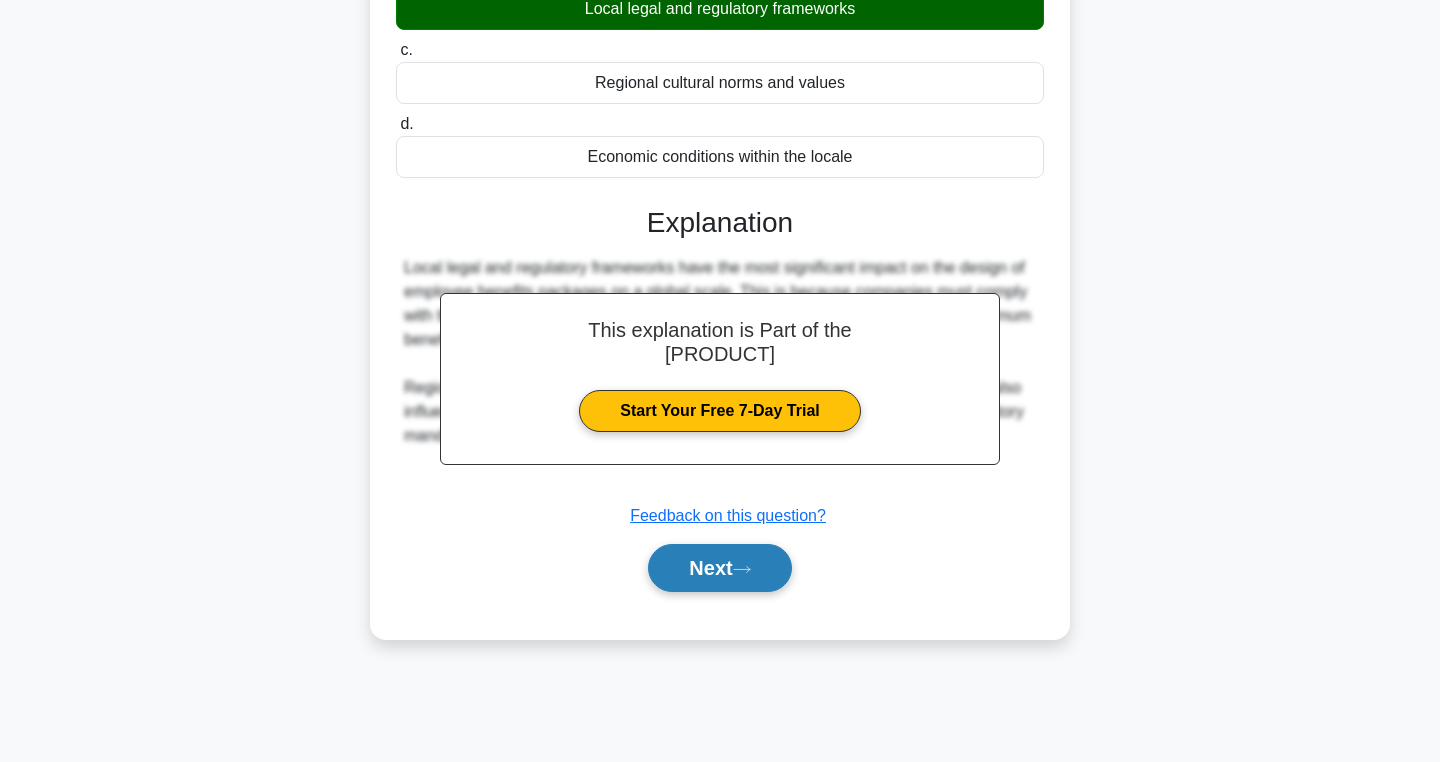 click at bounding box center (742, 569) 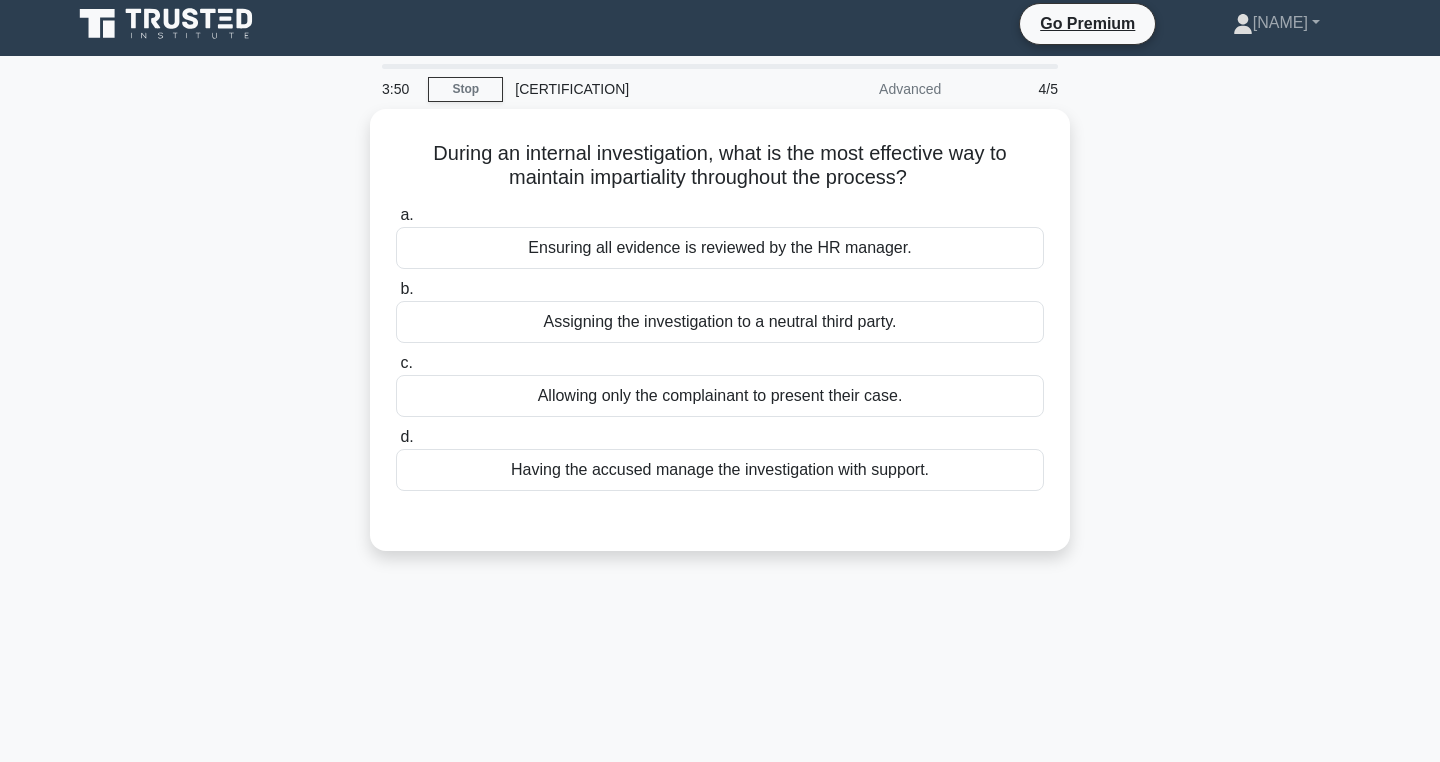 scroll, scrollTop: 3, scrollLeft: 0, axis: vertical 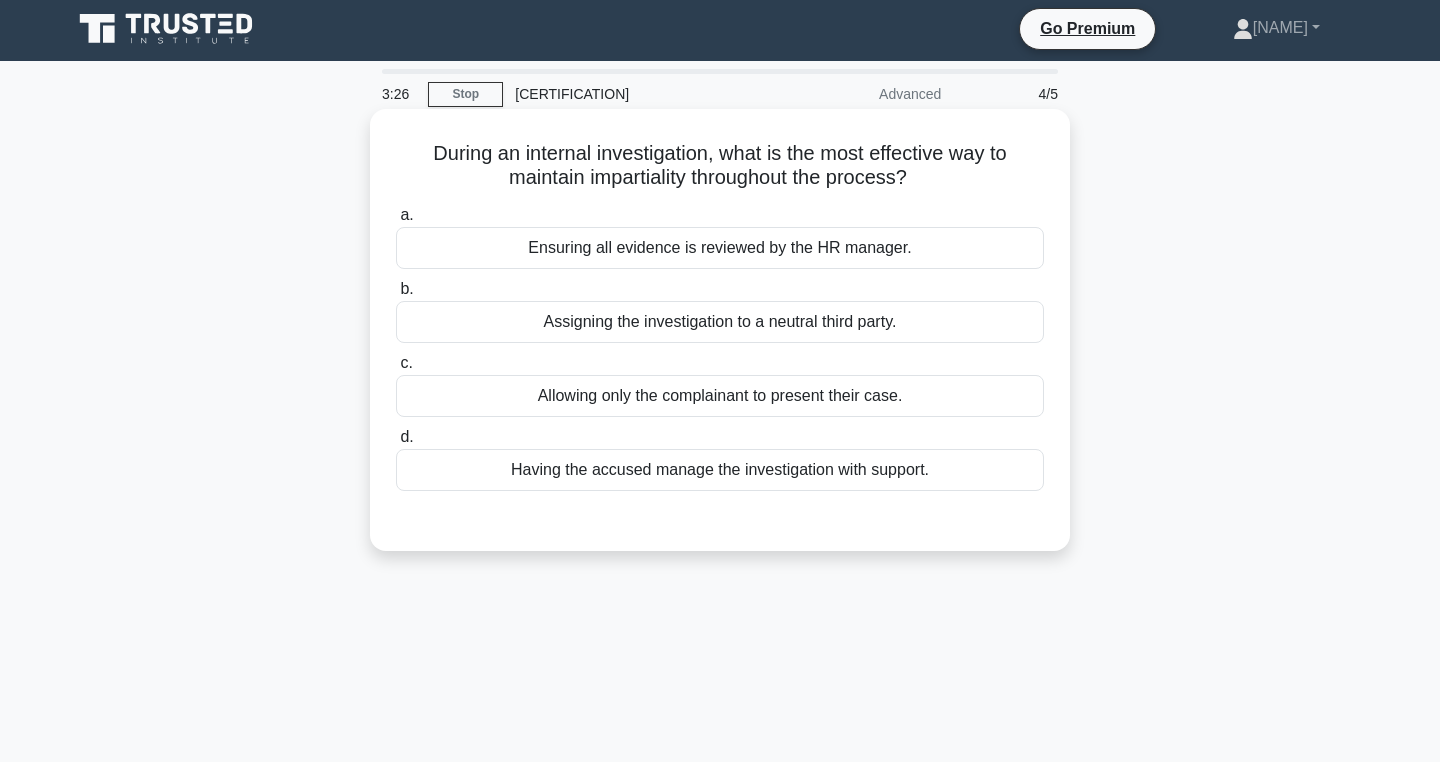 click on "Ensuring all evidence is reviewed by the HR manager." at bounding box center [720, 248] 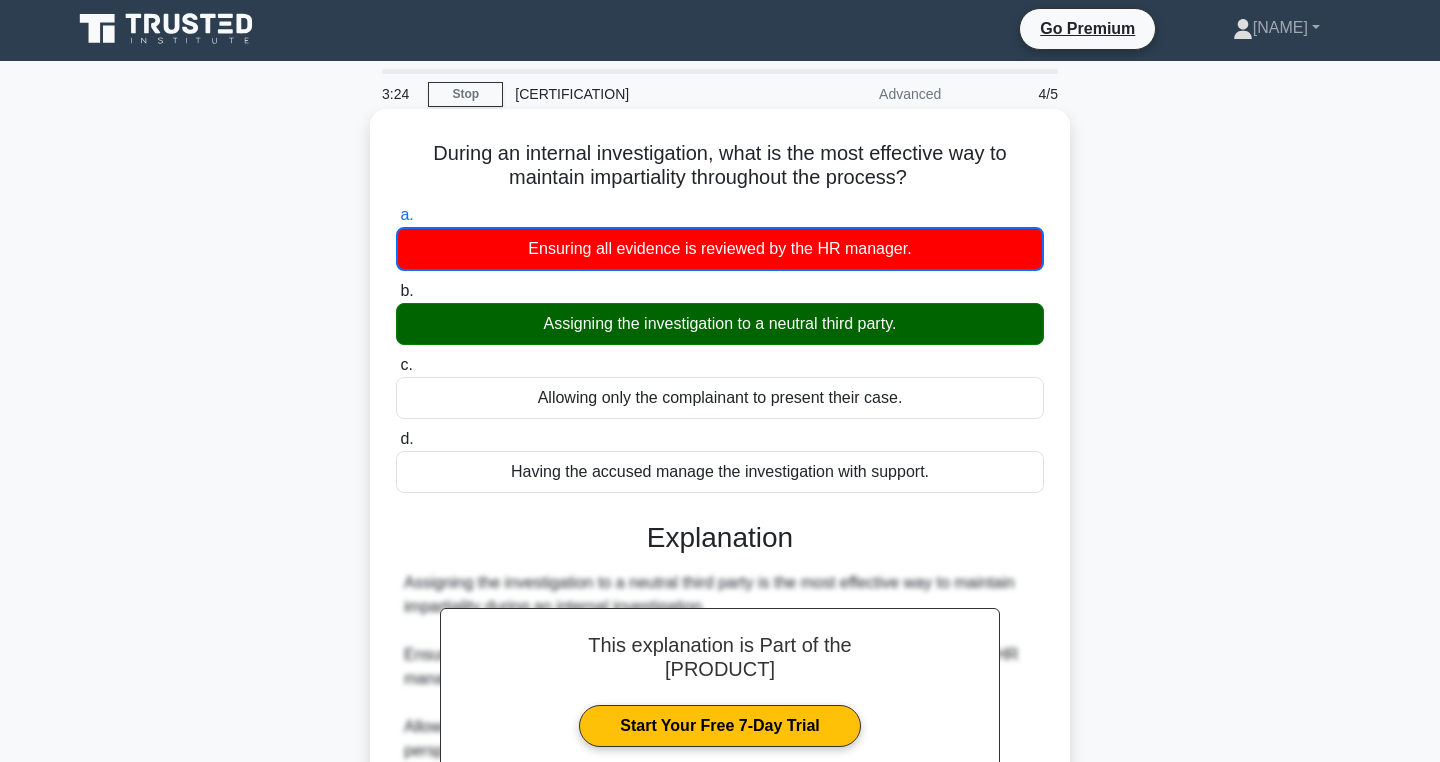 scroll, scrollTop: 318, scrollLeft: 0, axis: vertical 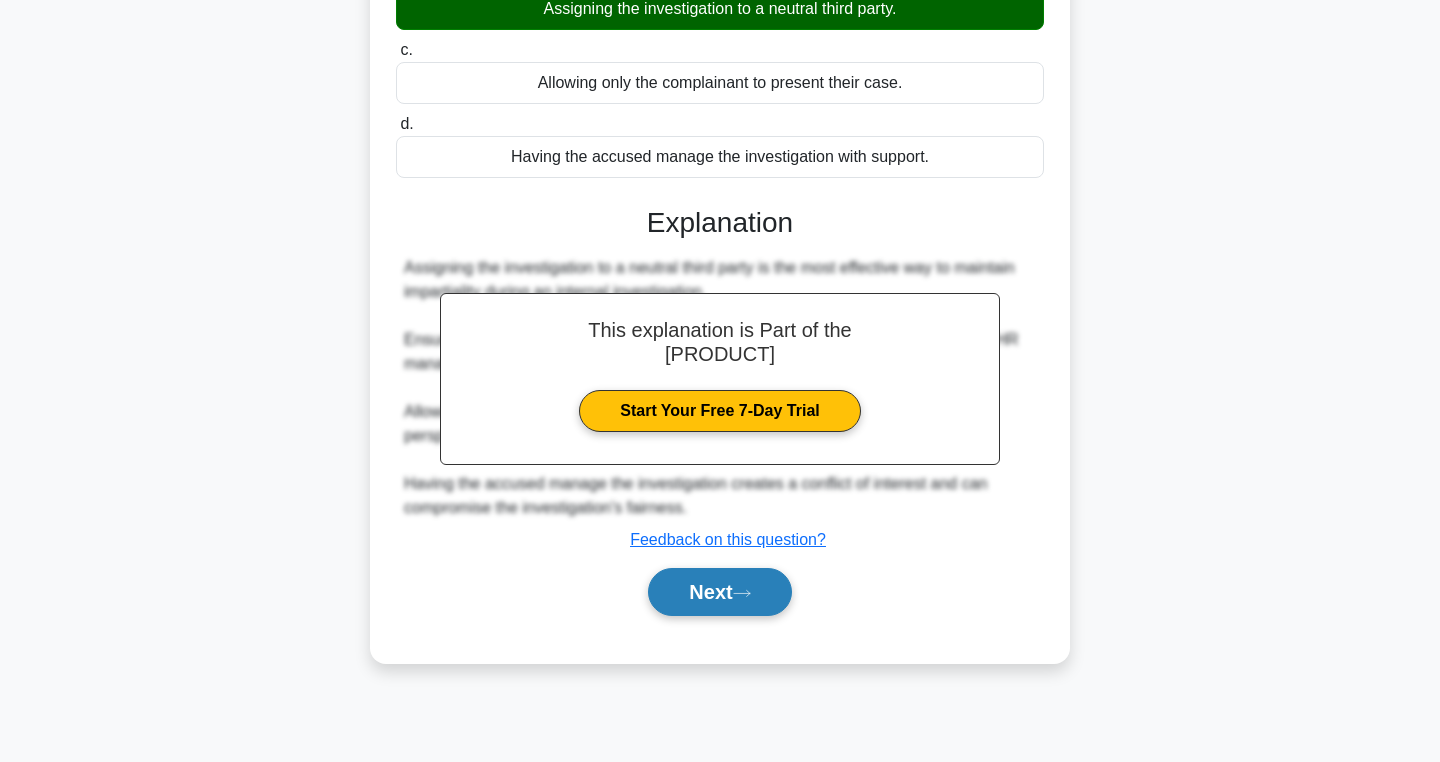 click on "Next" at bounding box center (719, 592) 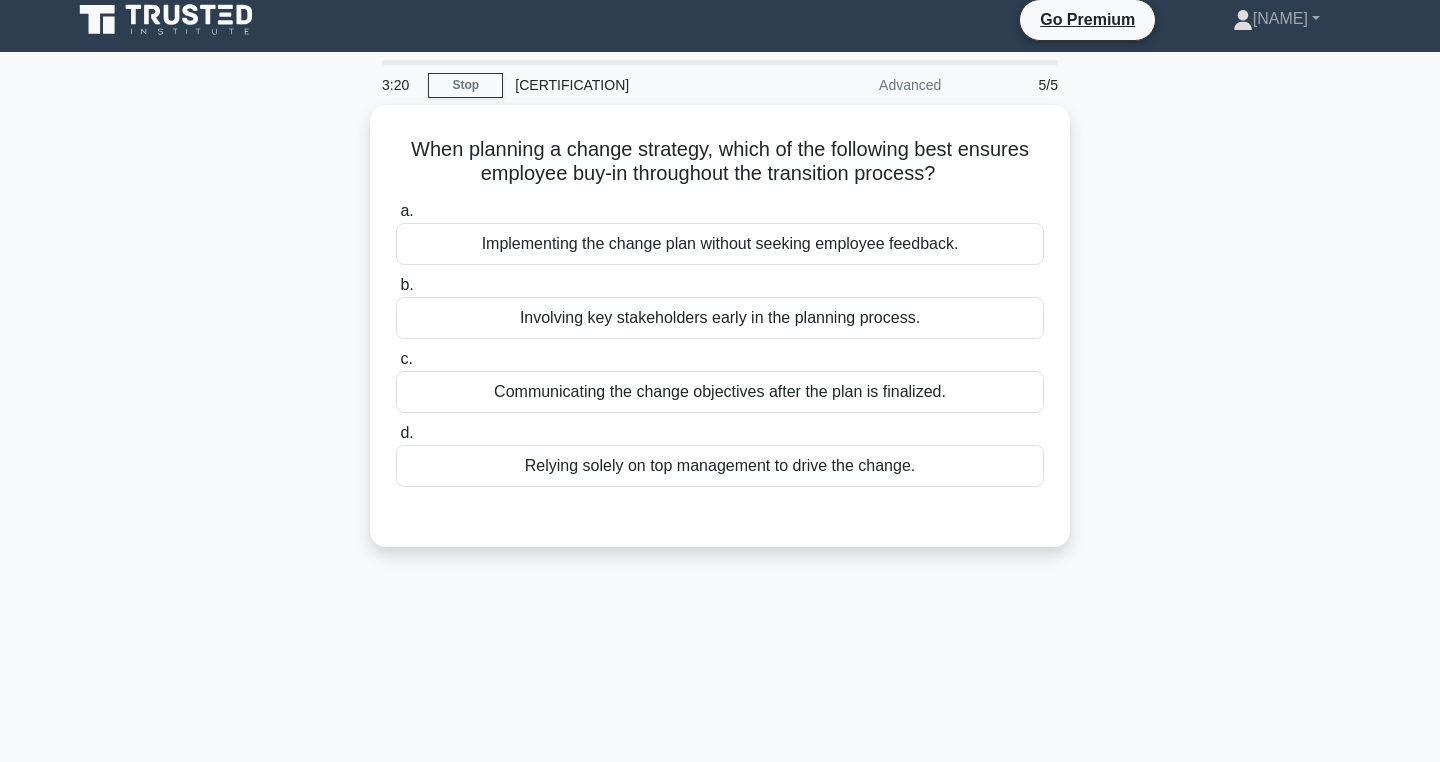 scroll, scrollTop: 2, scrollLeft: 0, axis: vertical 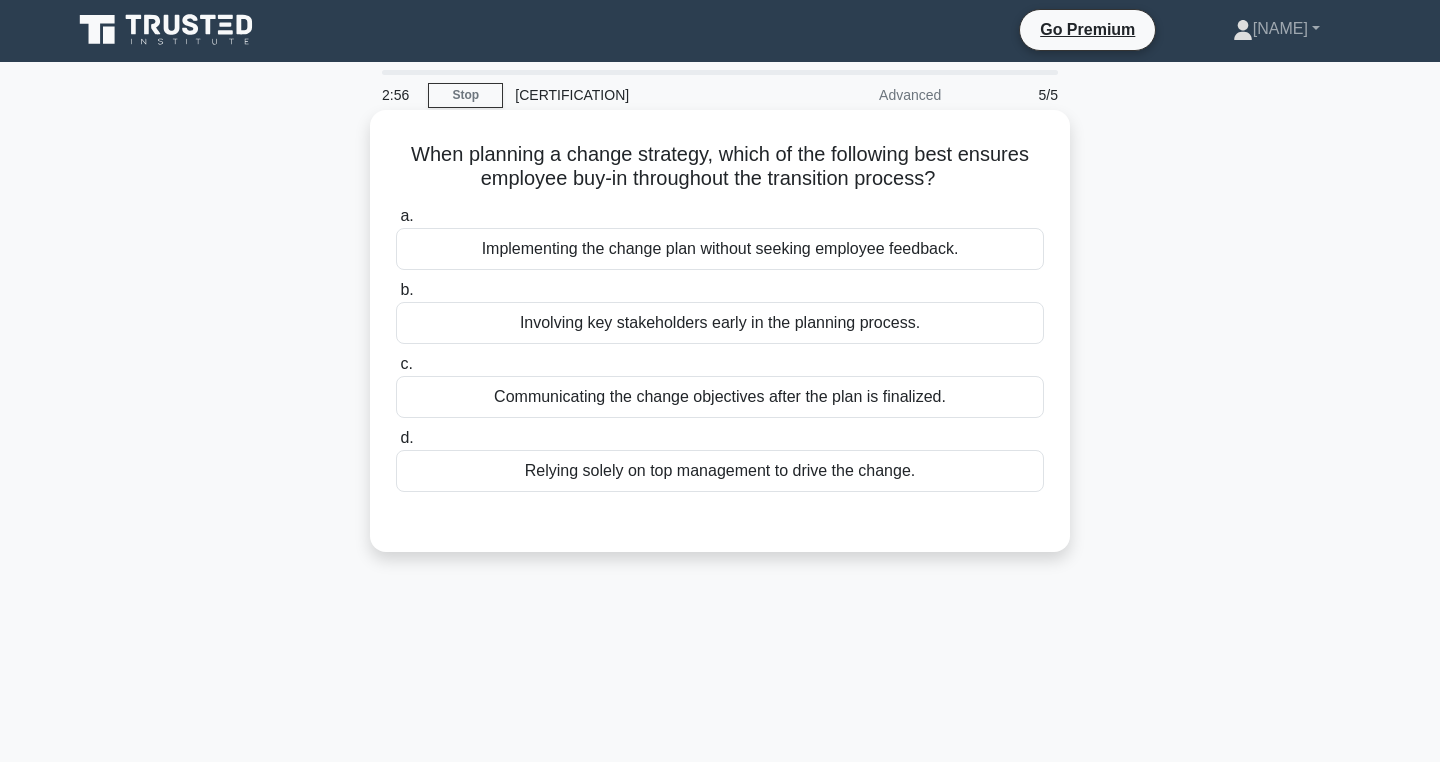 click on "Involving key stakeholders early in the planning process." at bounding box center (720, 323) 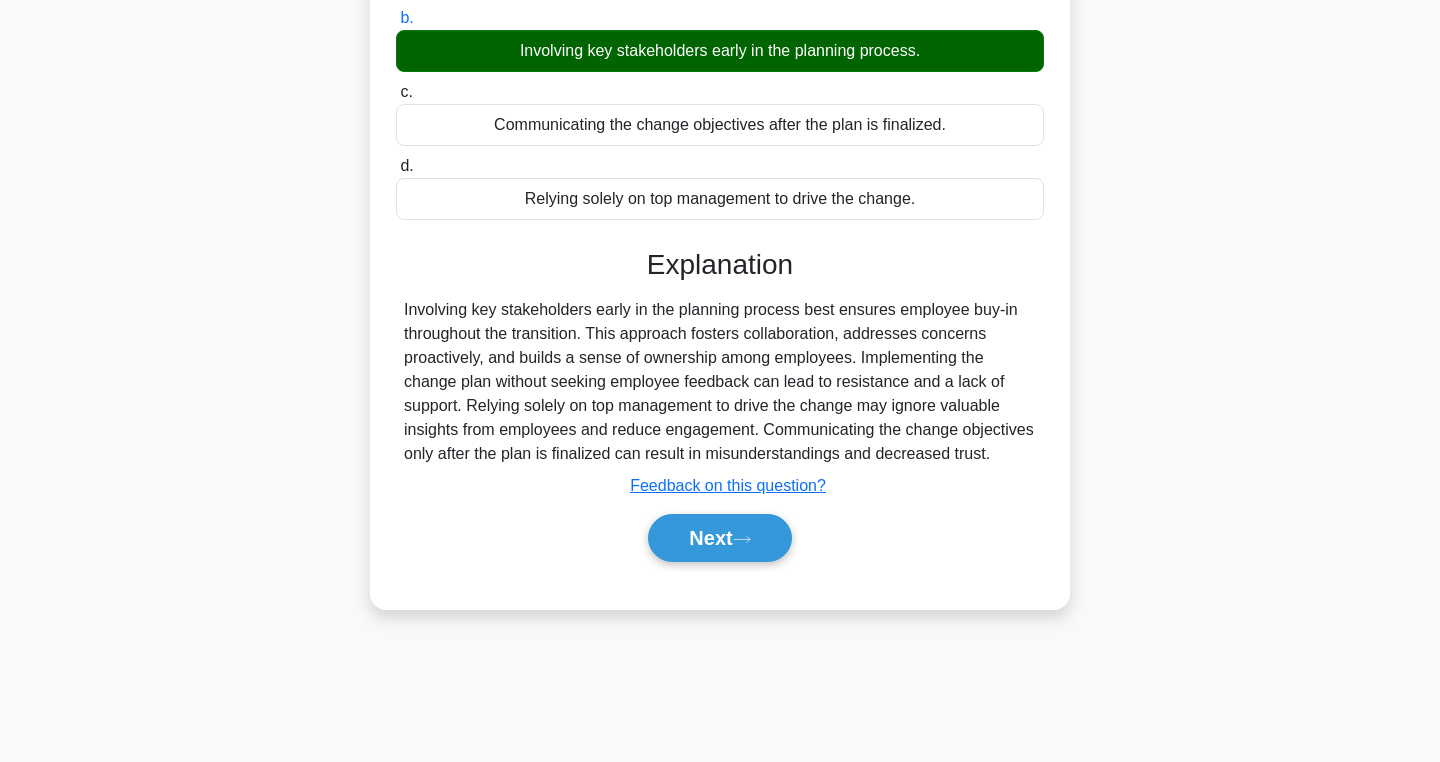 scroll, scrollTop: 318, scrollLeft: 0, axis: vertical 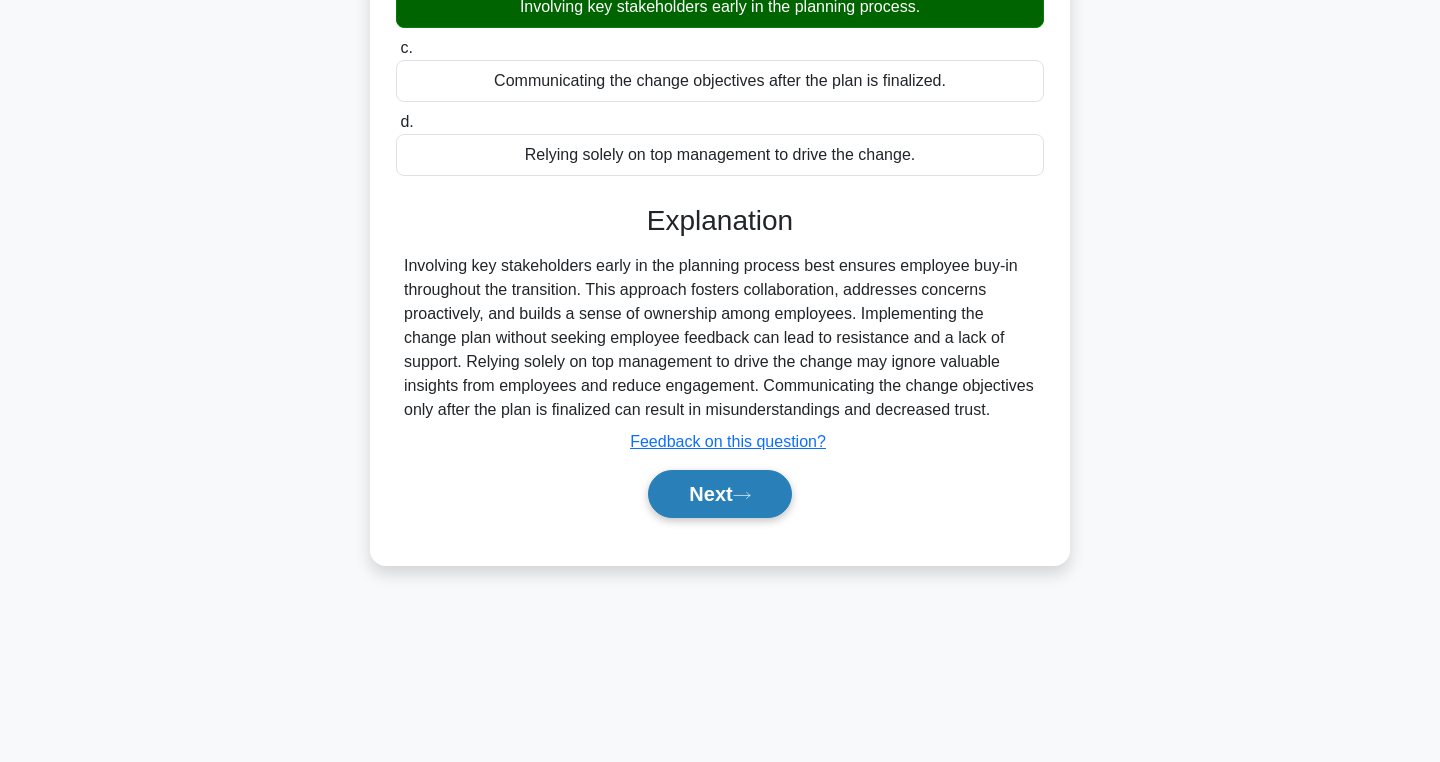click on "Next" at bounding box center (719, 494) 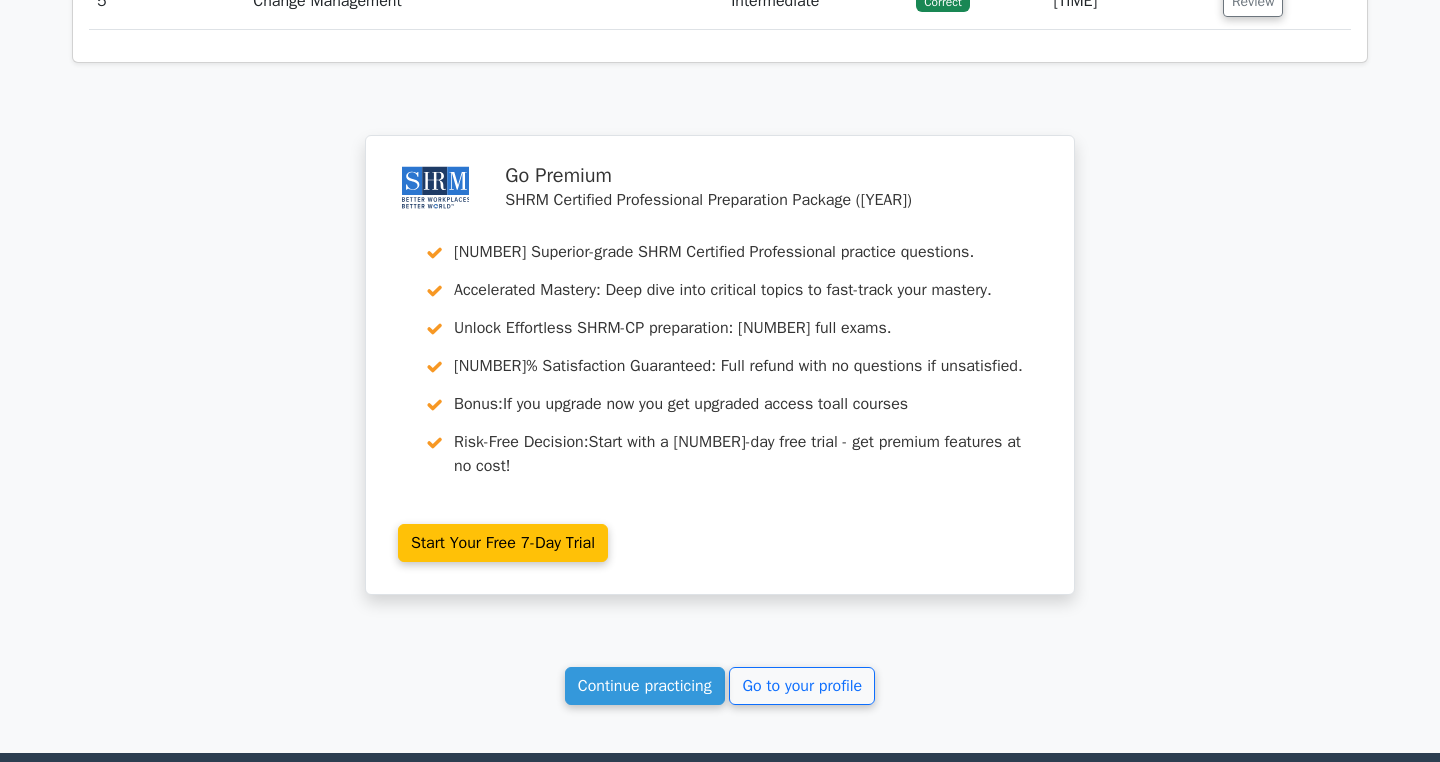 scroll, scrollTop: 2022, scrollLeft: 0, axis: vertical 